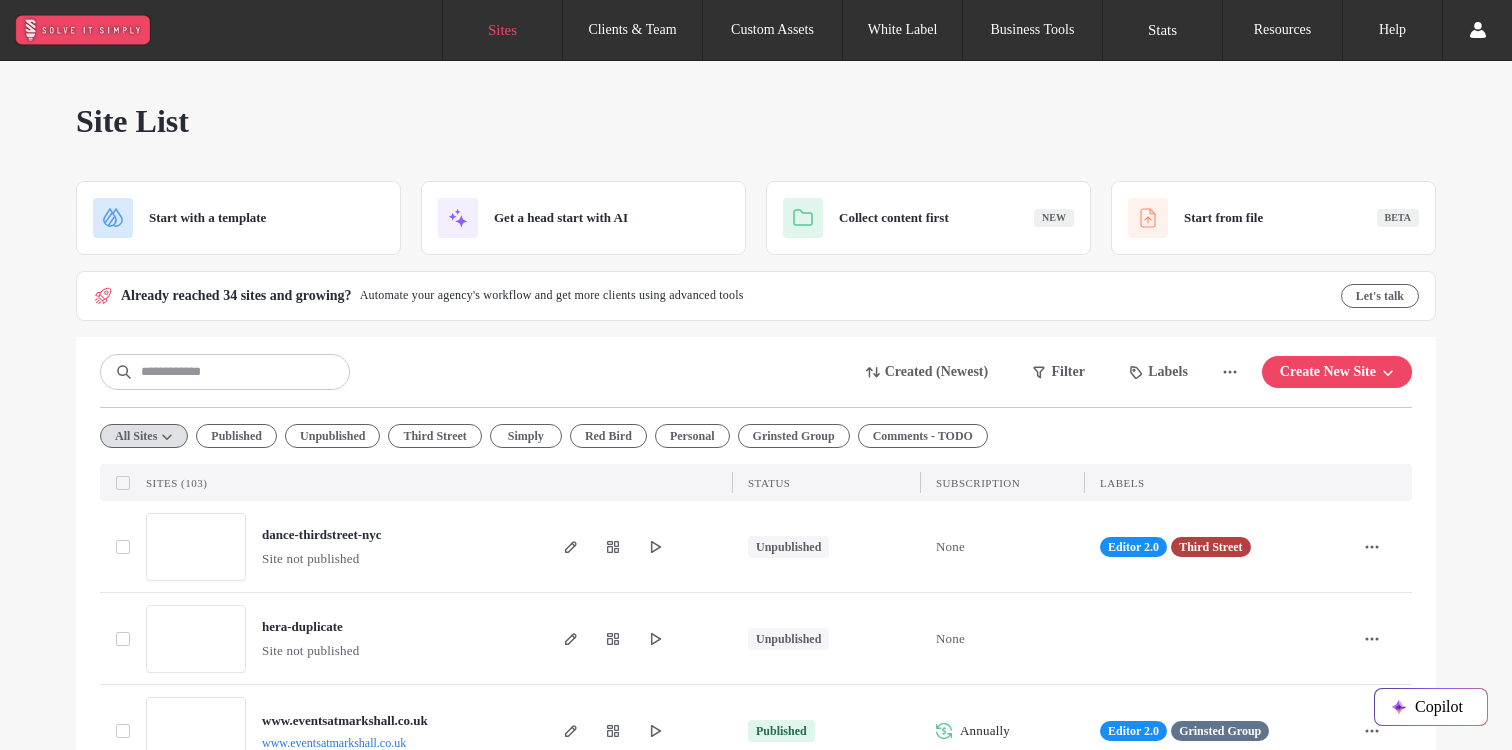 scroll, scrollTop: 0, scrollLeft: 0, axis: both 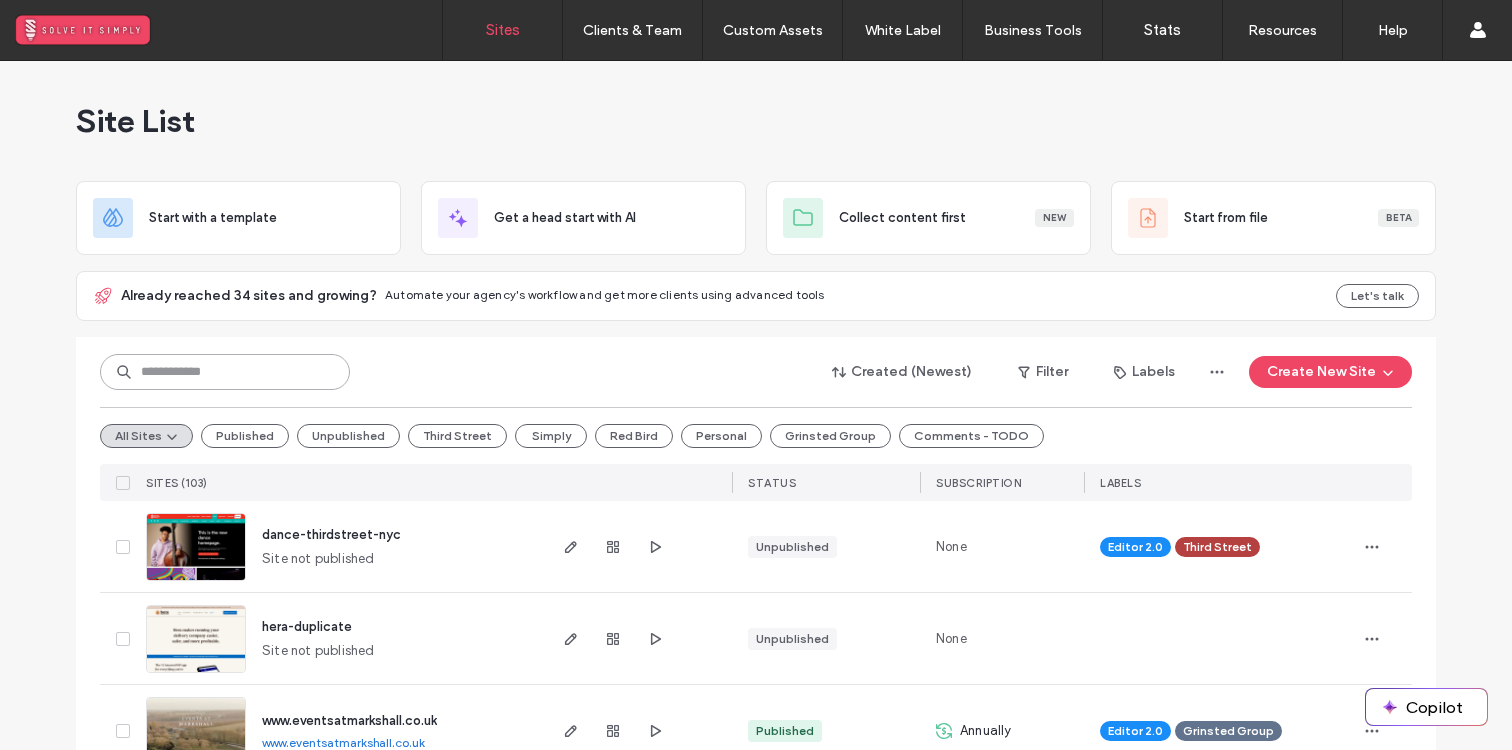 click at bounding box center (225, 372) 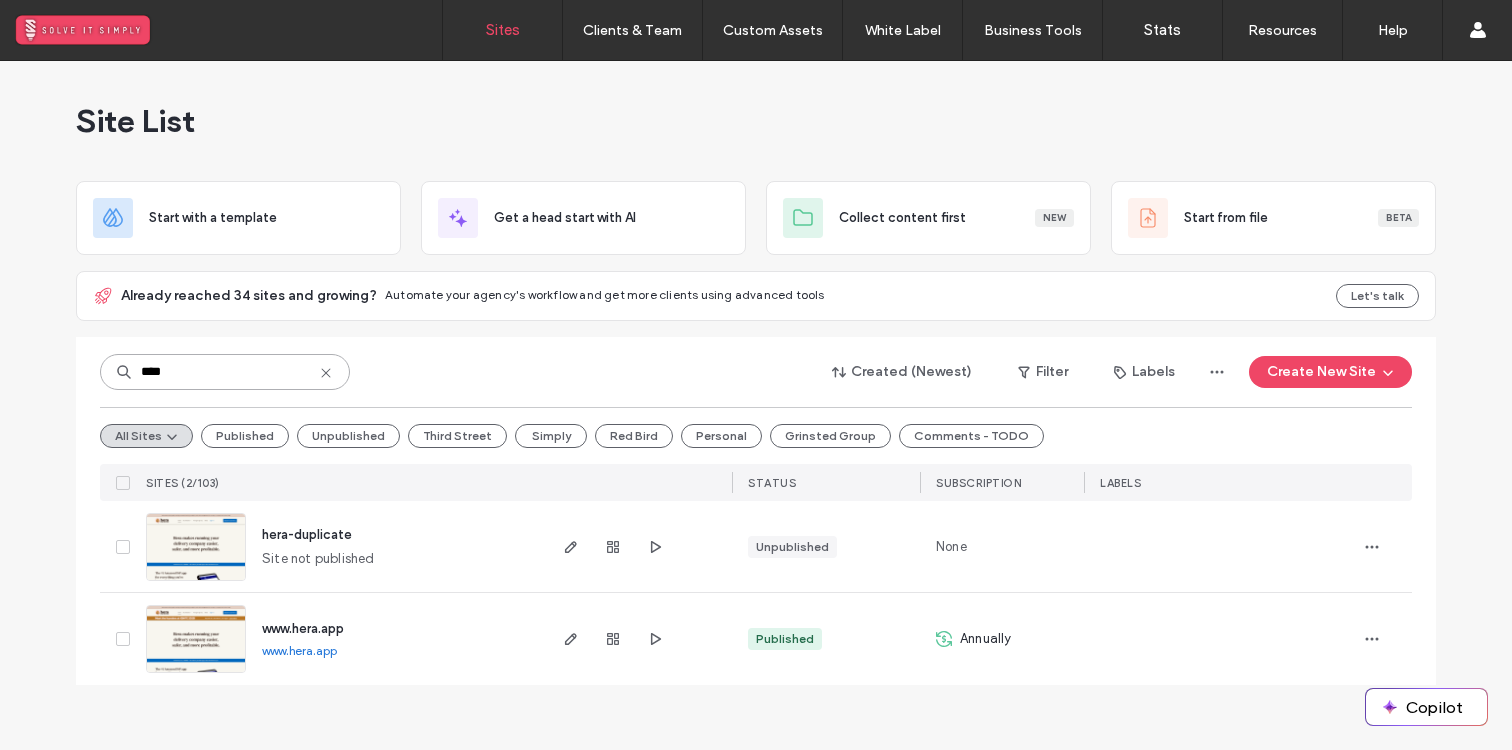type on "****" 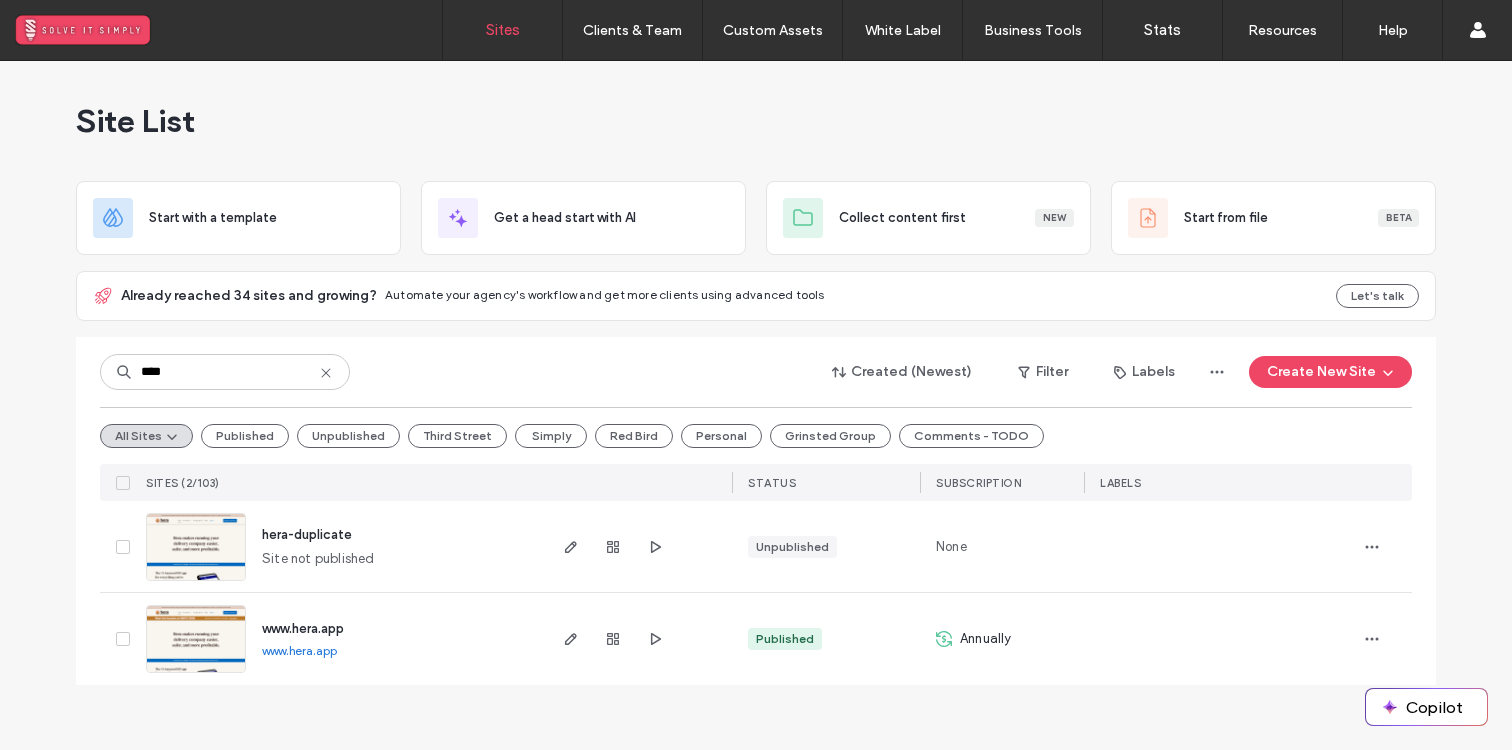 click on "www.hera.app" at bounding box center (303, 628) 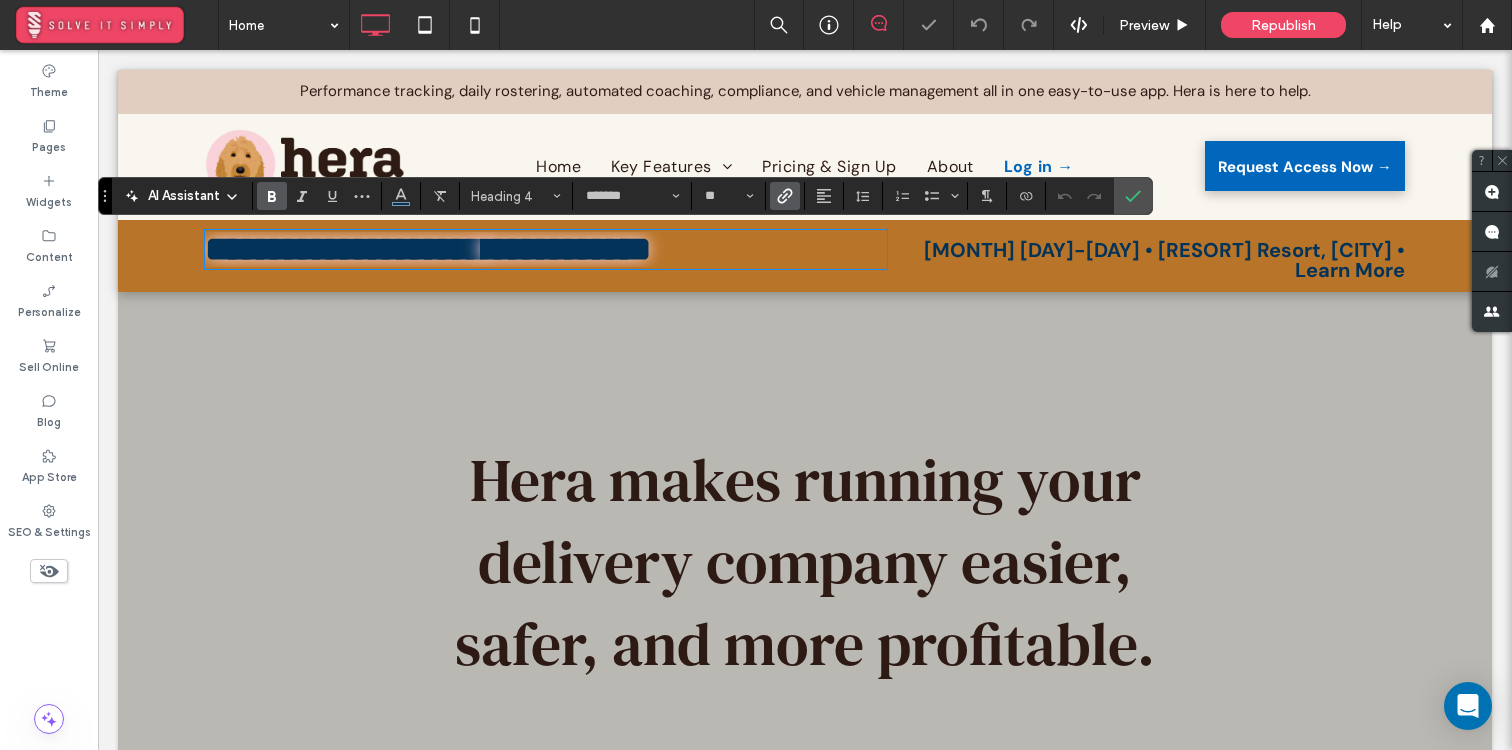 scroll, scrollTop: 0, scrollLeft: 0, axis: both 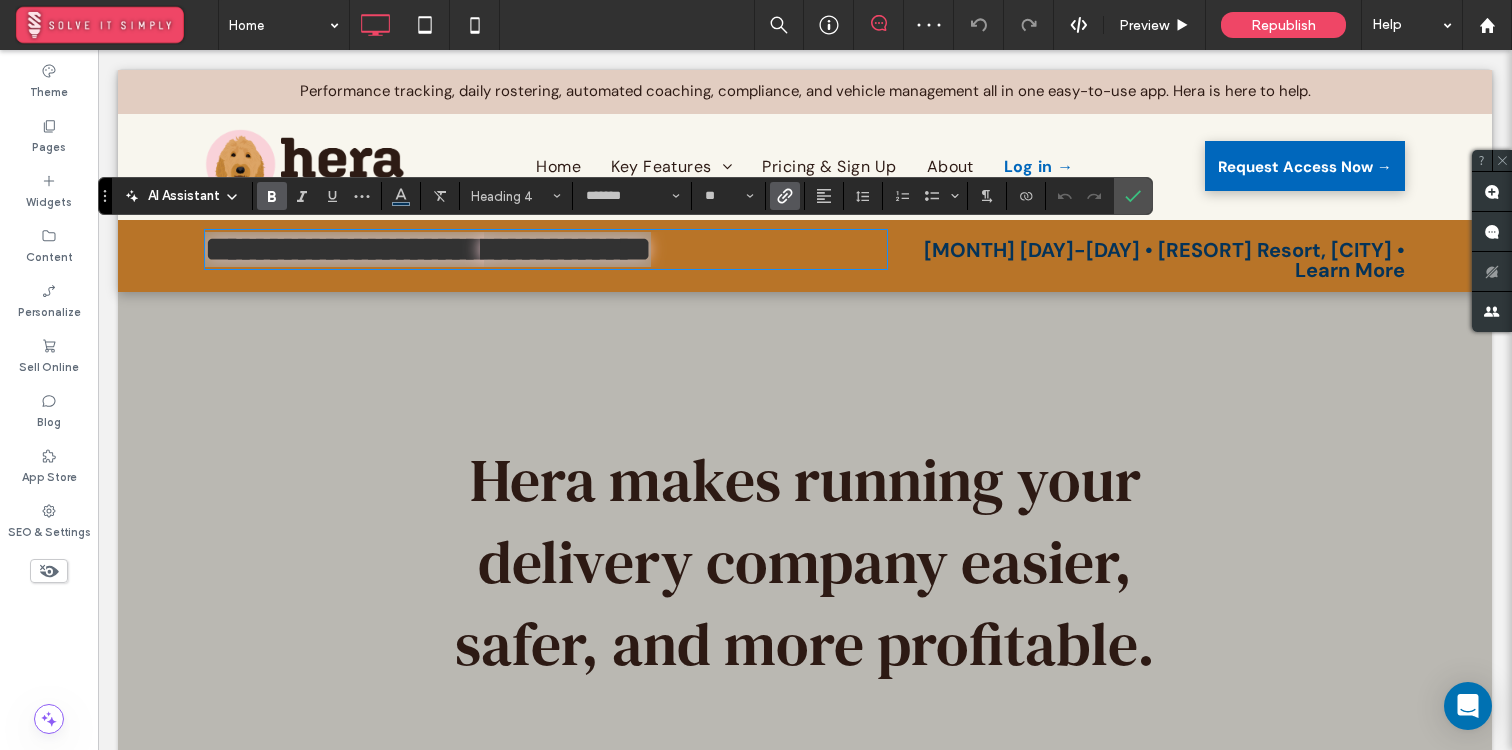 click at bounding box center (785, 196) 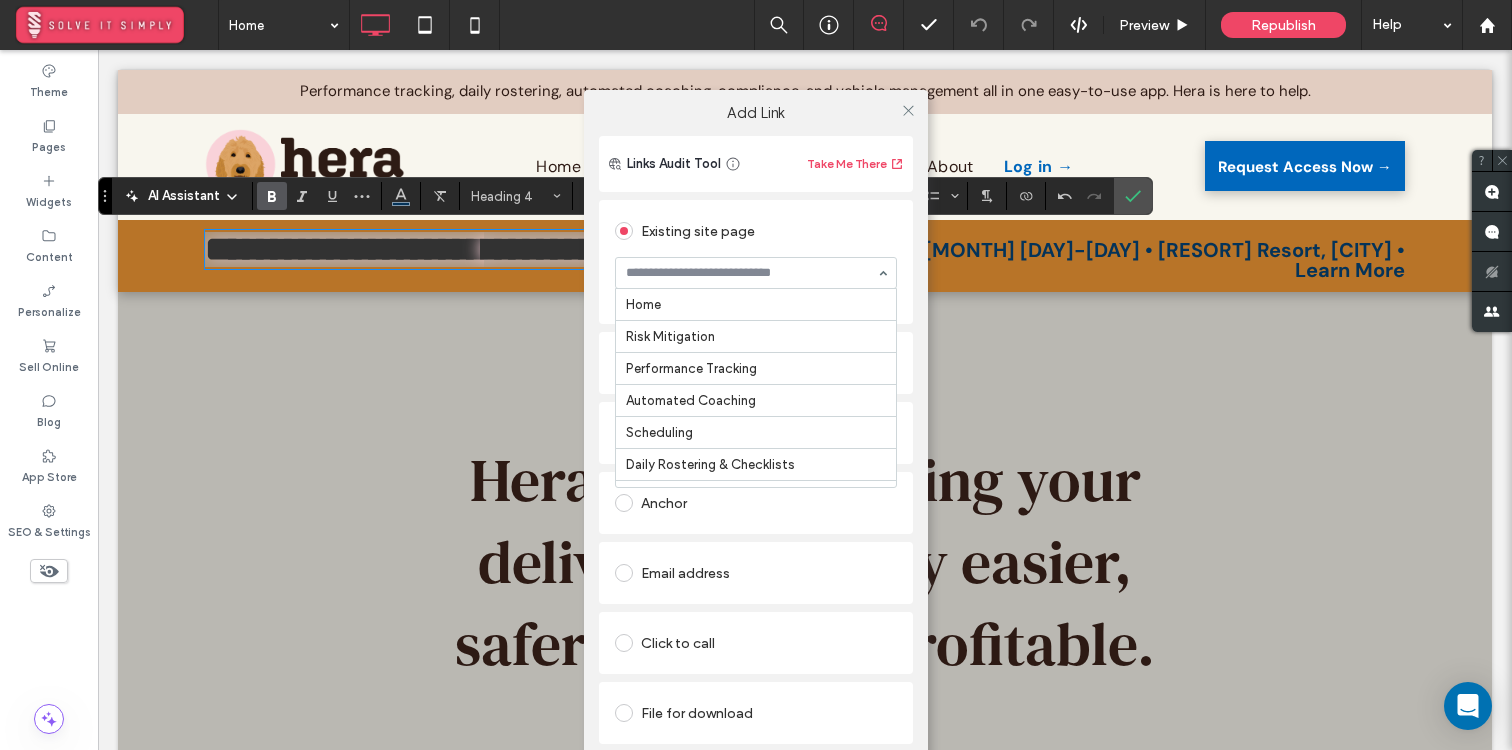 scroll, scrollTop: 570, scrollLeft: 0, axis: vertical 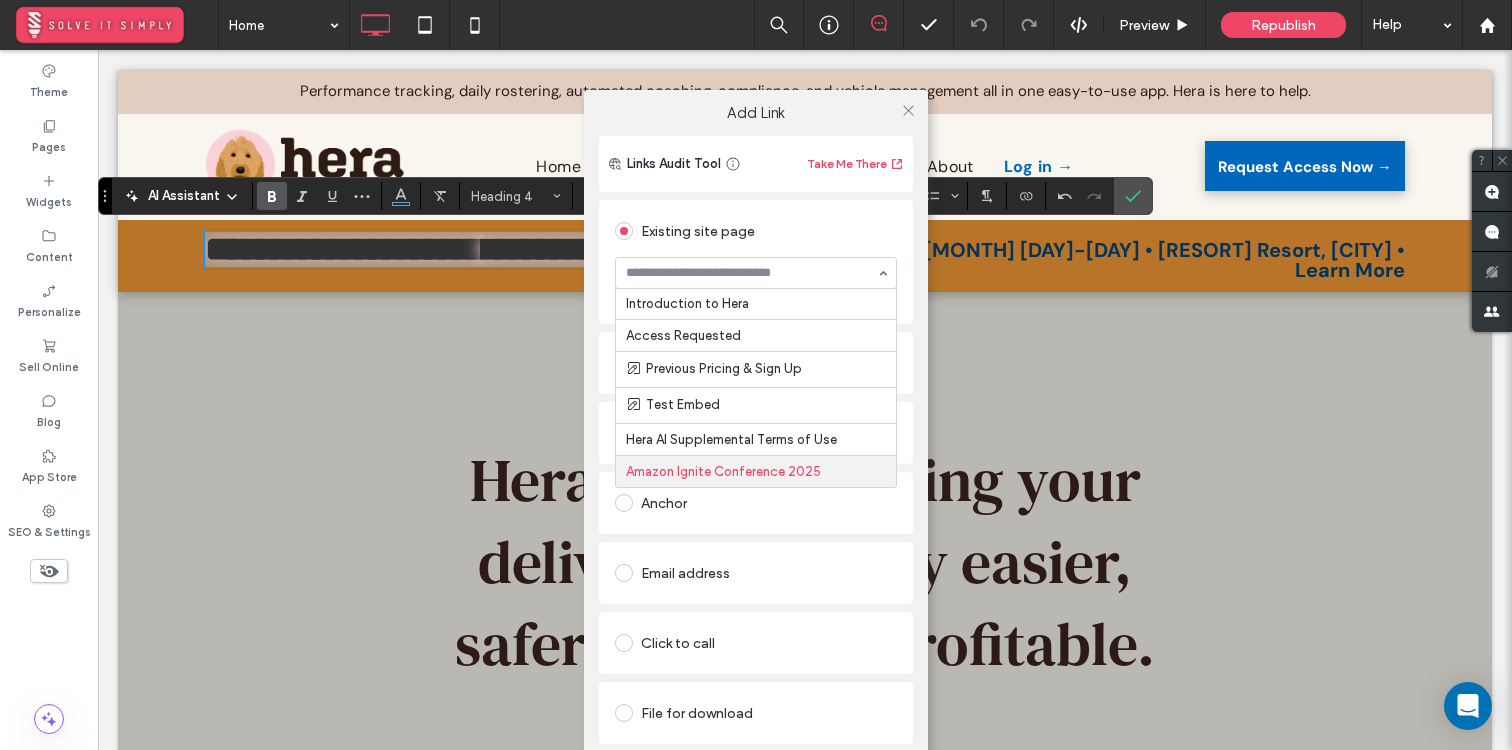 click on "Existing site page" at bounding box center [756, 231] 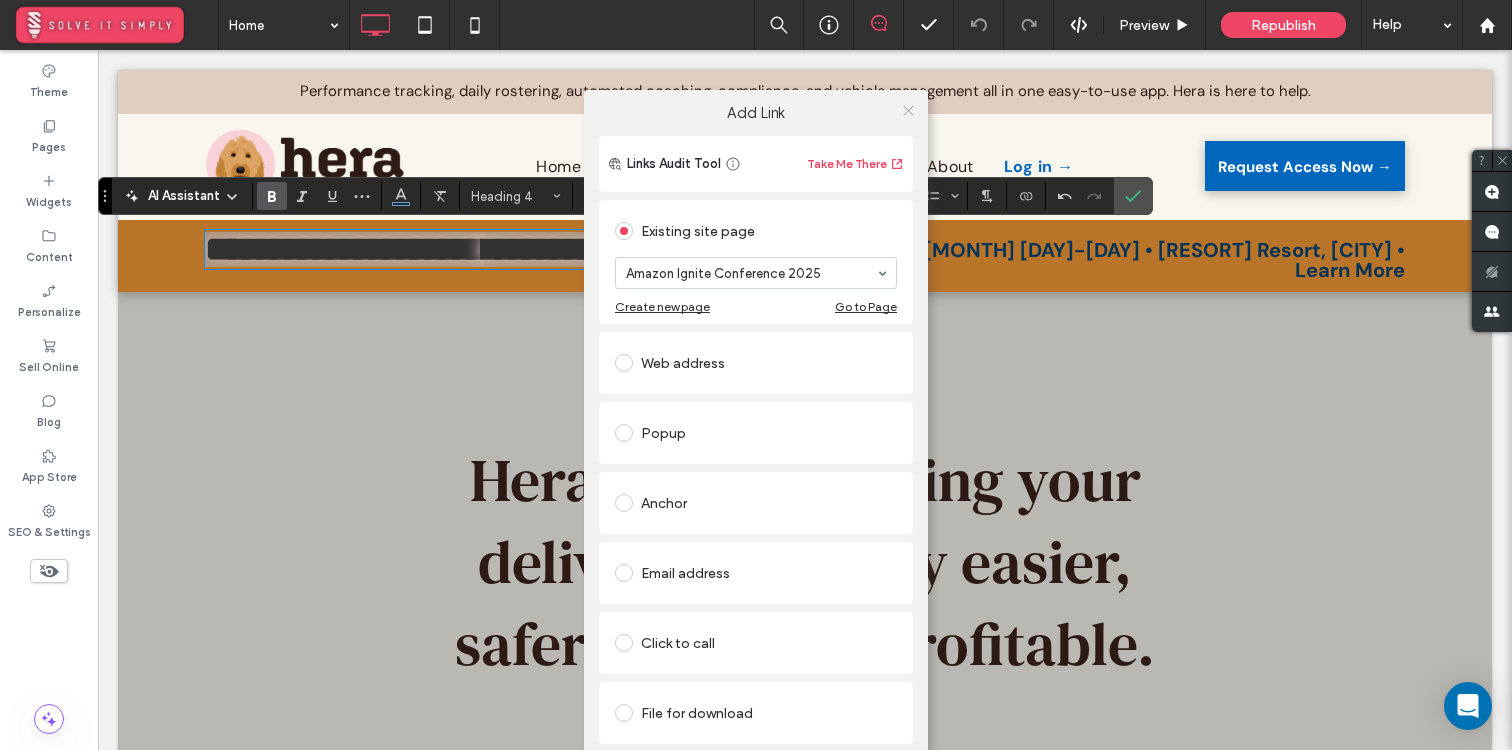 click 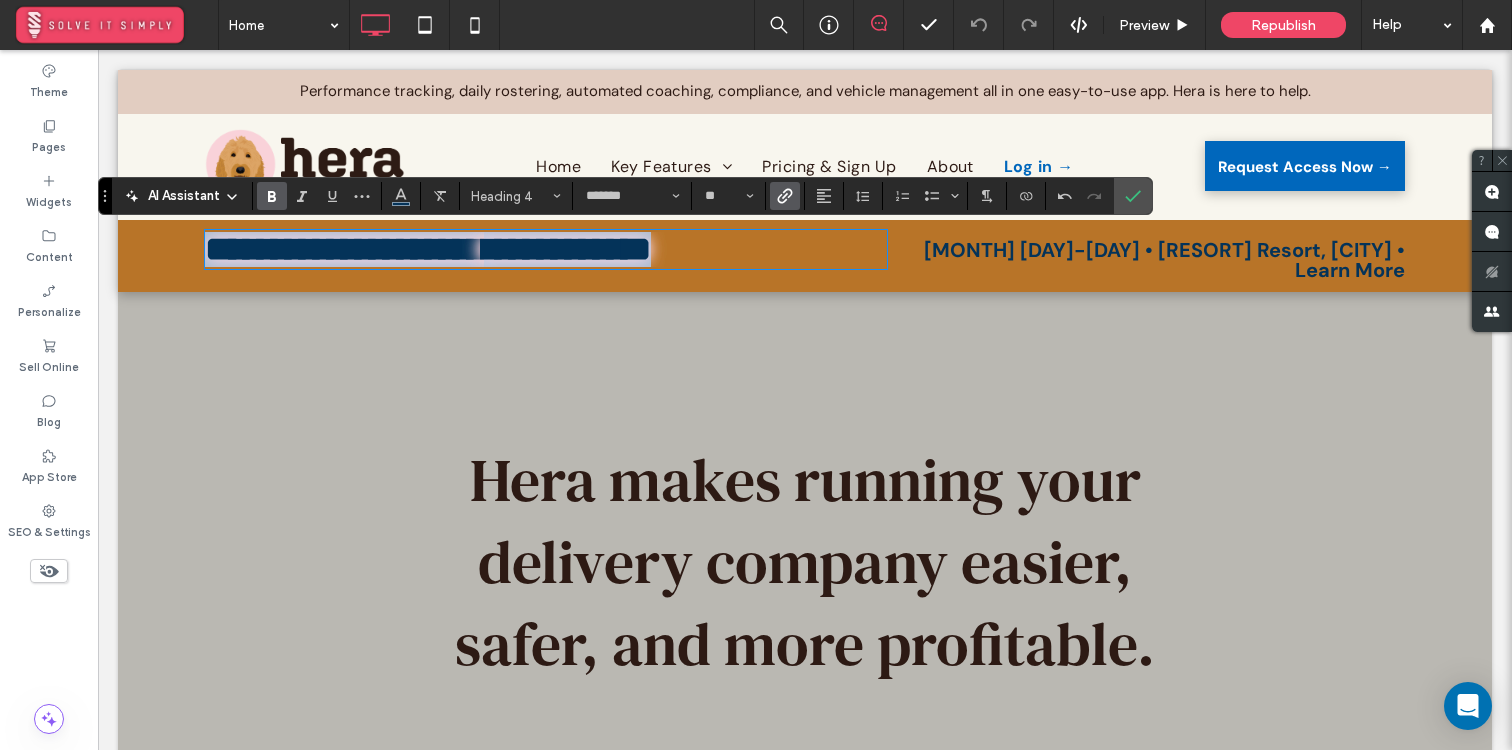 click on "Sep 28-30 • Aria Resort, Las Vegas • Learn More" at bounding box center (1164, 260) 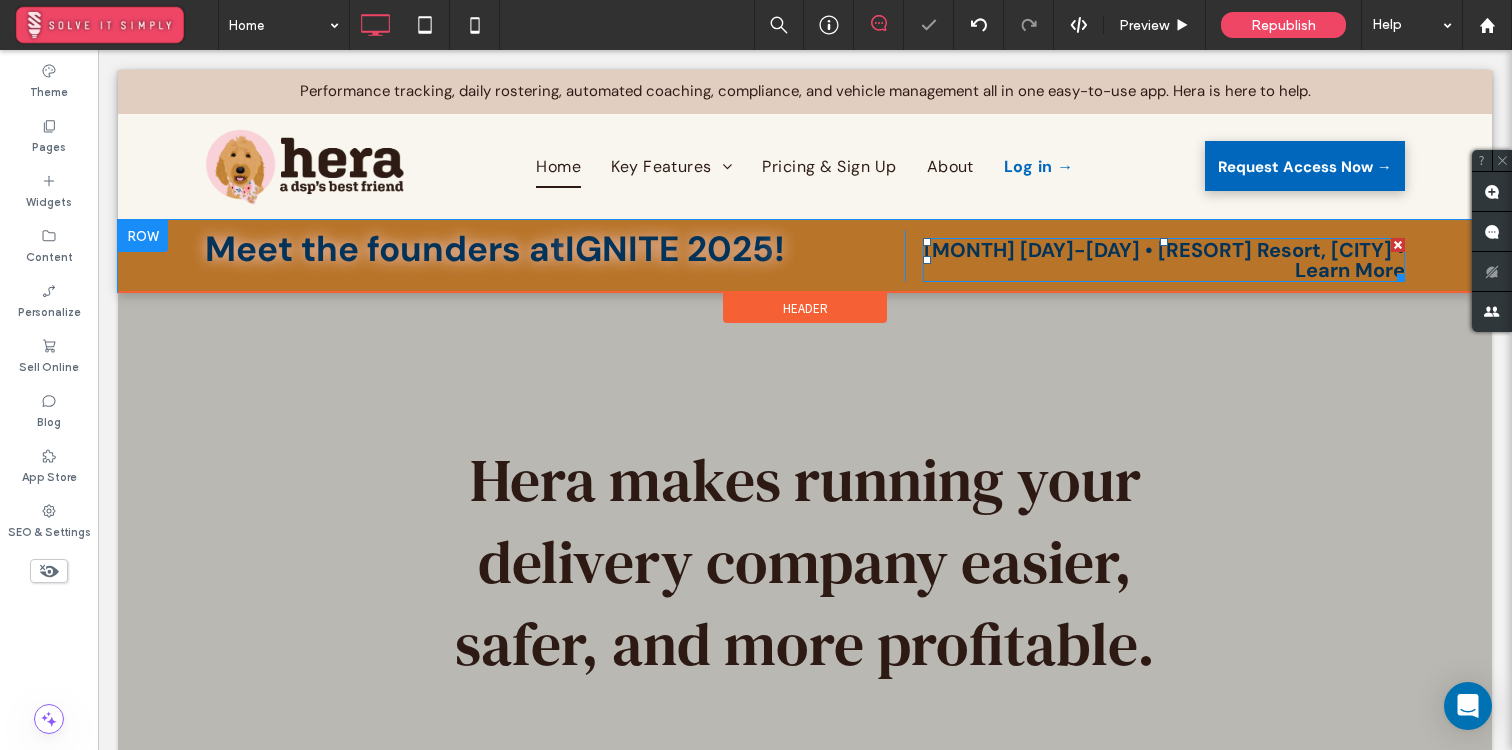 click on "Sep 28-30 • Aria Resort, Las Vegas • Learn More" at bounding box center [1164, 260] 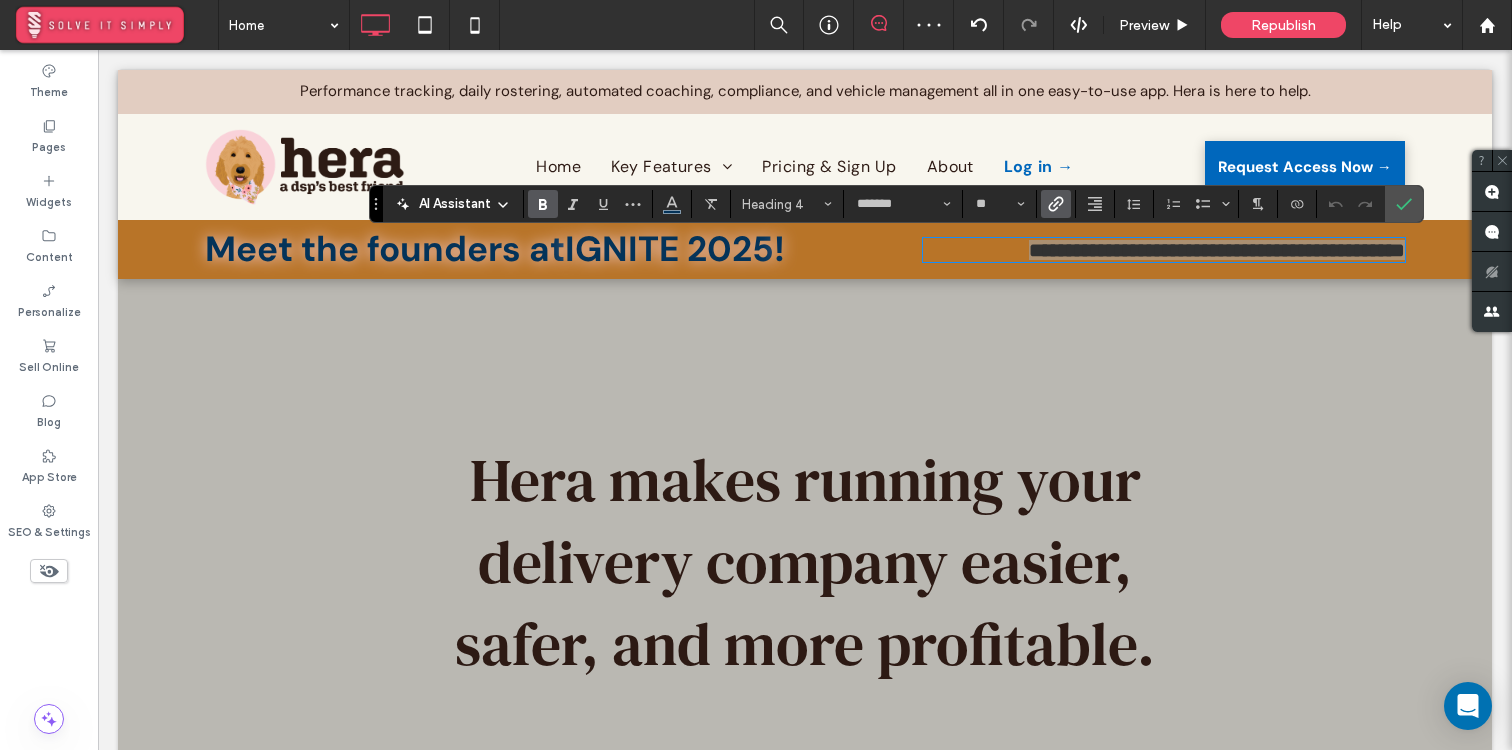 click at bounding box center (1056, 204) 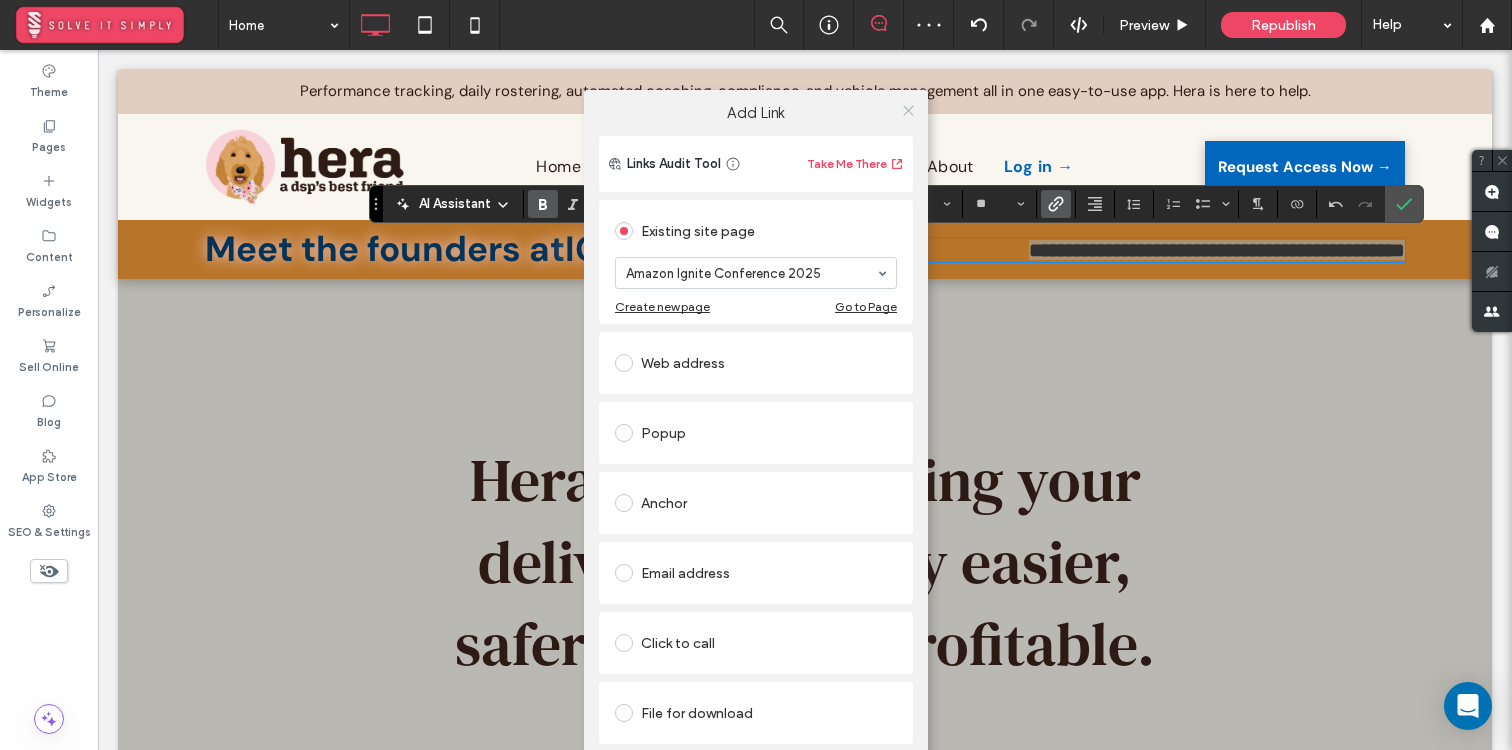 click 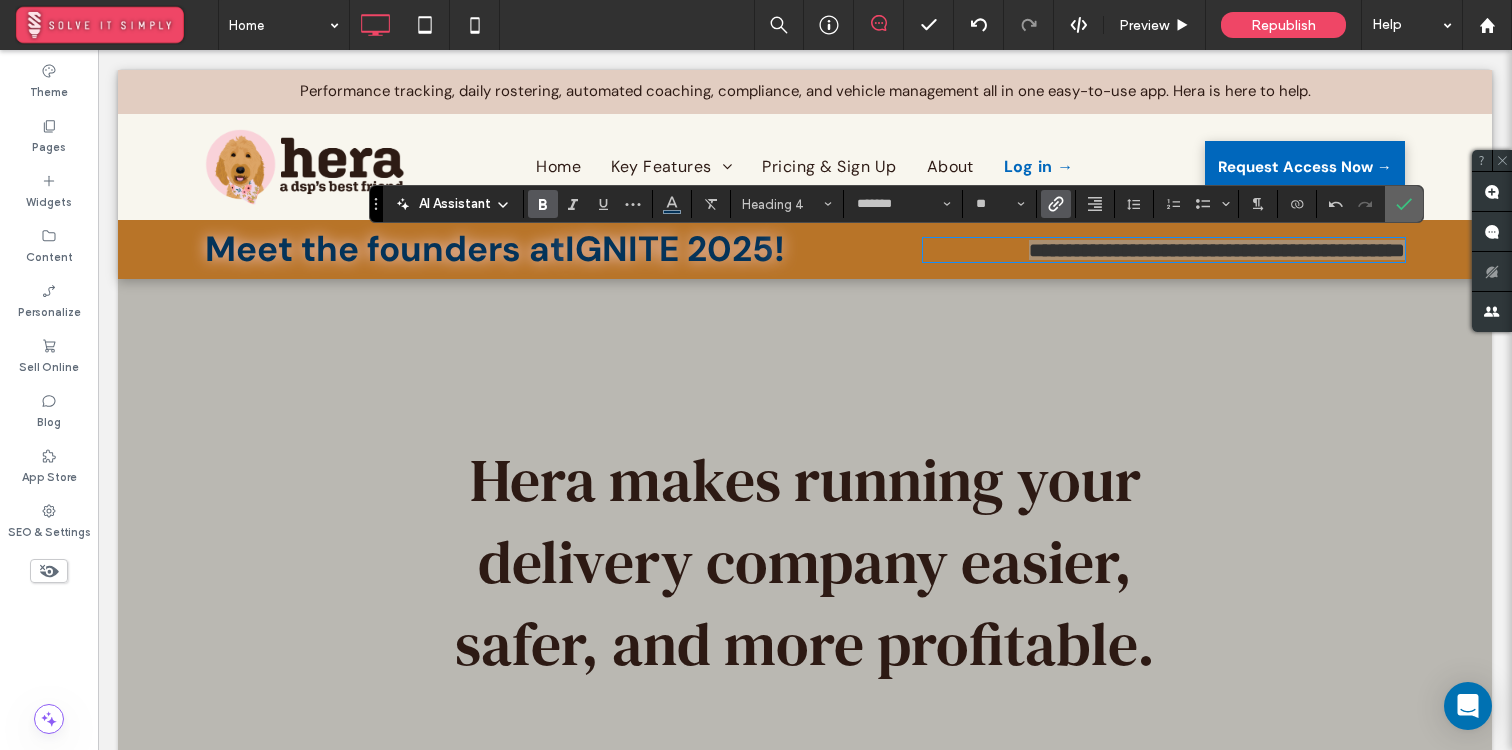 click 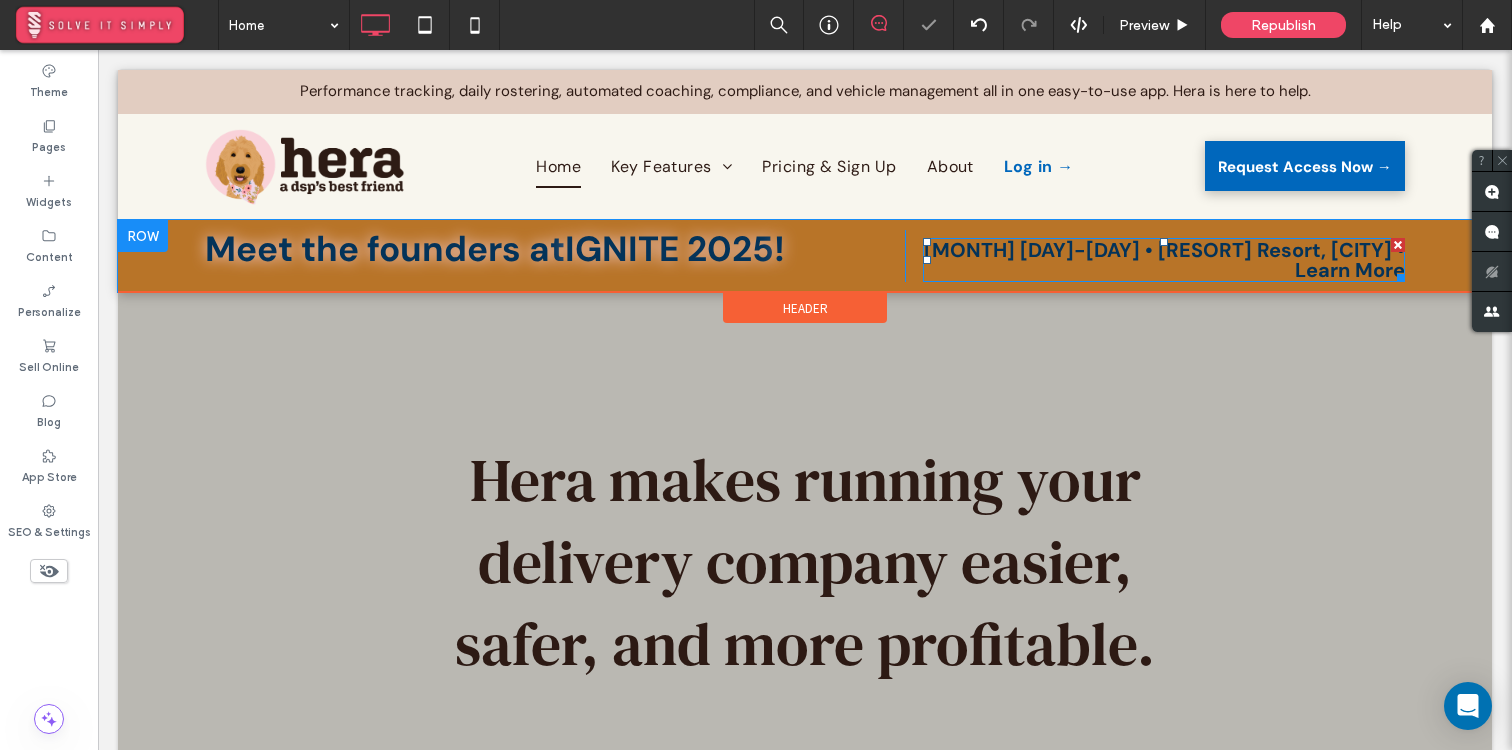 click on "Sep 28-30 • Aria Resort, Las Vegas • Learn More" at bounding box center (1164, 260) 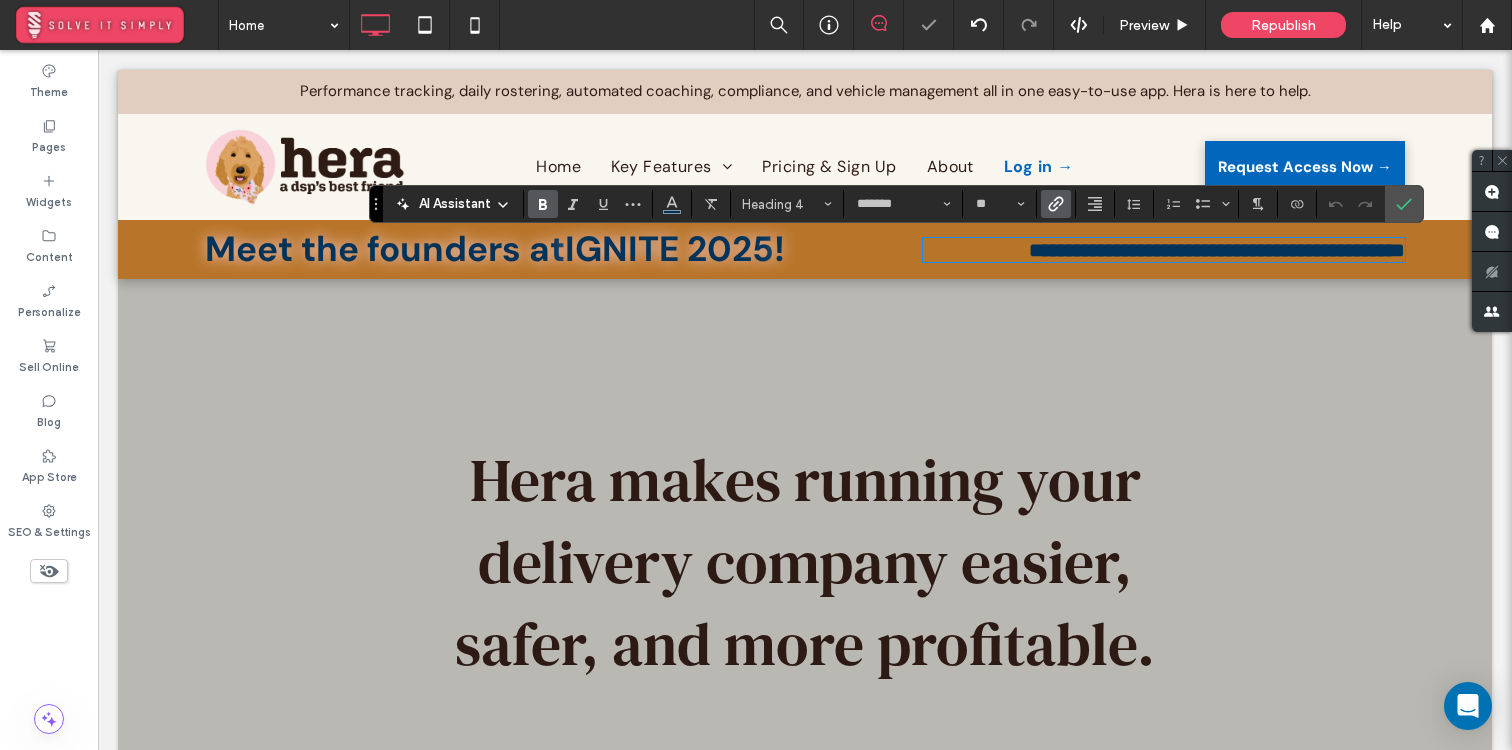 click on "**********" at bounding box center [1217, 250] 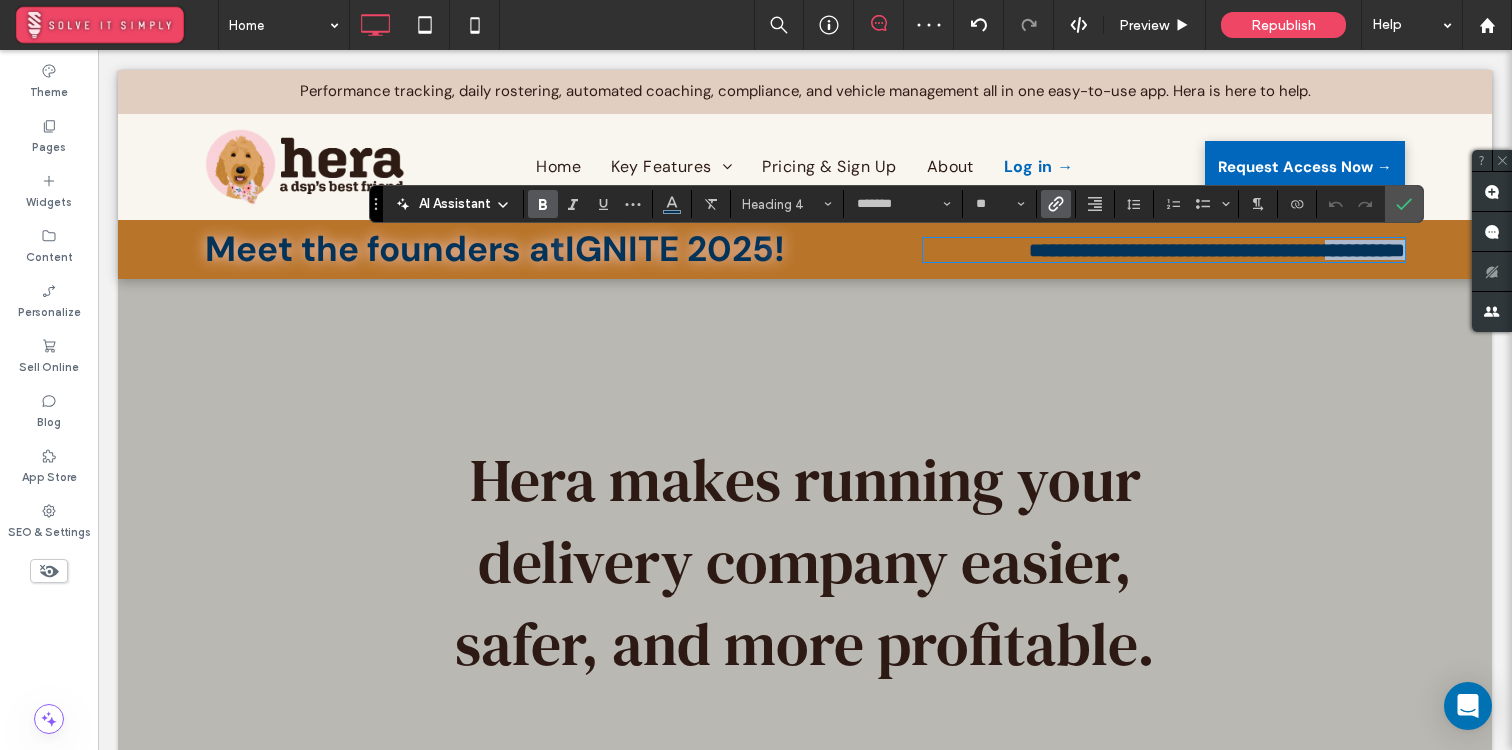 drag, startPoint x: 1296, startPoint y: 255, endPoint x: 1410, endPoint y: 257, distance: 114.01754 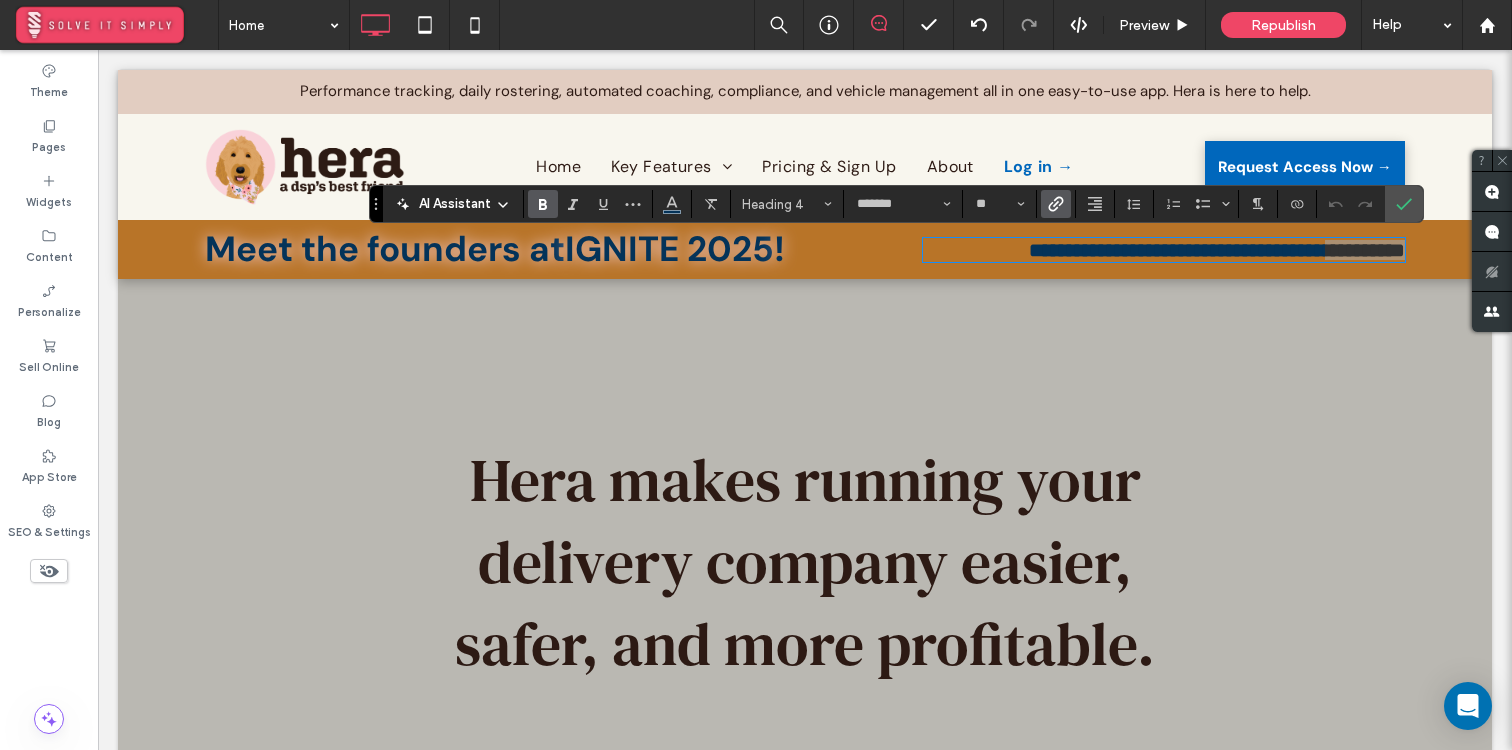 click 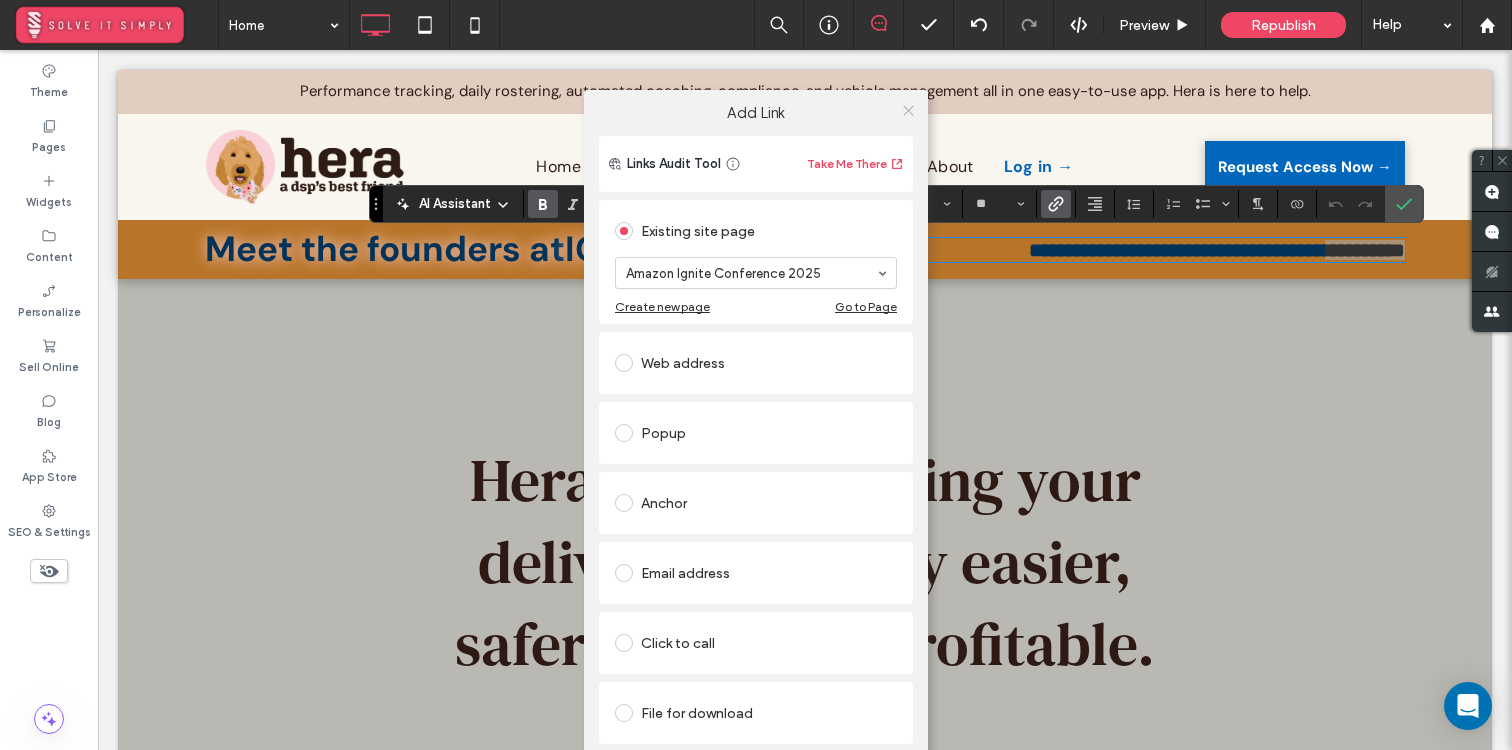 click 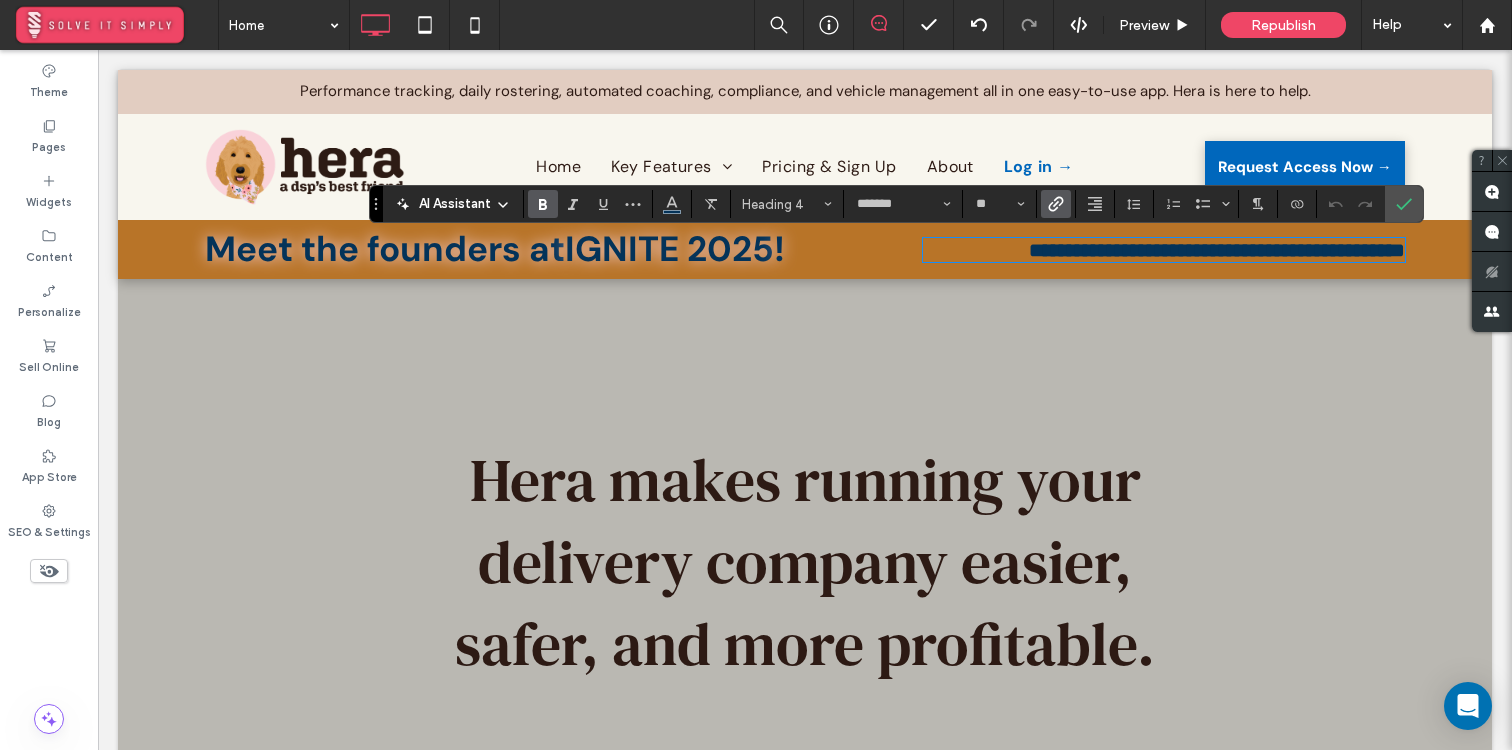 click on "**********" at bounding box center (805, 249) 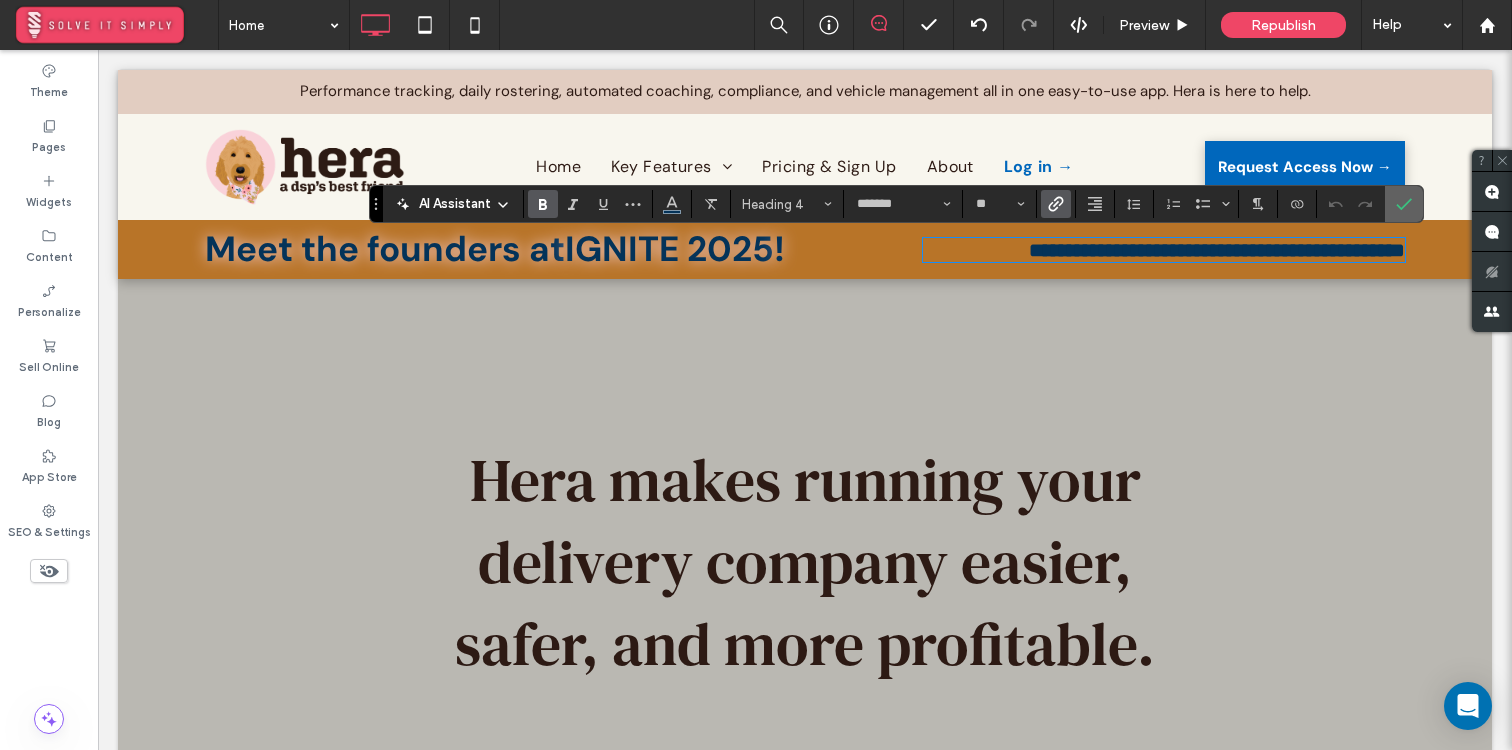 click 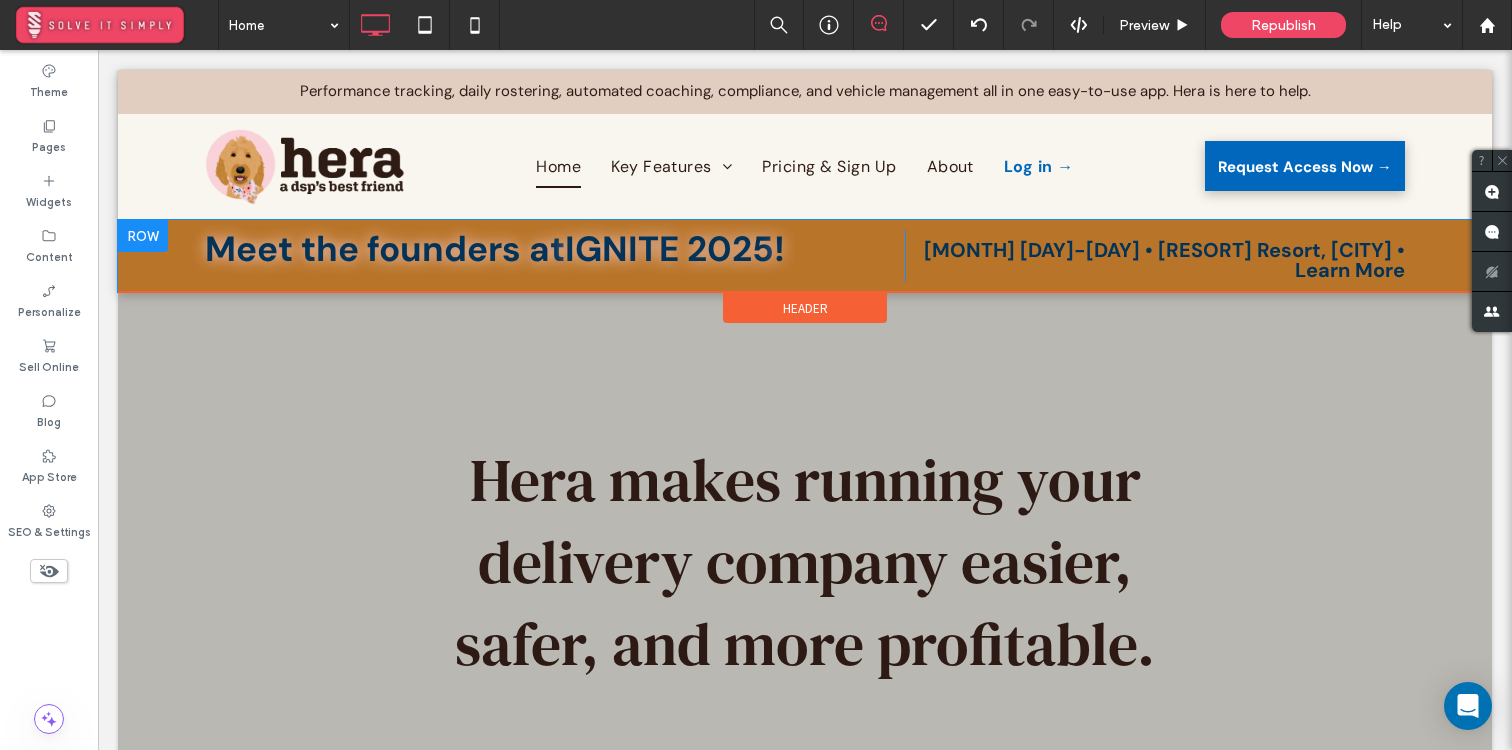 click on "Meet the founders at IGNITE 2025 !
Click To Paste
Sep 28-30 • Aria Resort, Las Vegas • Learn More
Click To Paste" at bounding box center (805, 256) 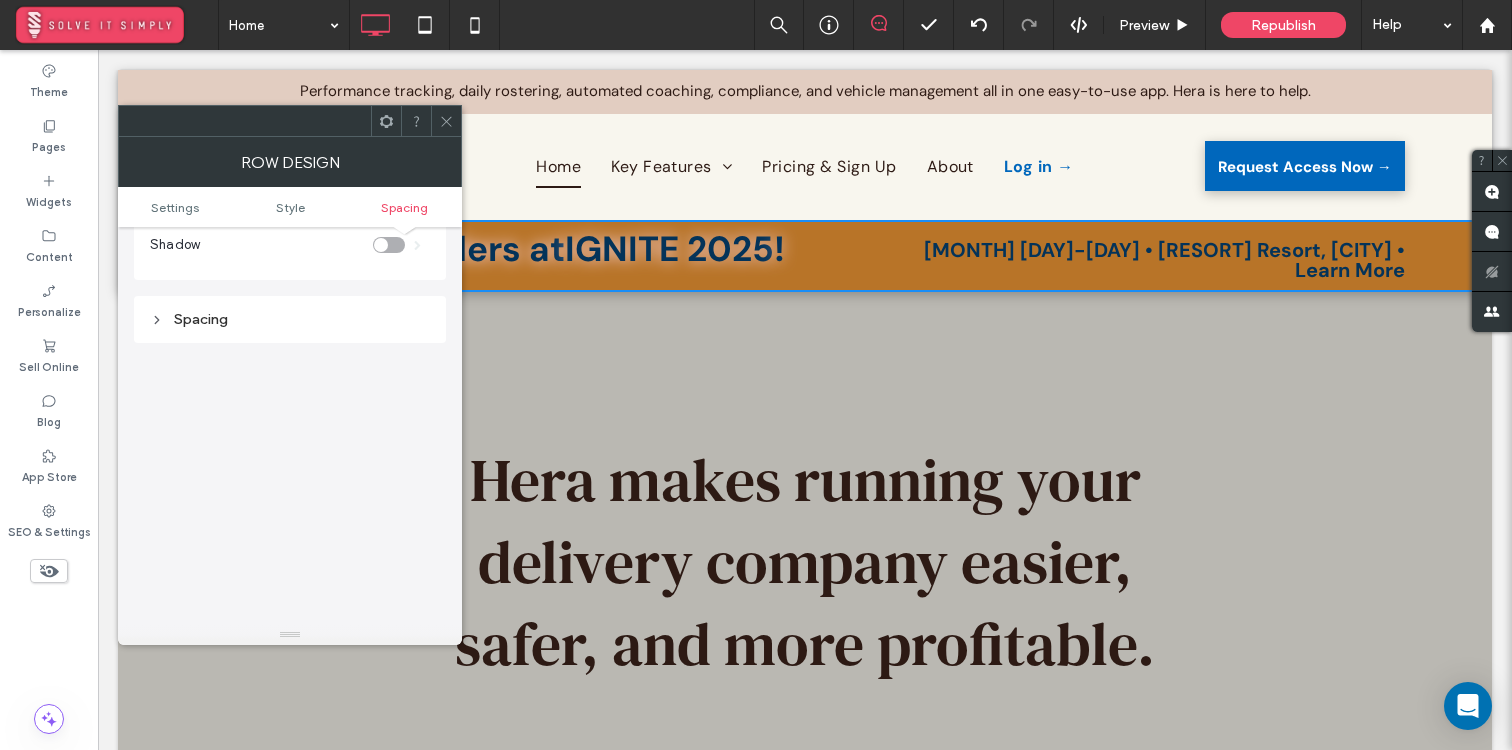 scroll, scrollTop: 503, scrollLeft: 0, axis: vertical 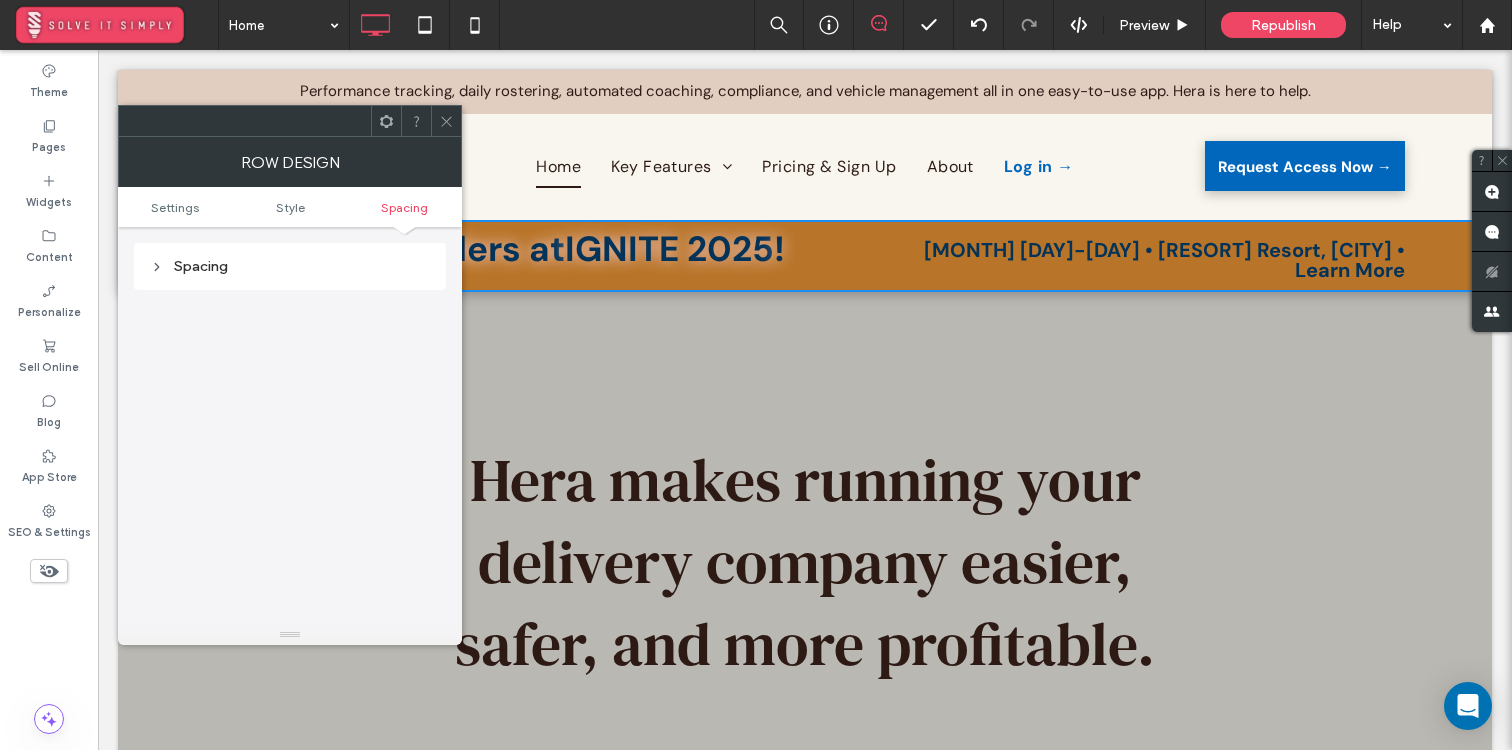 click 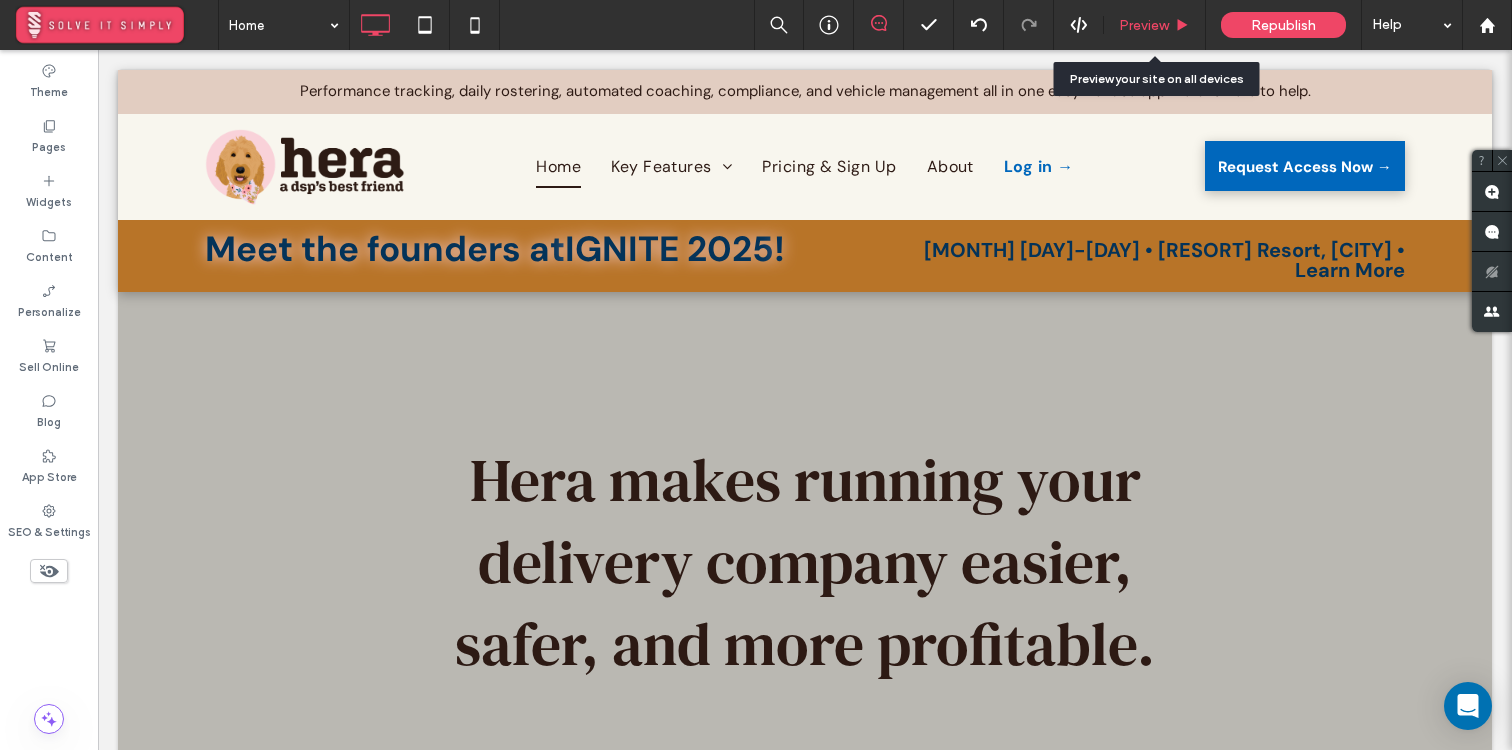 click on "Preview" at bounding box center [1154, 25] 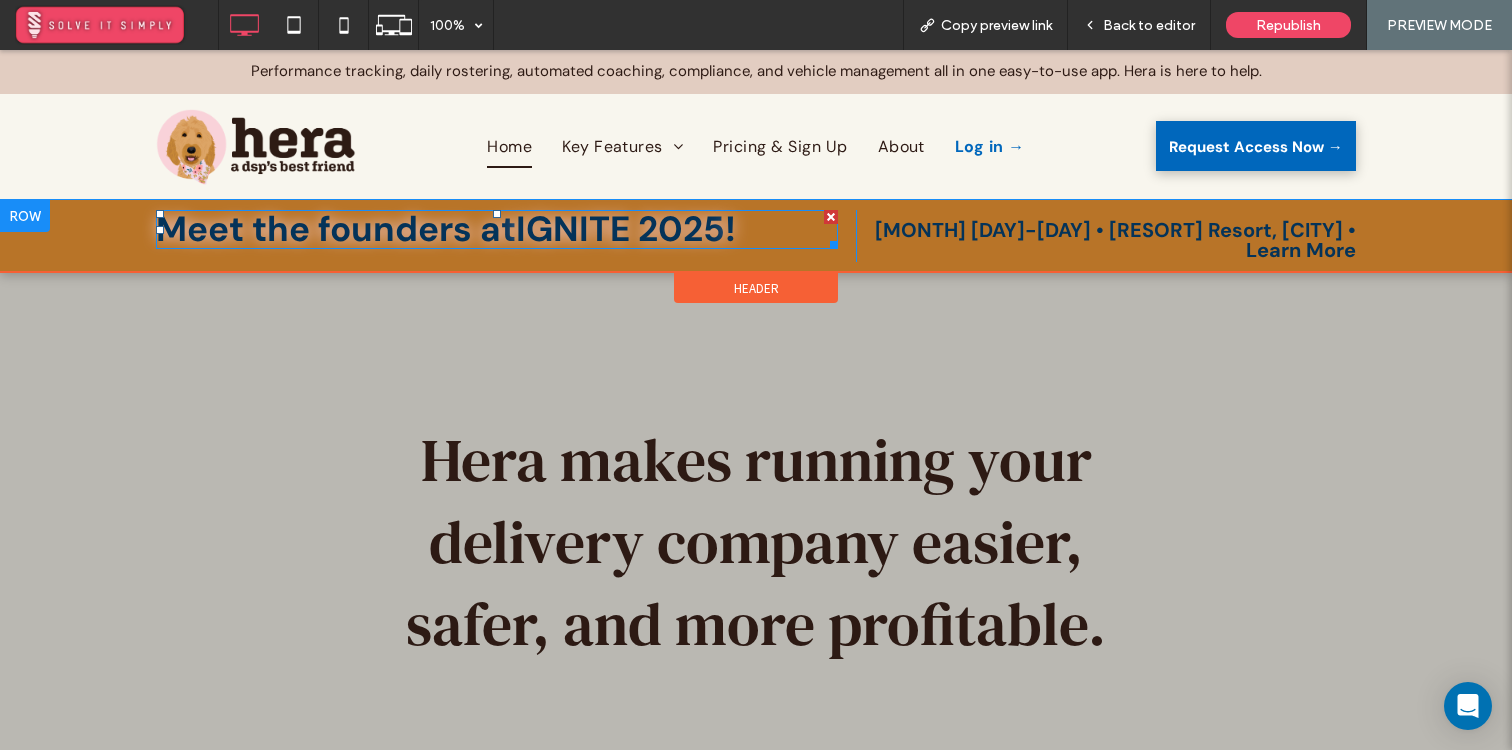 click on "IGNITE 2025" at bounding box center (620, 229) 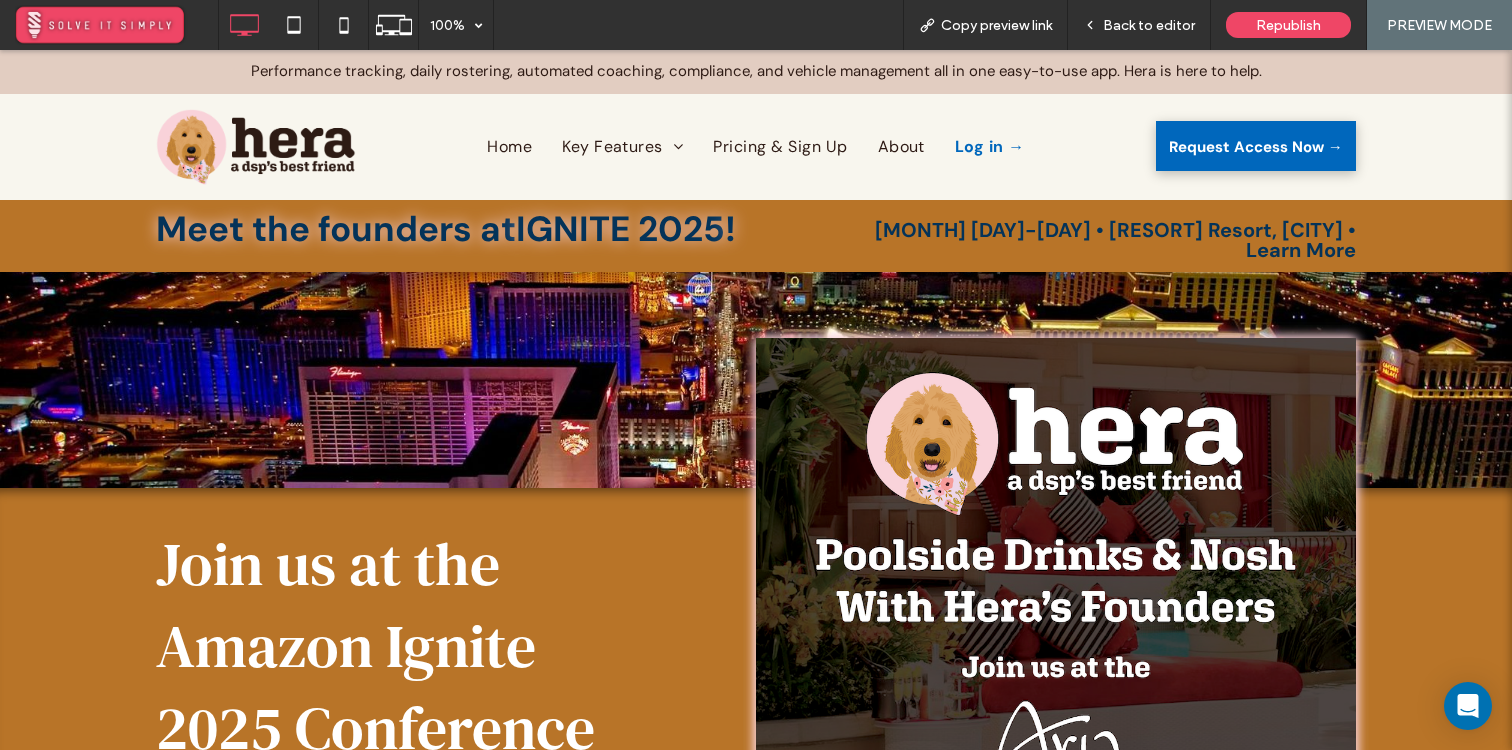 scroll, scrollTop: 0, scrollLeft: 0, axis: both 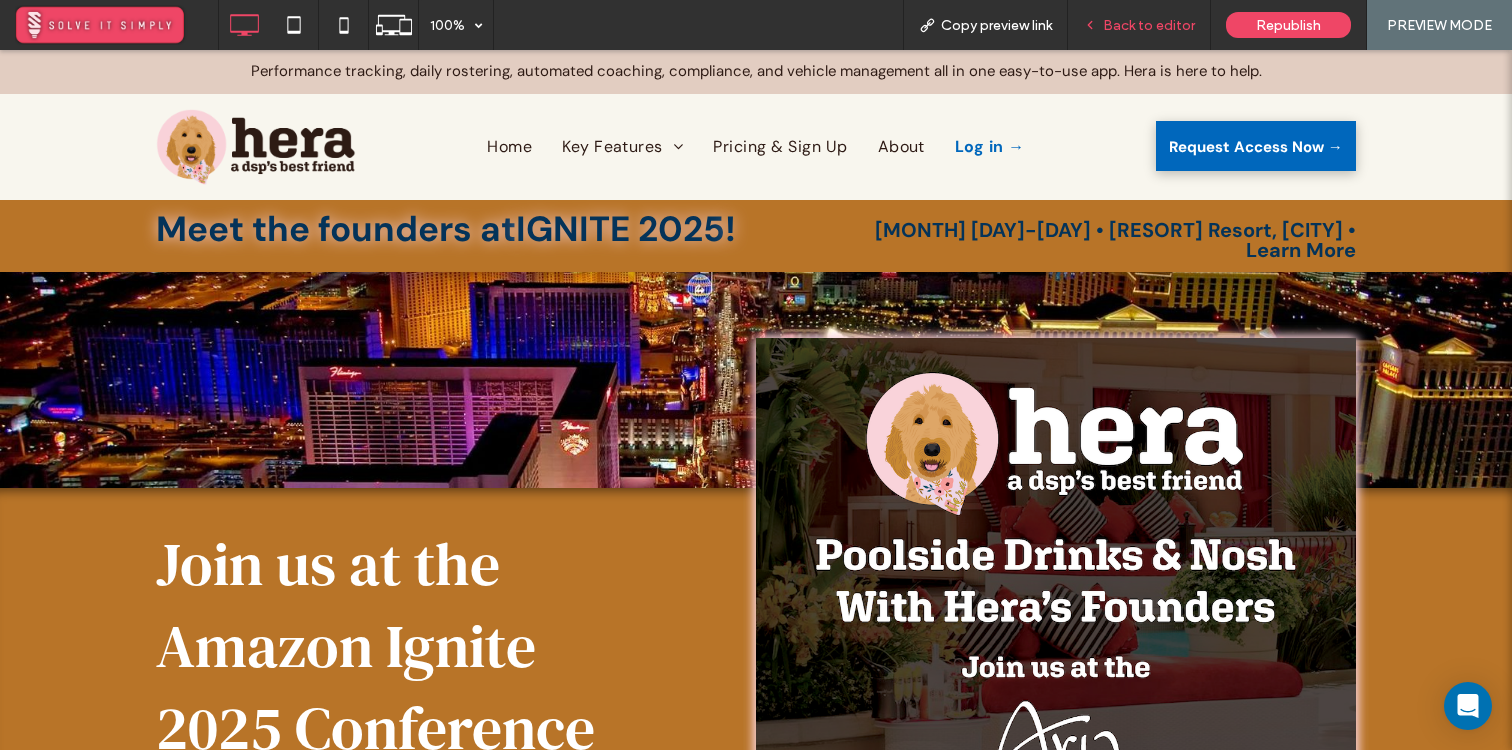 click on "Back to editor" at bounding box center (1139, 25) 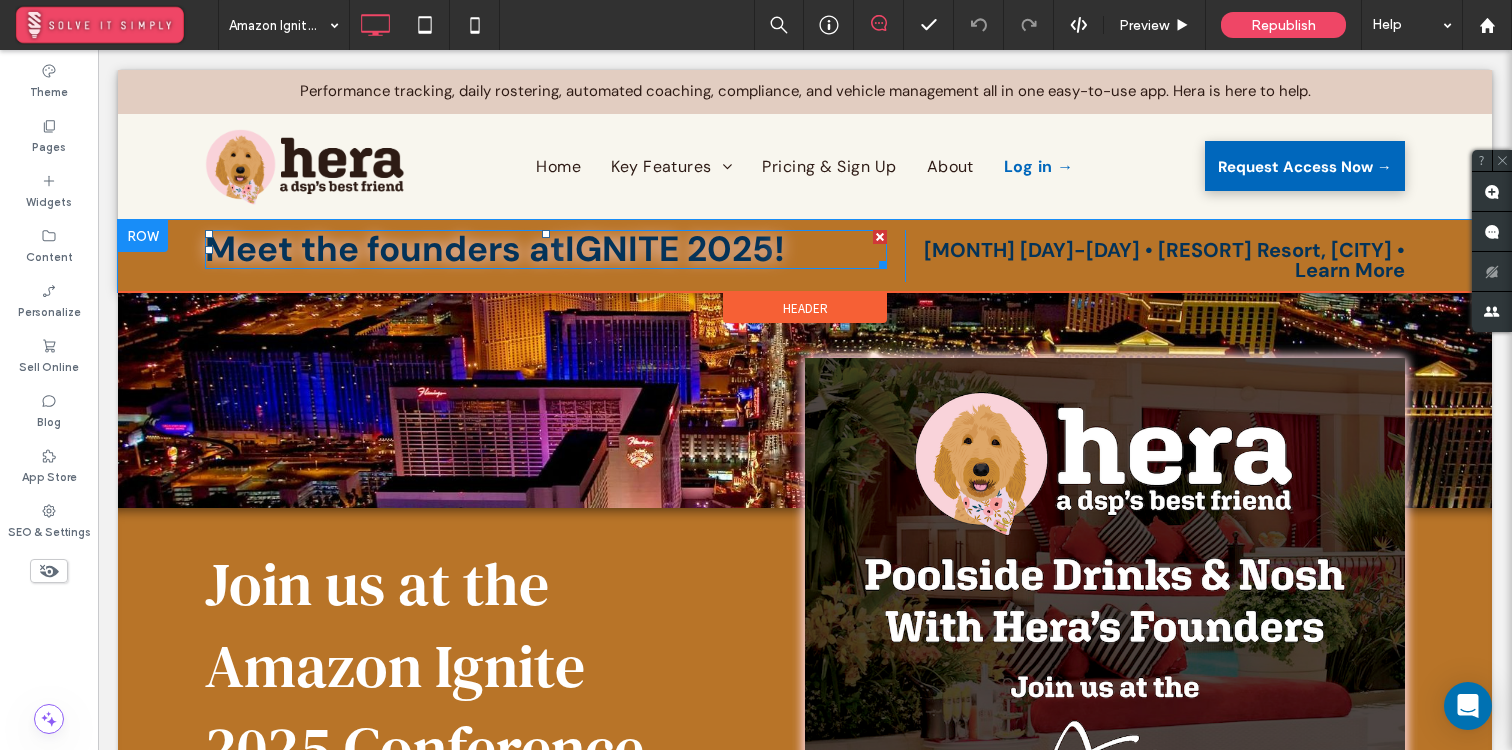 click on "IGNITE 2025" at bounding box center (669, 249) 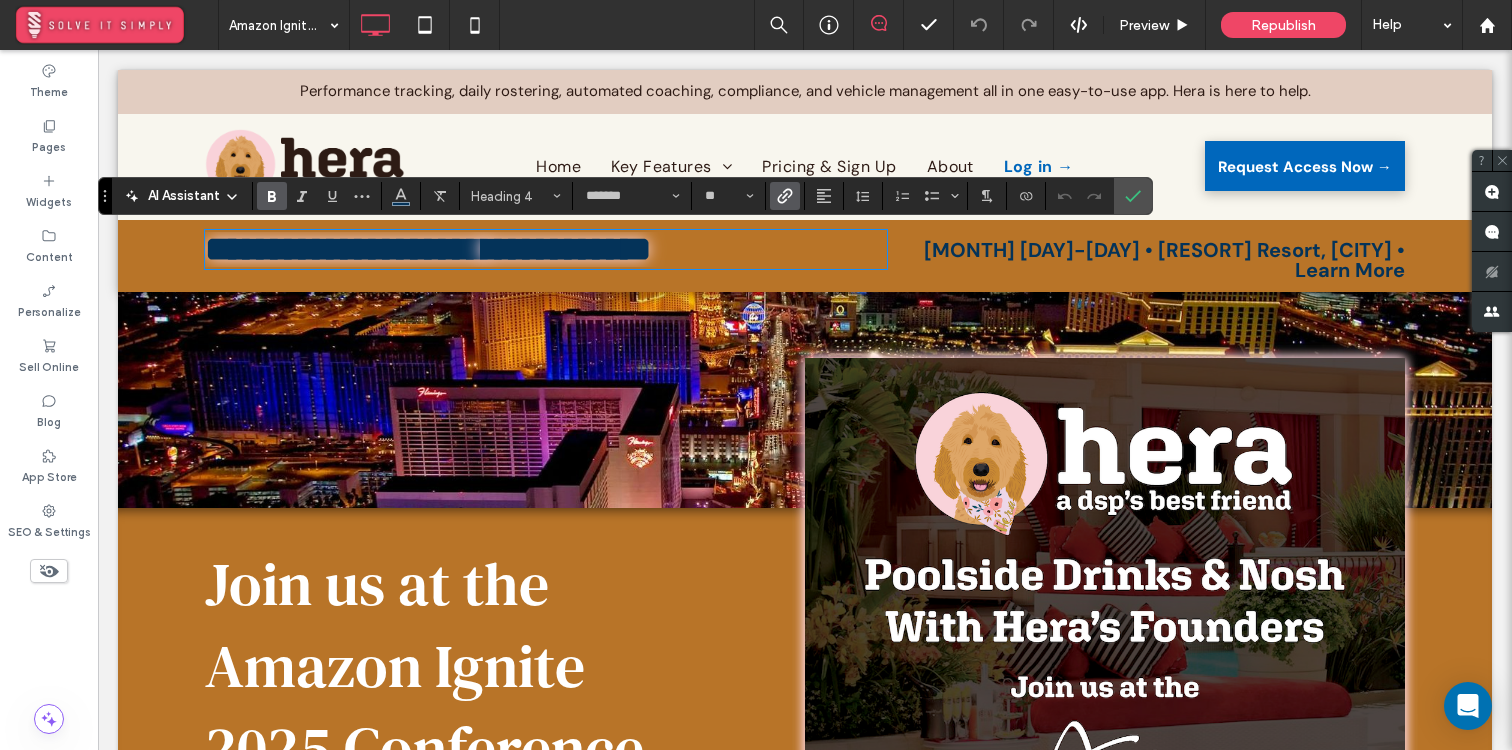 click on "**********" at bounding box center [344, 249] 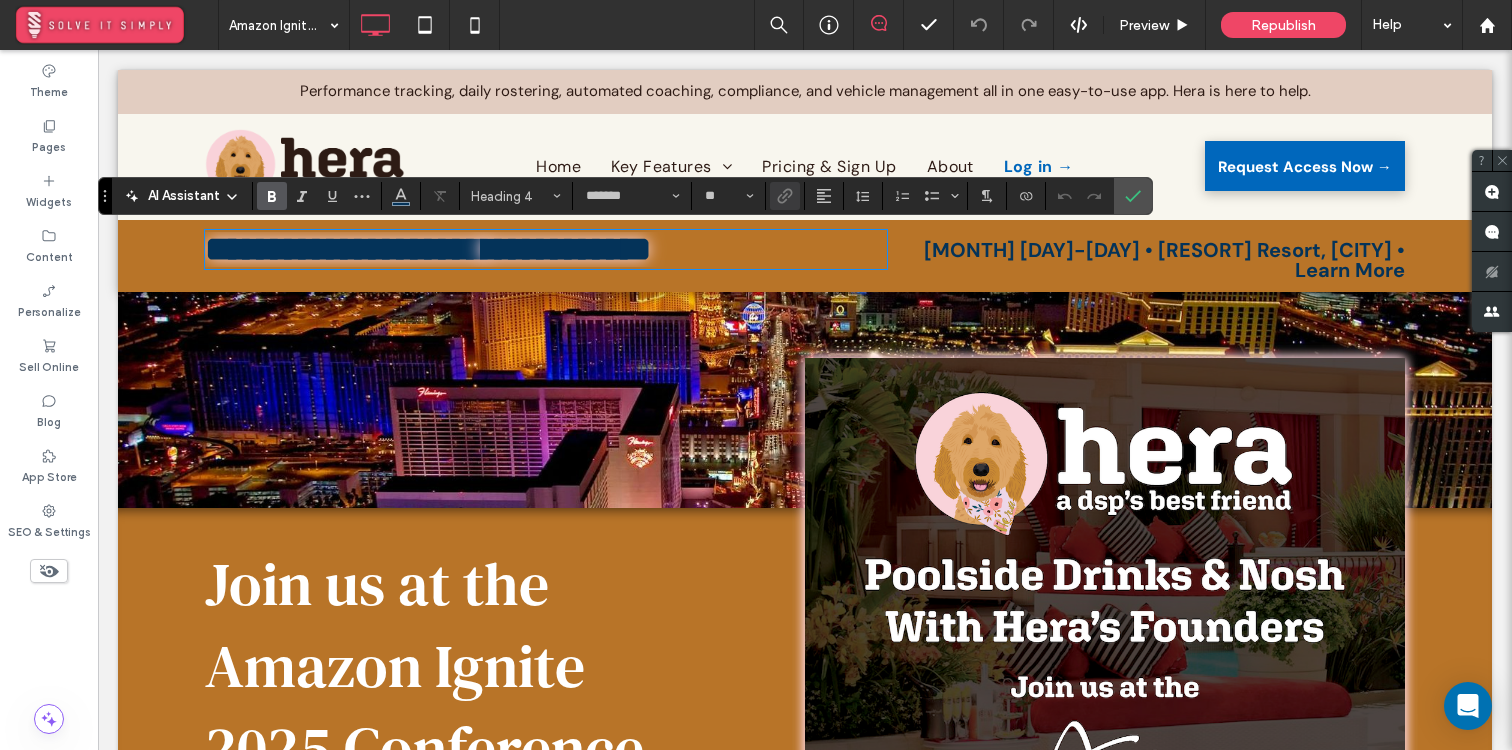 click on "**********" at bounding box center (344, 249) 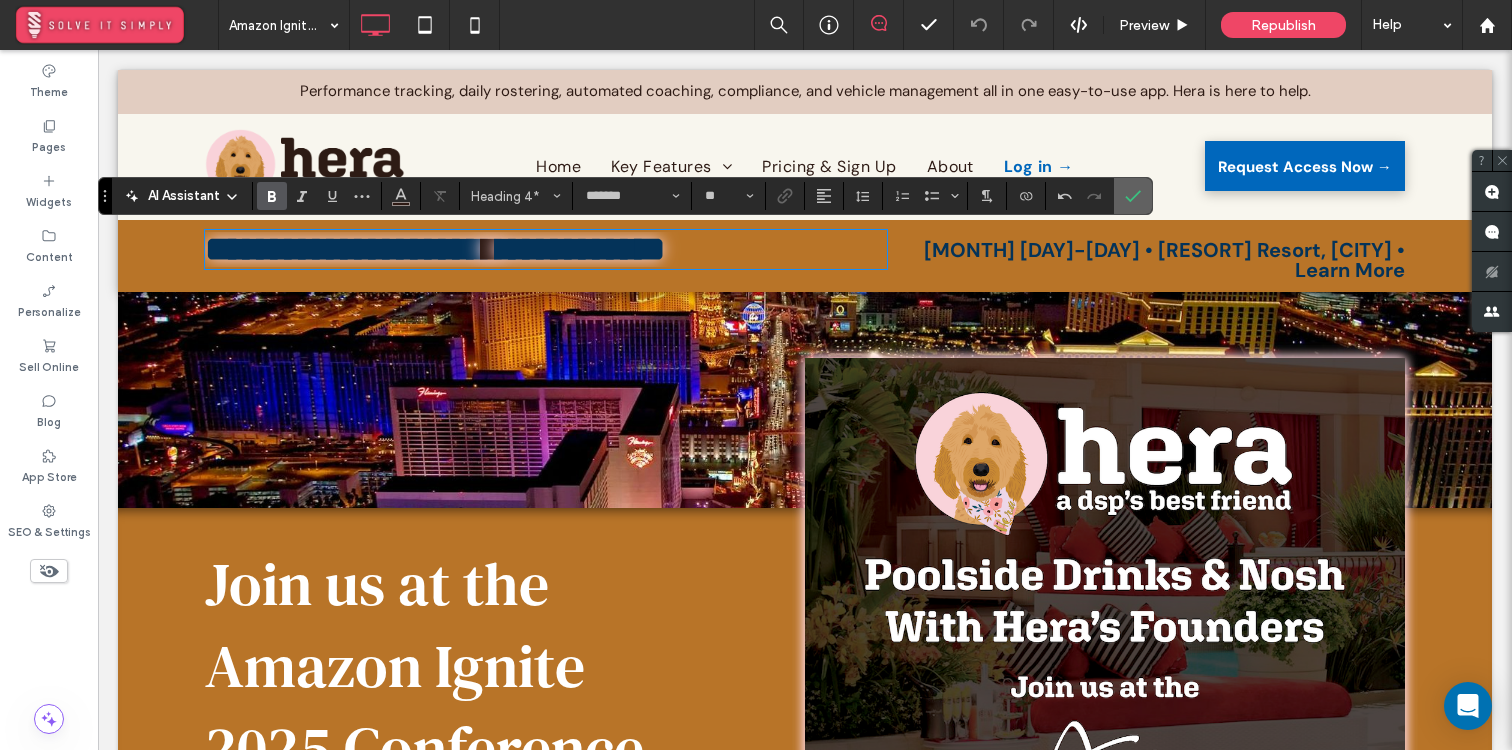 click 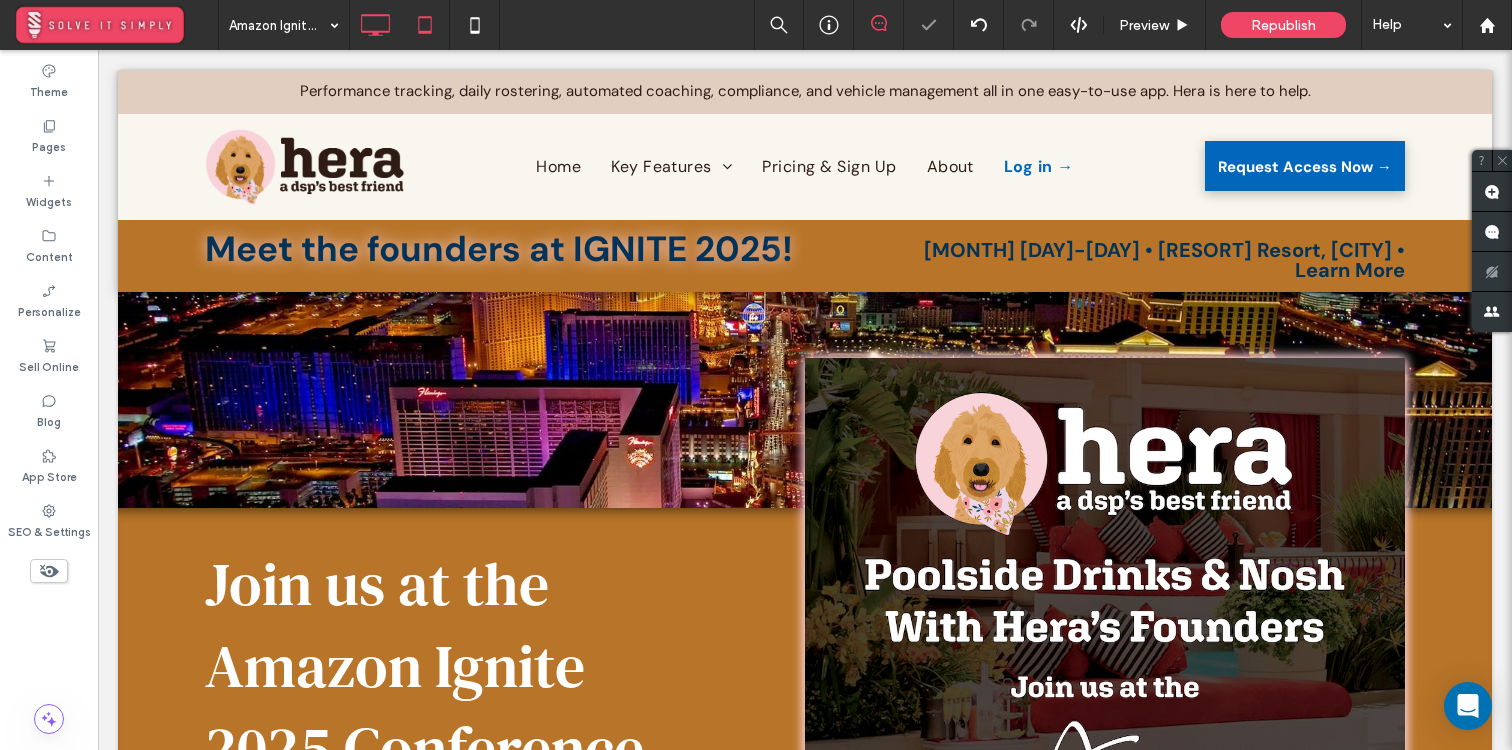 click 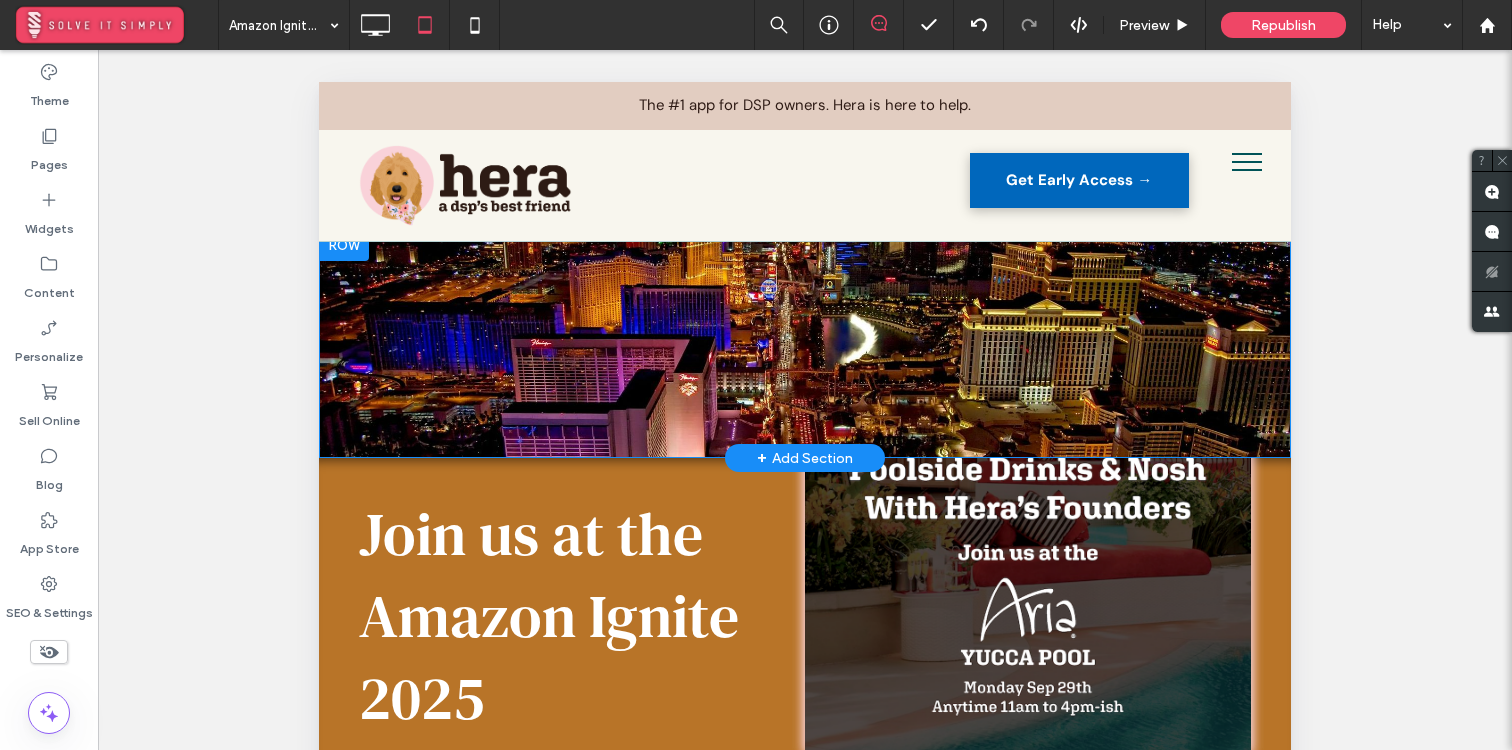 scroll, scrollTop: 0, scrollLeft: 0, axis: both 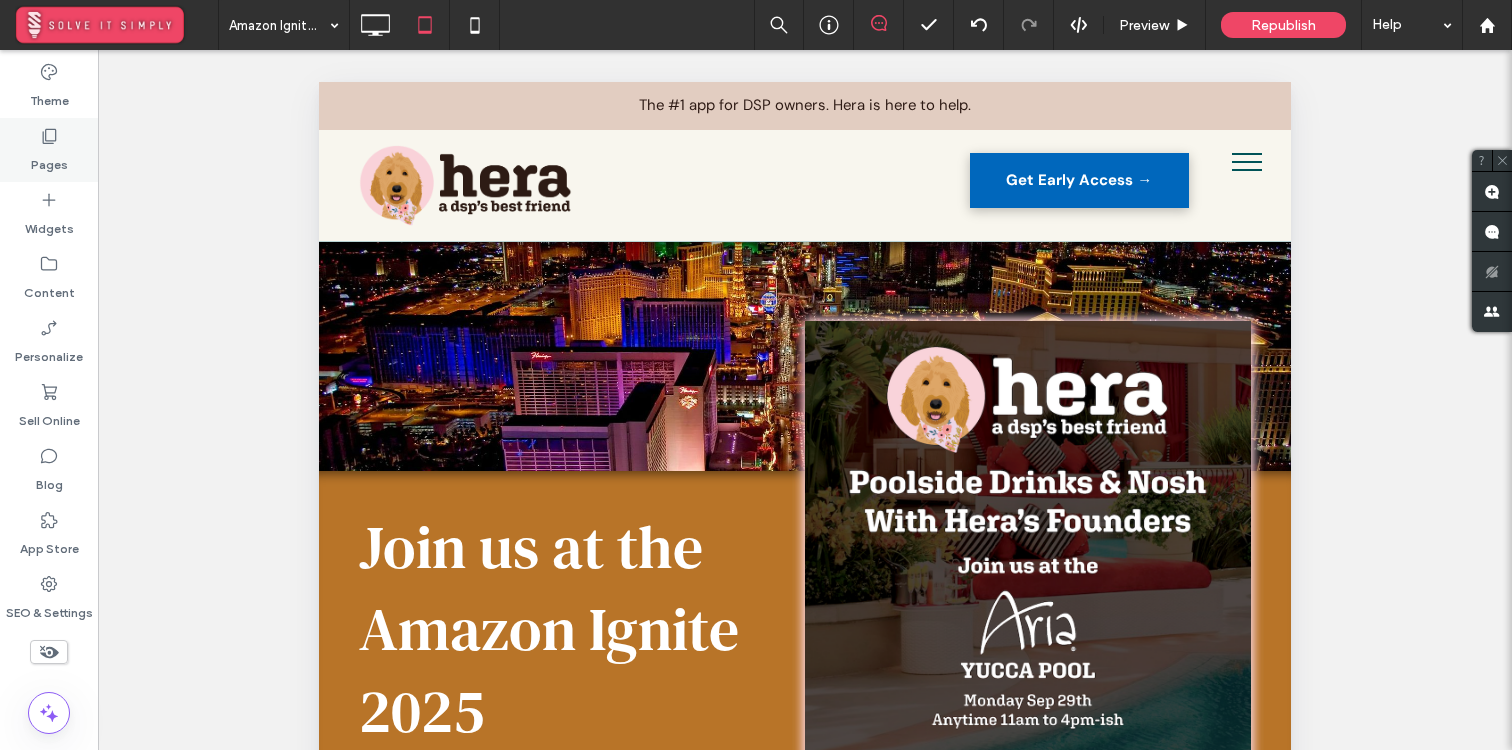 click 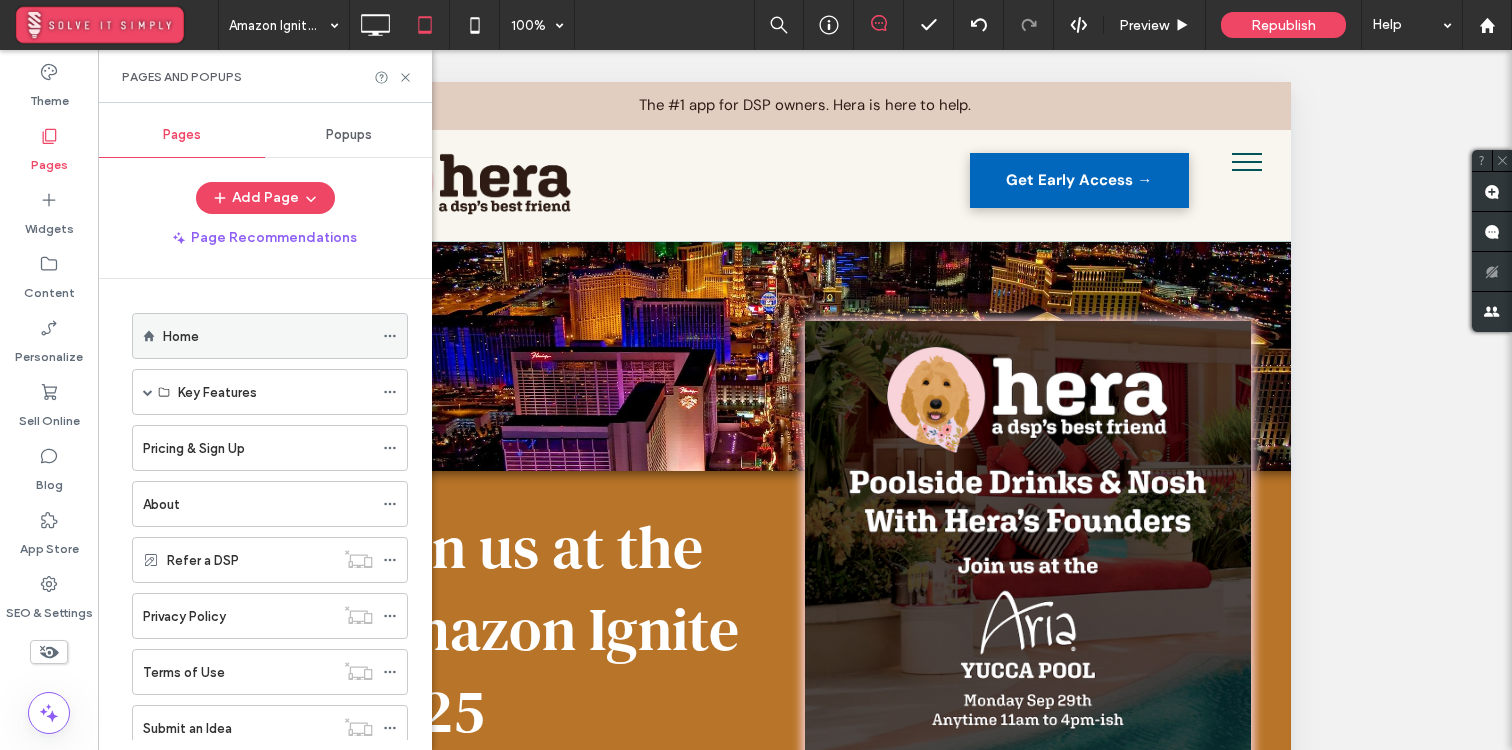 click on "Home" at bounding box center [268, 336] 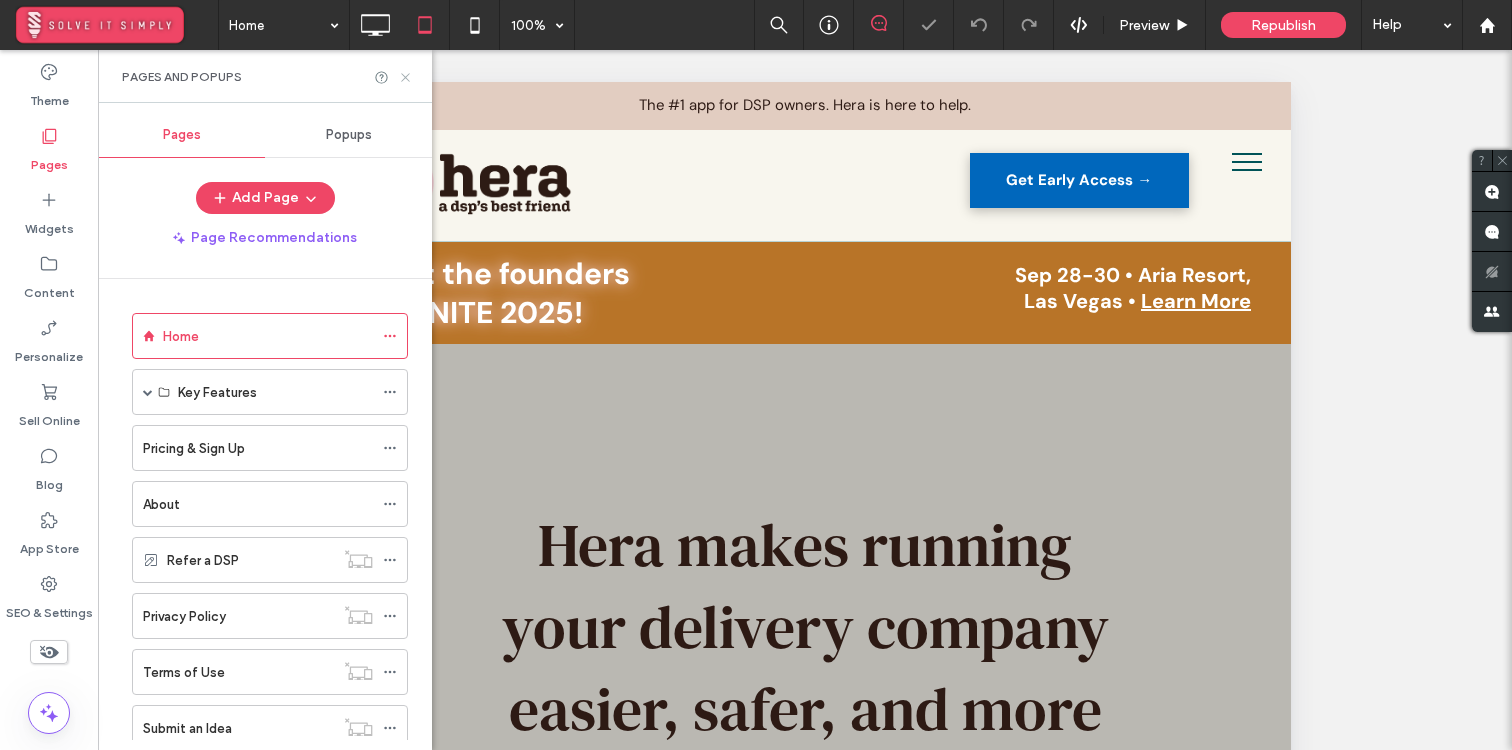 scroll, scrollTop: 0, scrollLeft: 0, axis: both 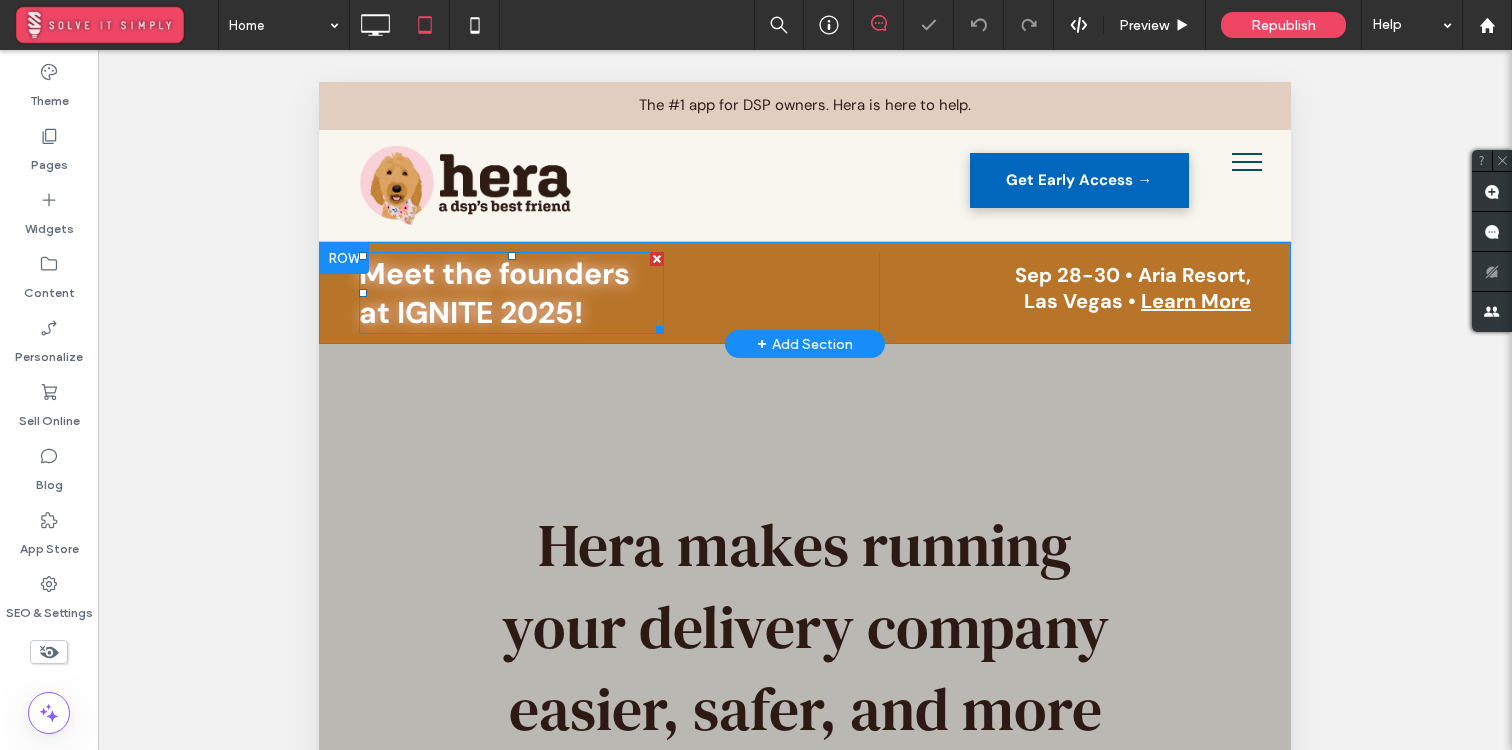 click on "IGNITE 2025" at bounding box center (485, 312) 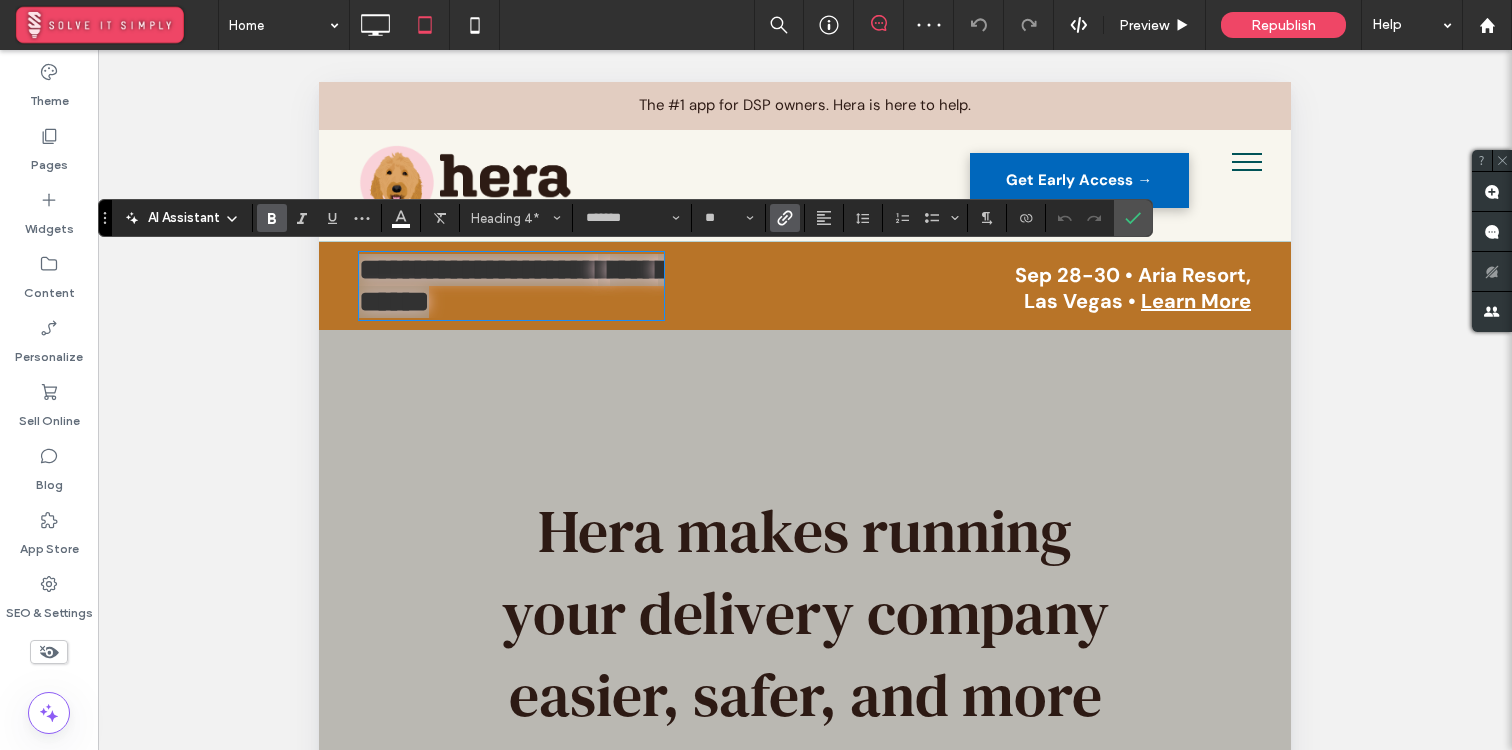 click 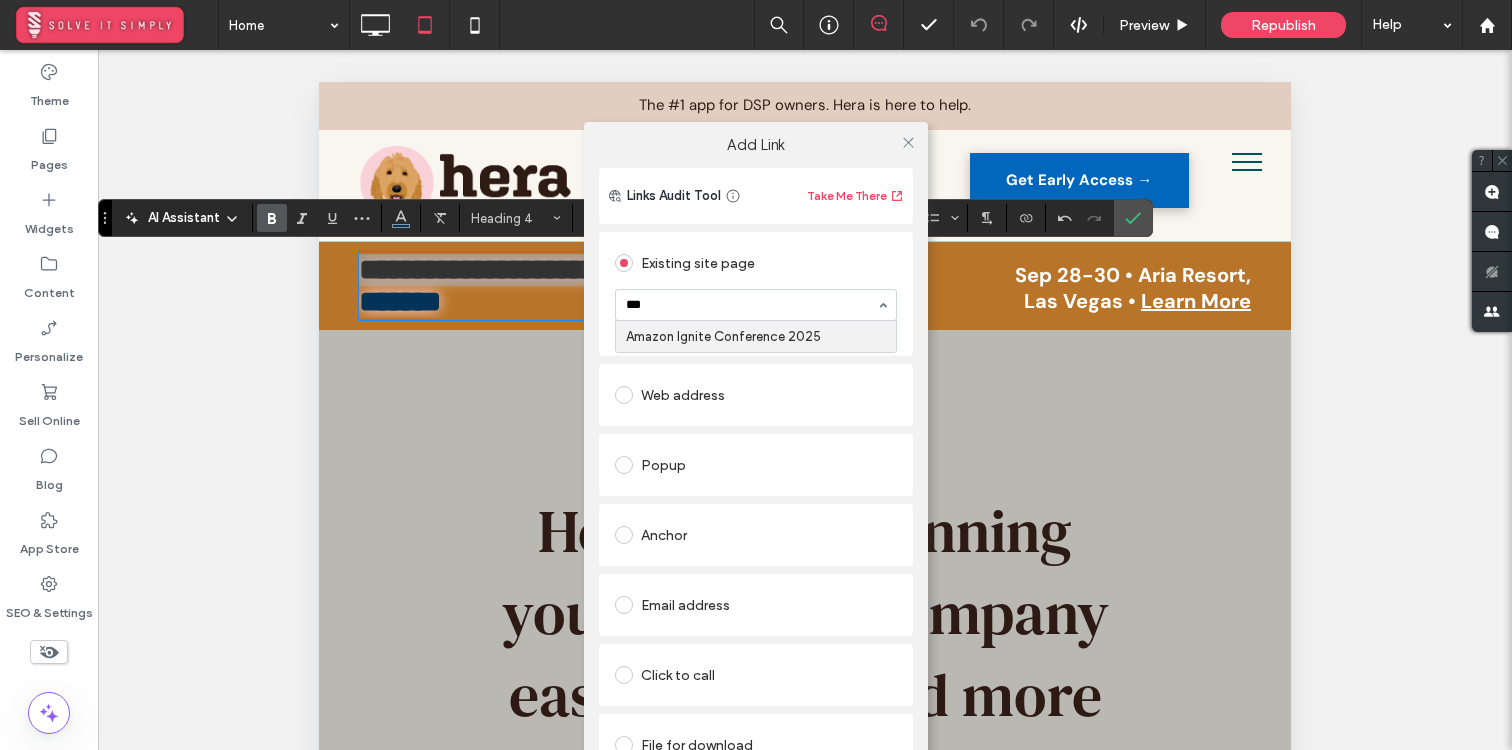 type on "****" 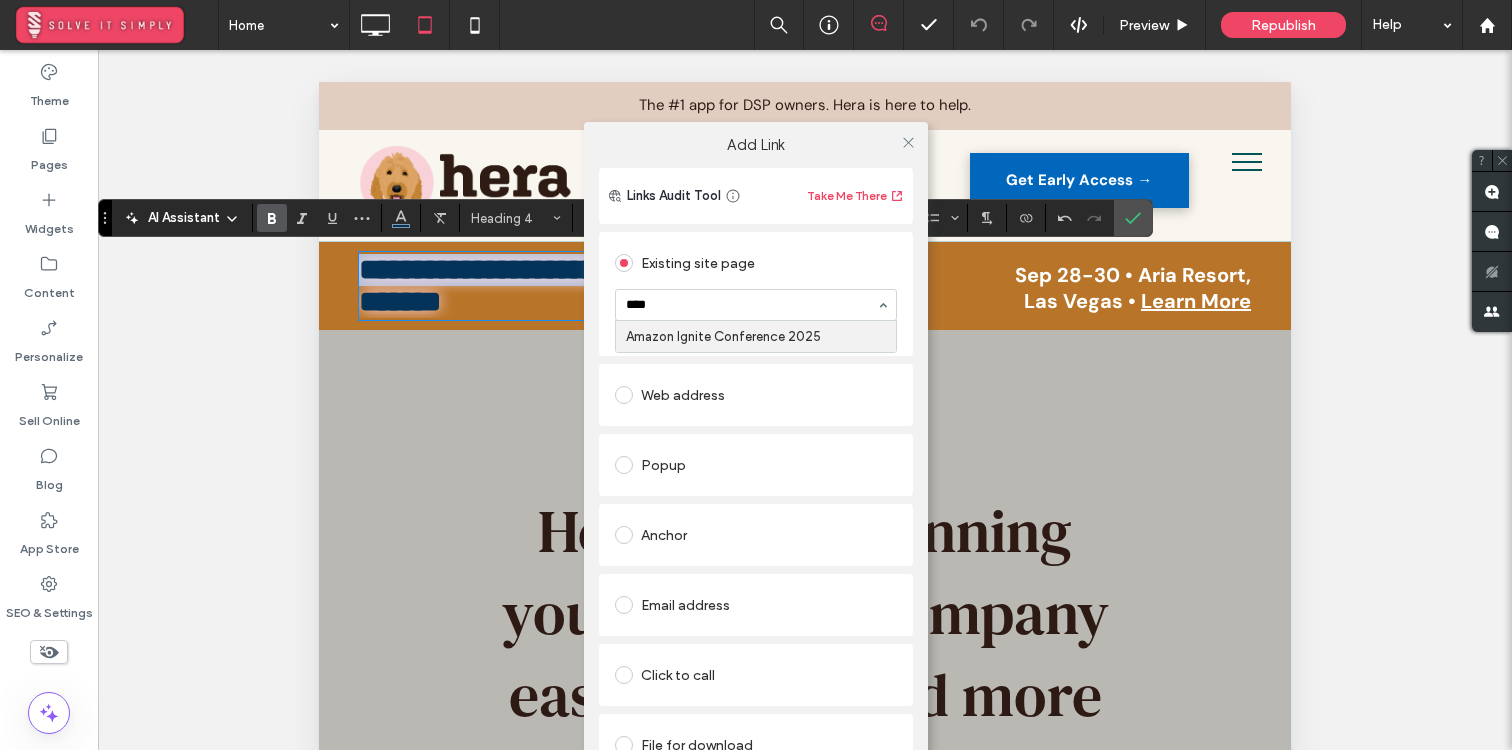 type 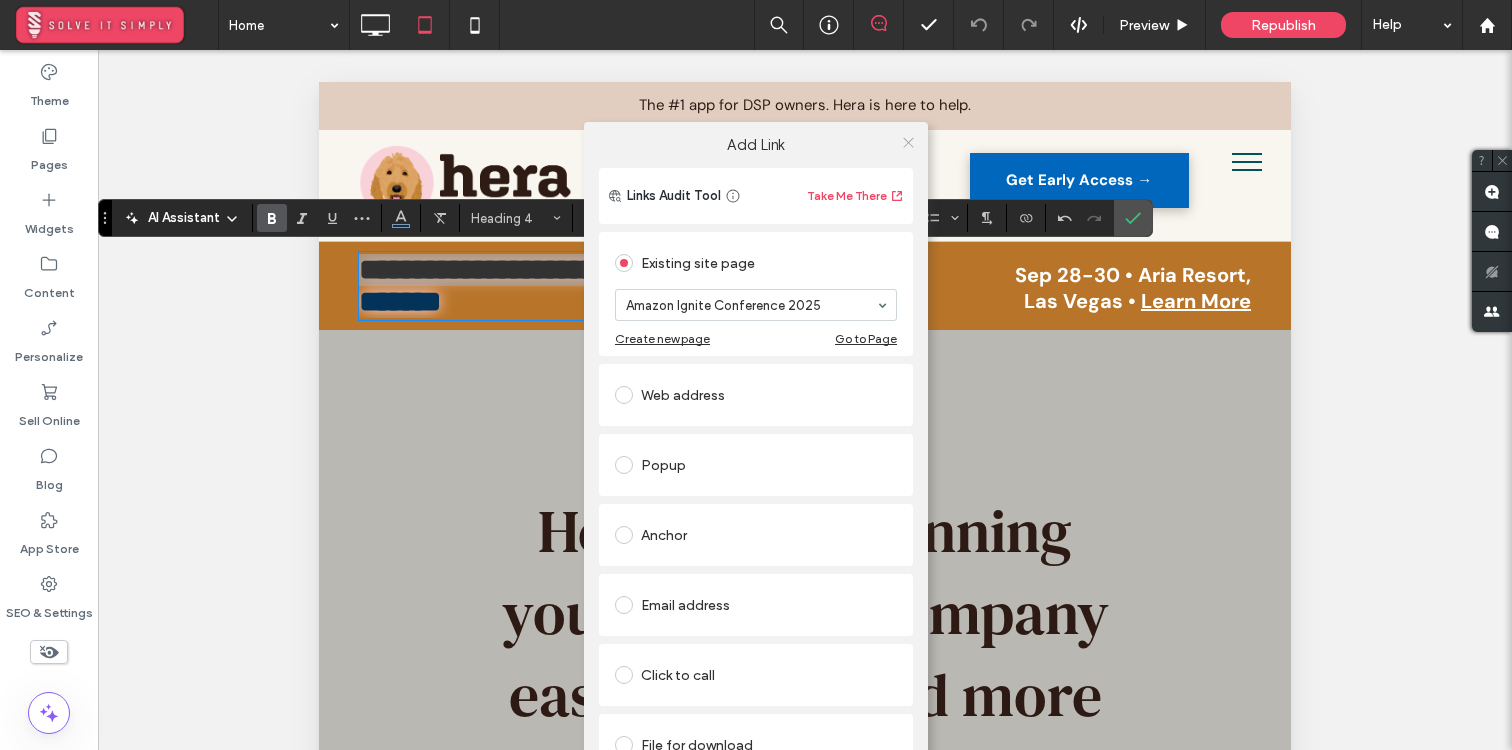 click 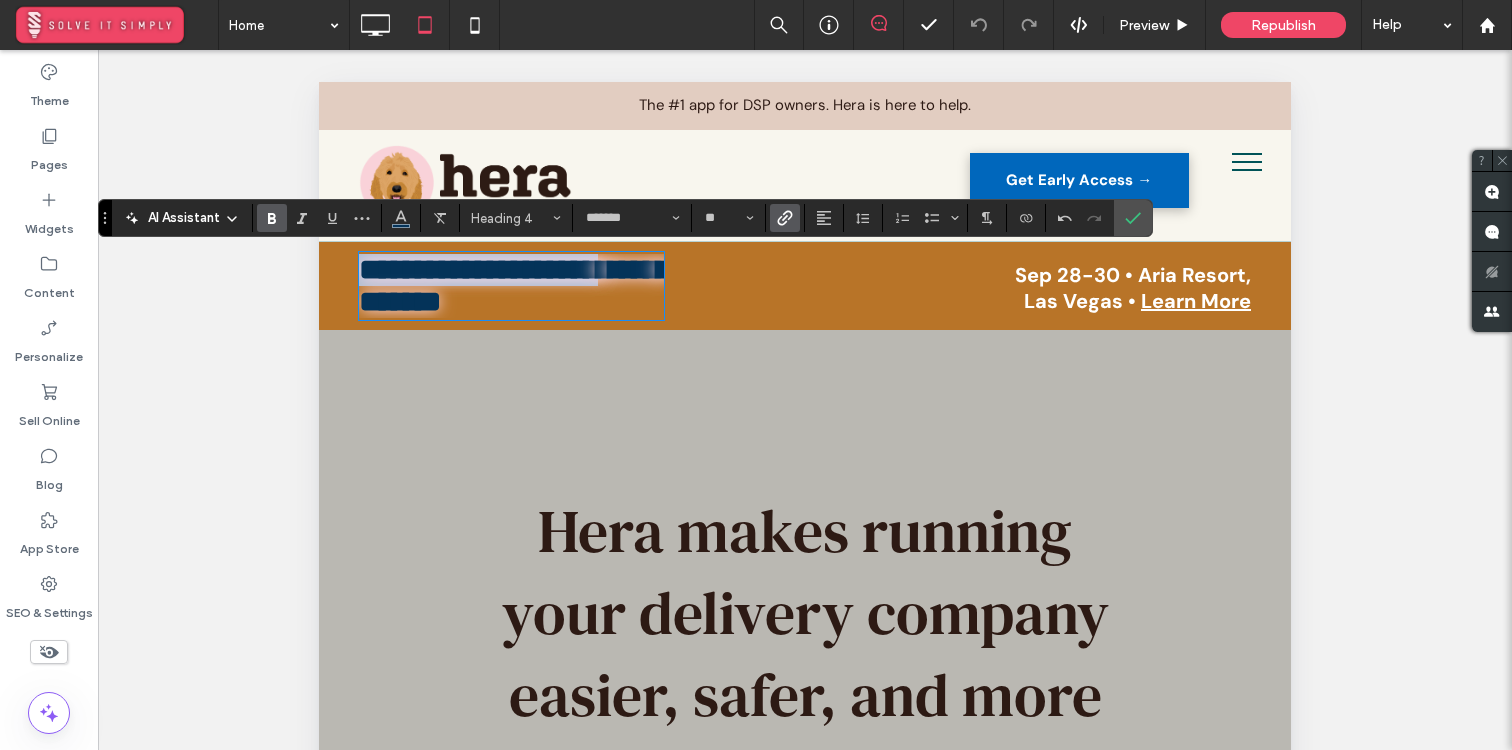 click on "Learn More" at bounding box center (1196, 301) 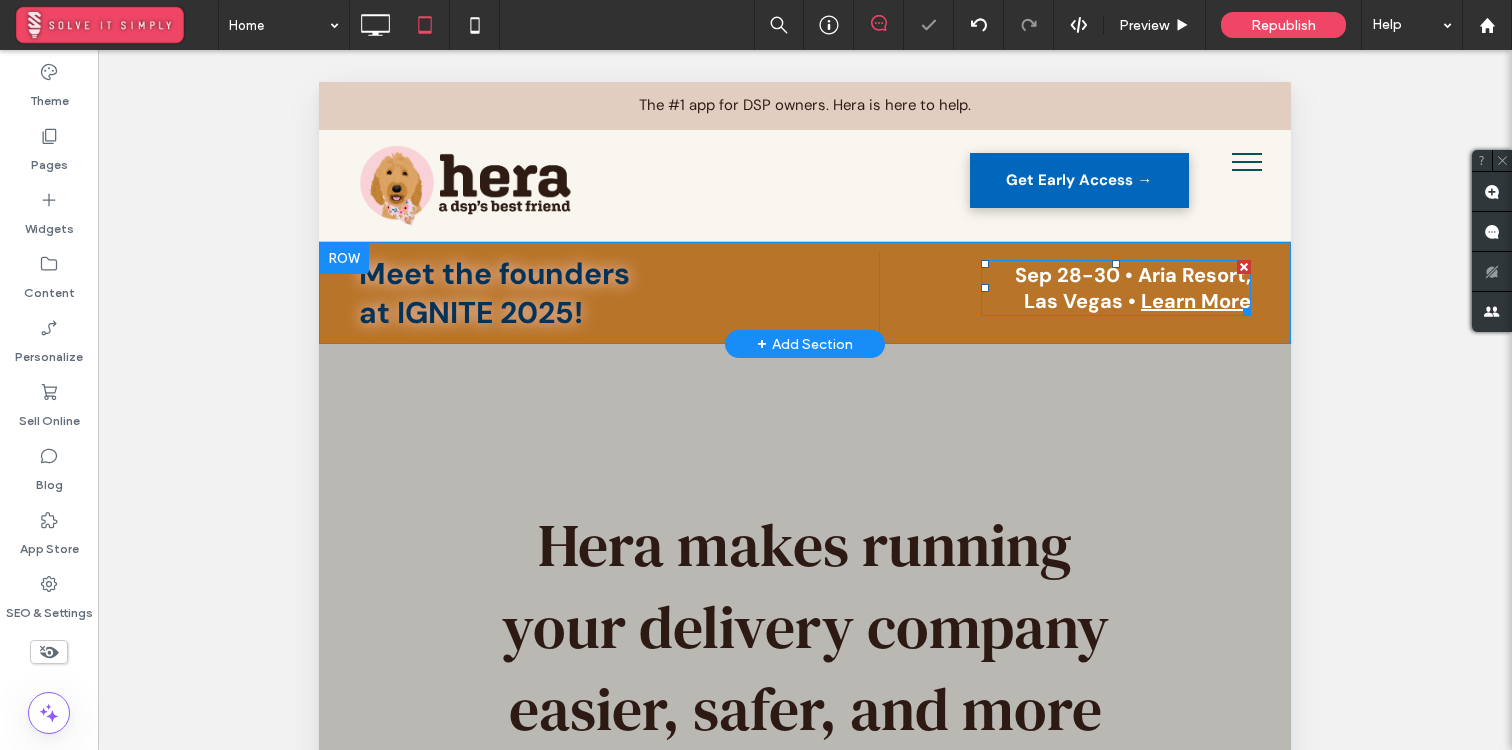 click on "Learn More" at bounding box center [1196, 301] 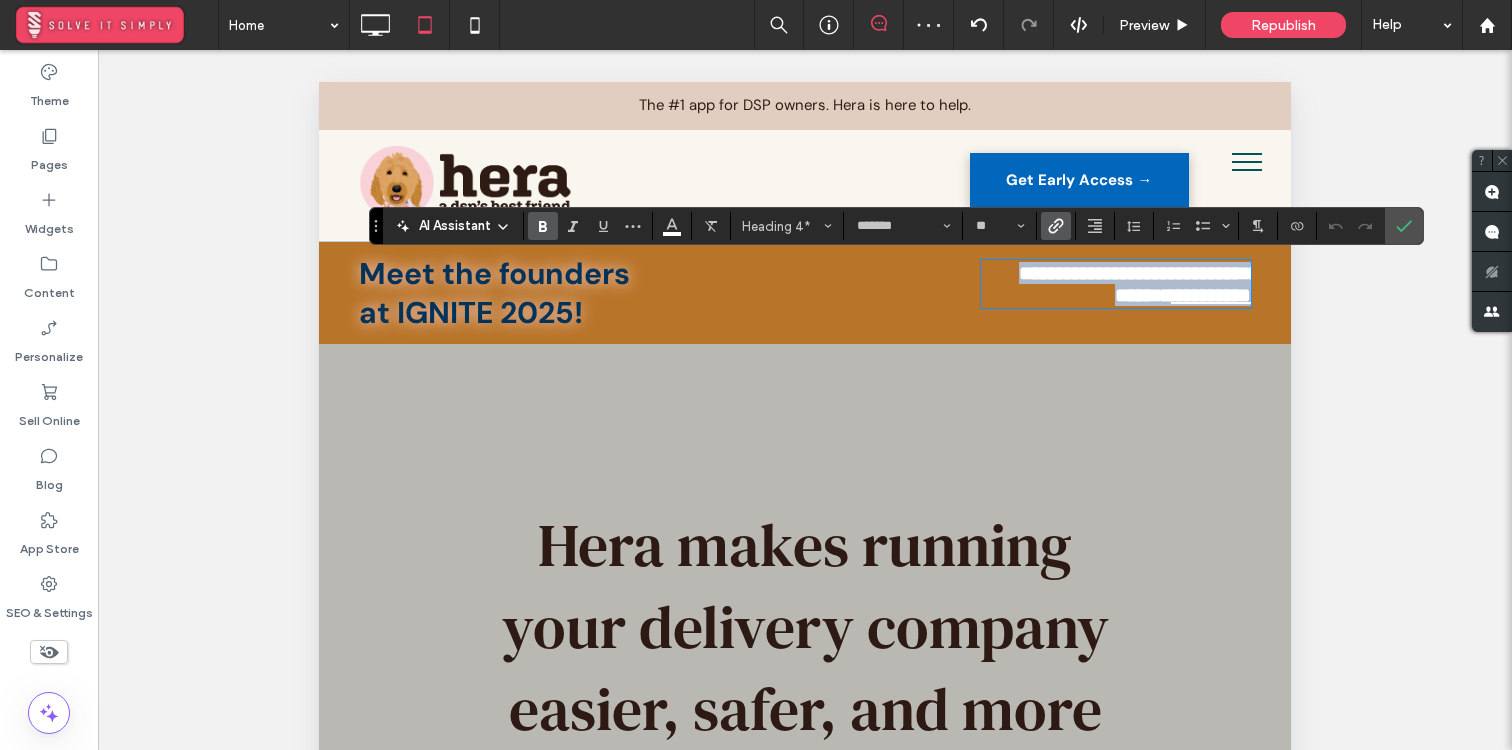 click on "**********" at bounding box center [1211, 295] 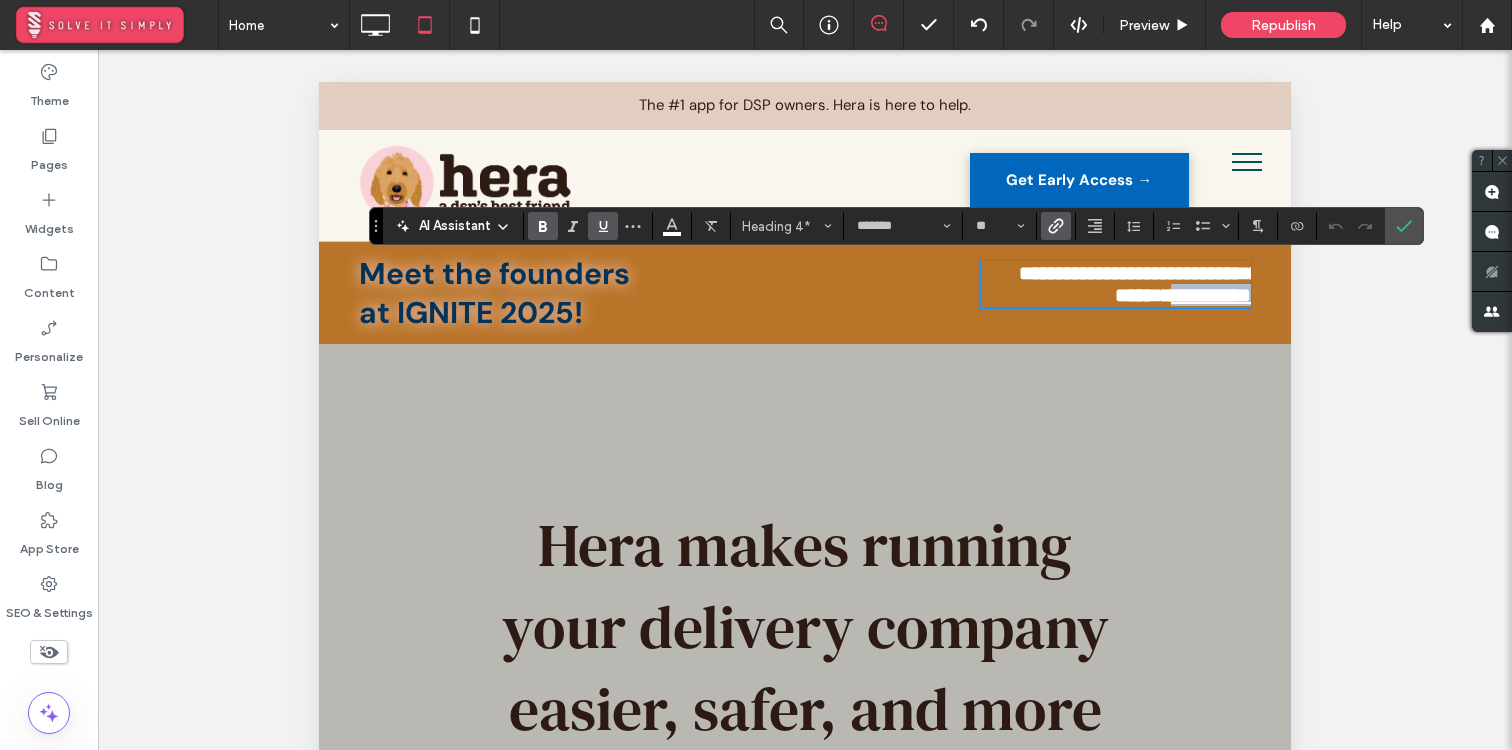 drag, startPoint x: 1145, startPoint y: 302, endPoint x: 1246, endPoint y: 308, distance: 101.17806 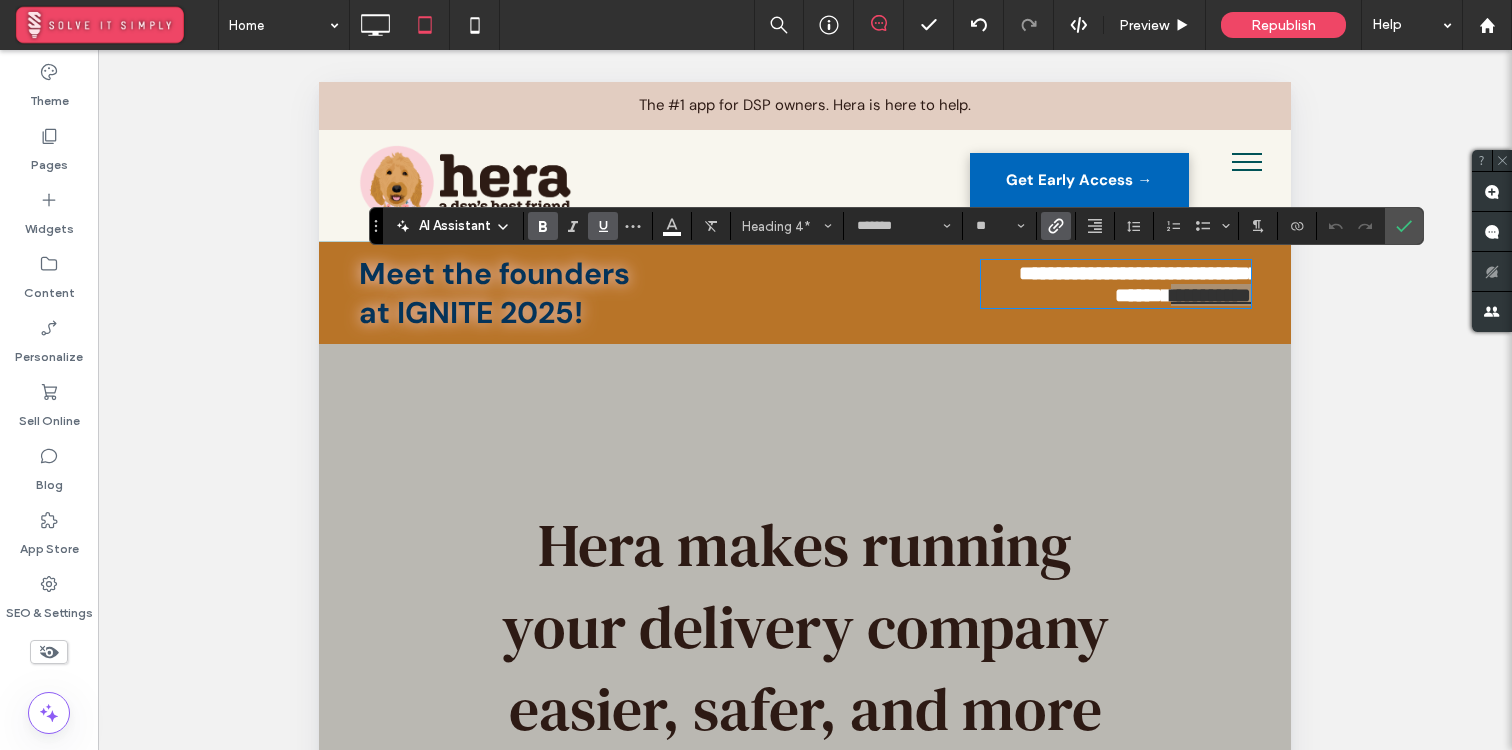 click 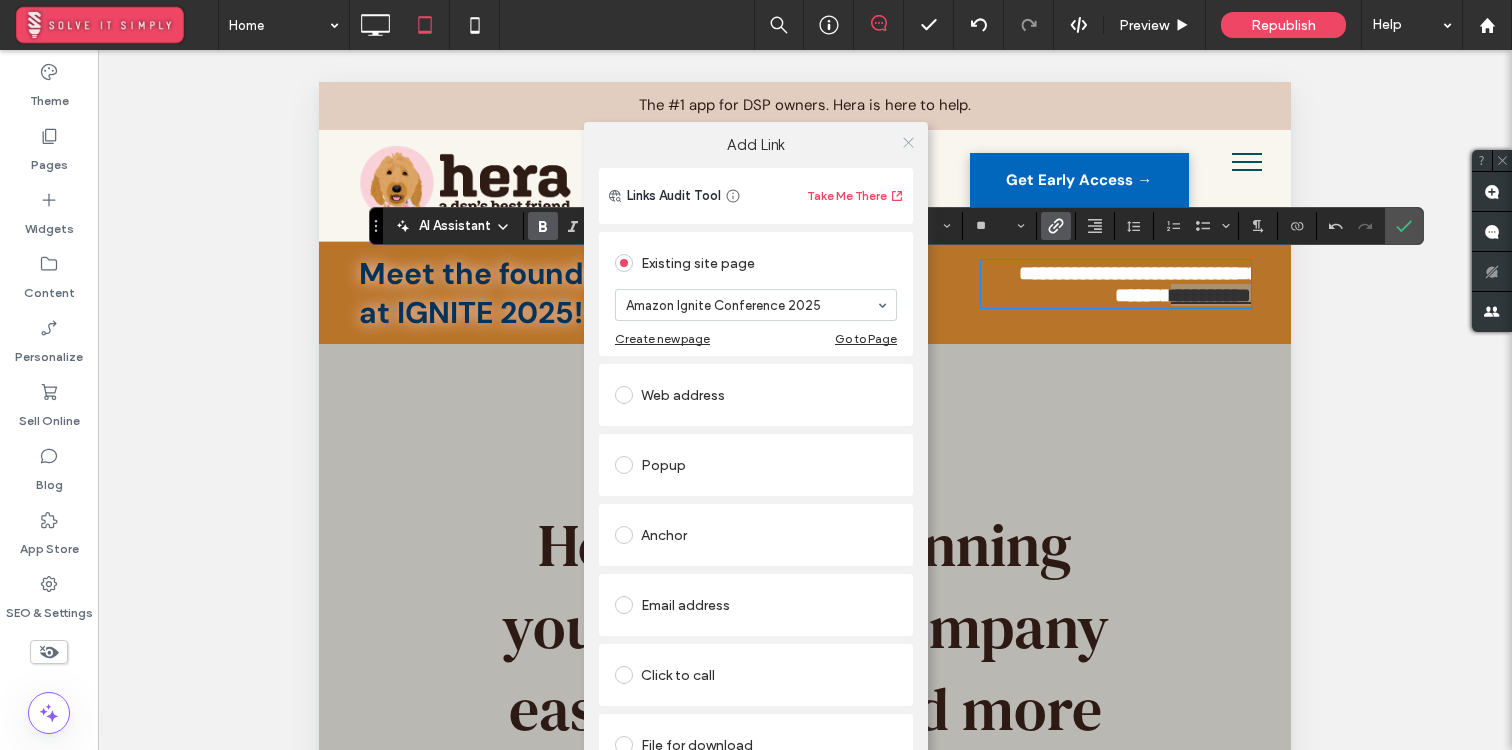 click 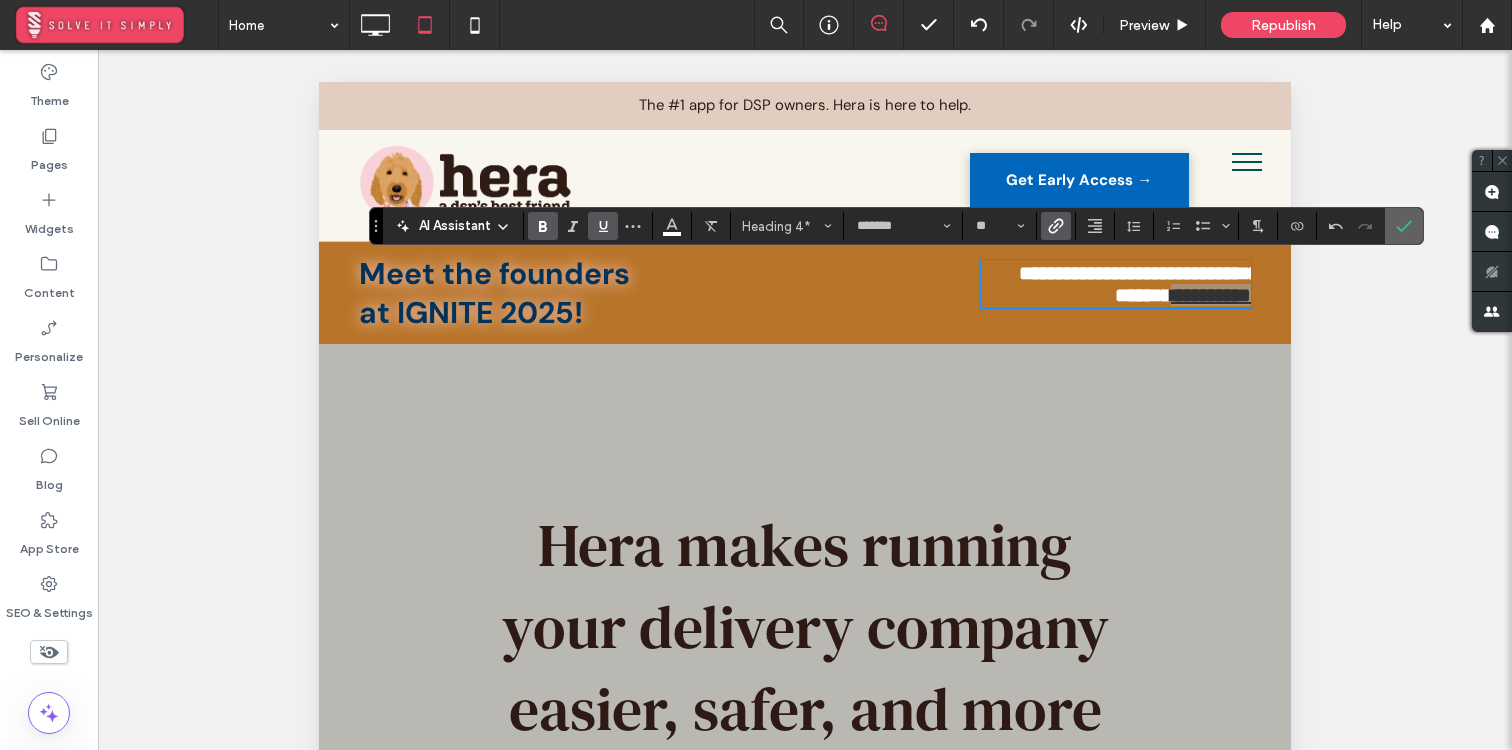 click 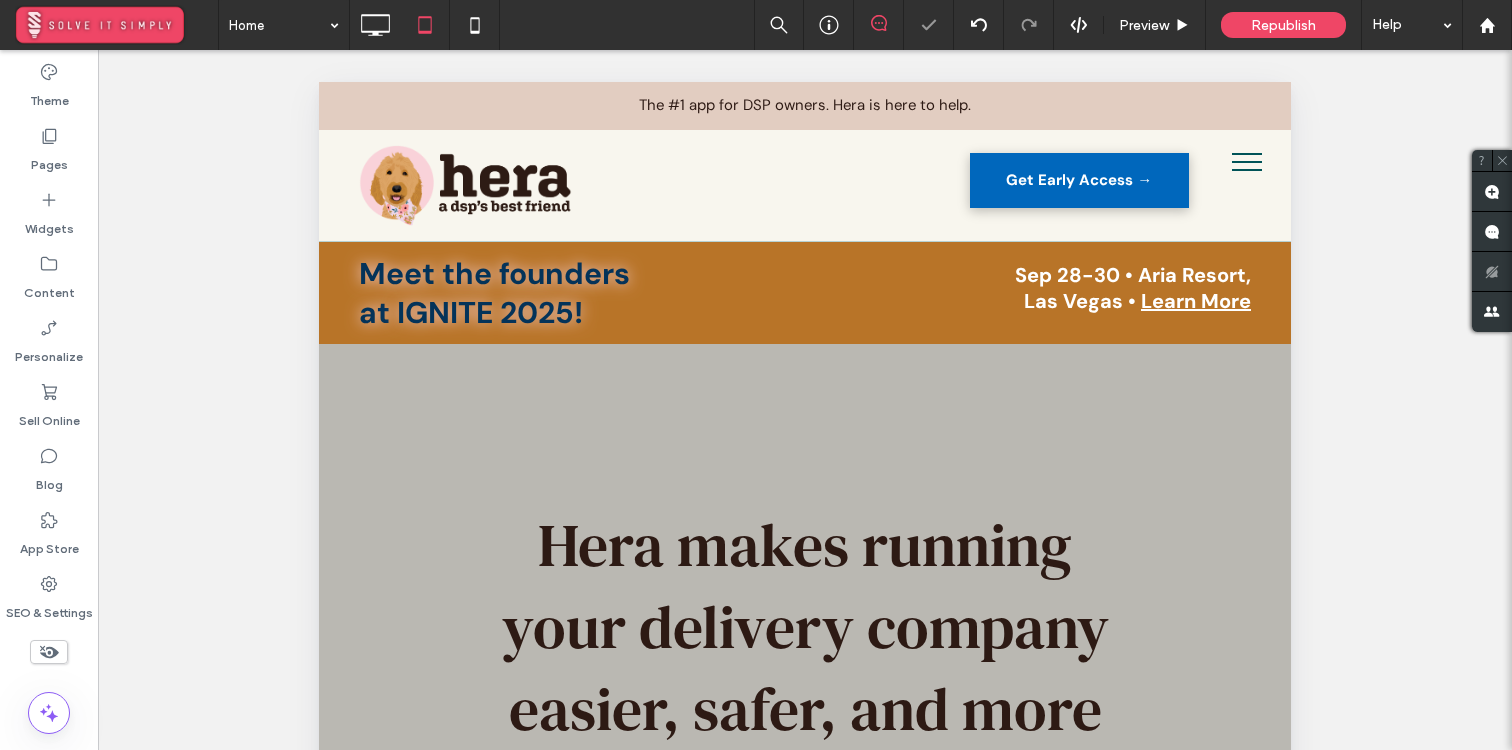 click on "Meet the founders at   IGNITE 2025!
Click To Paste" at bounding box center (619, 293) 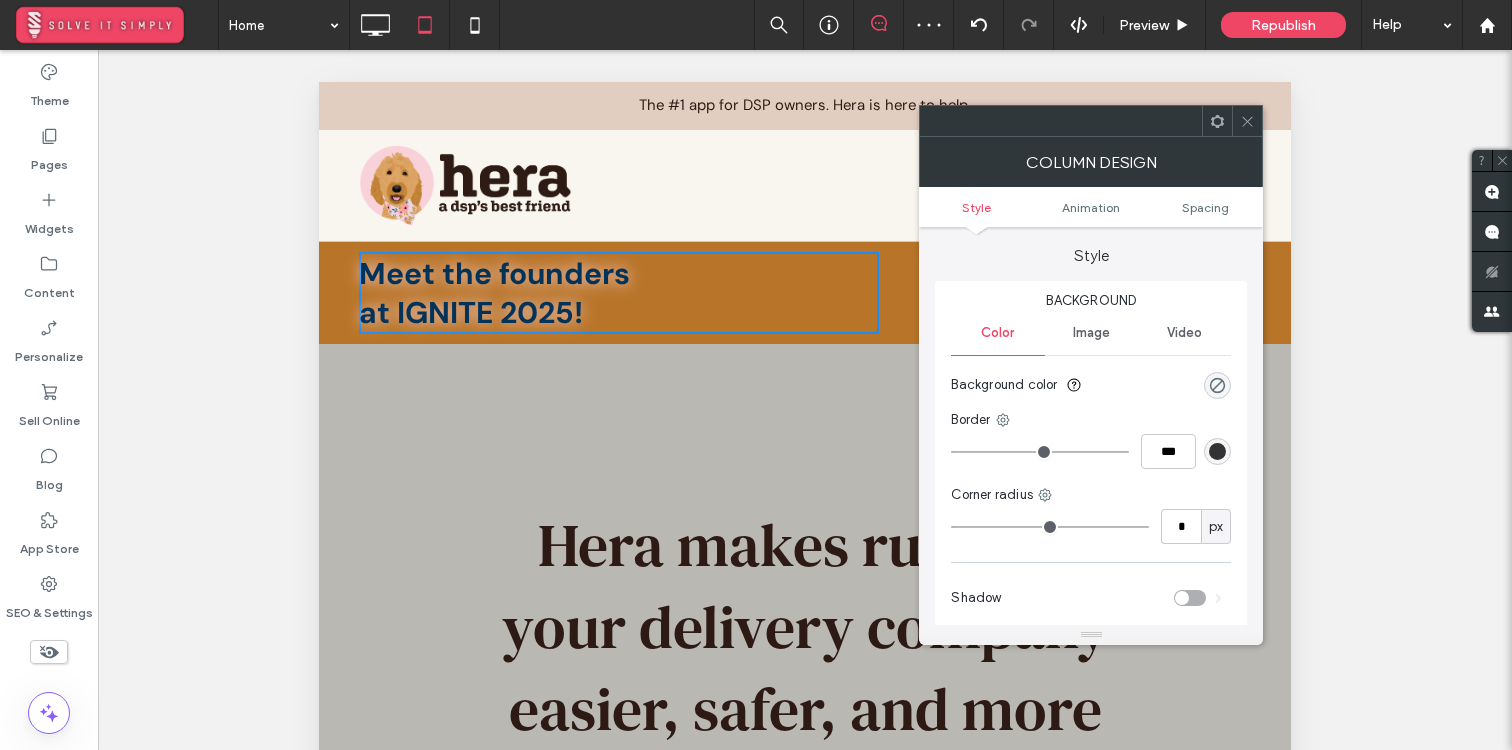 click 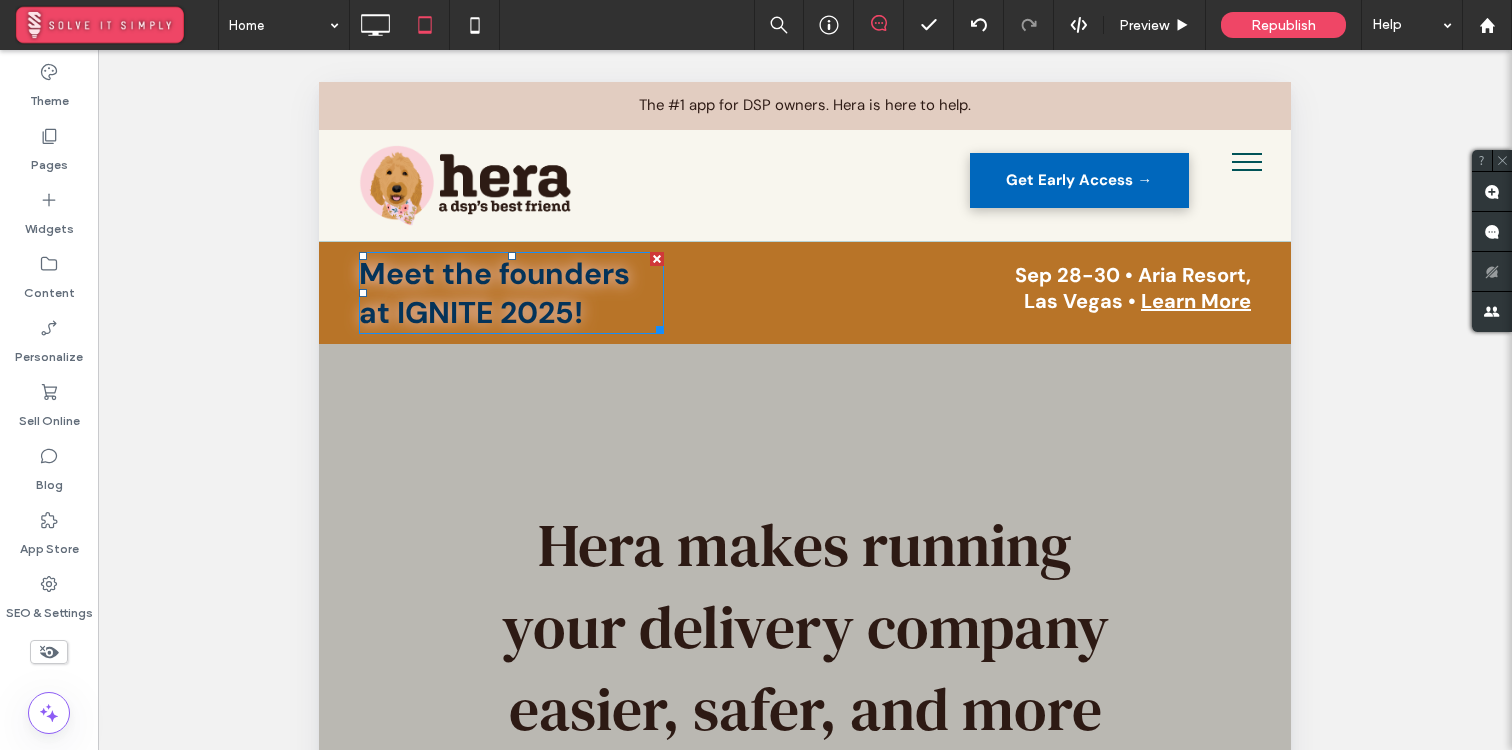 click on "IGNITE 2025!" at bounding box center [490, 312] 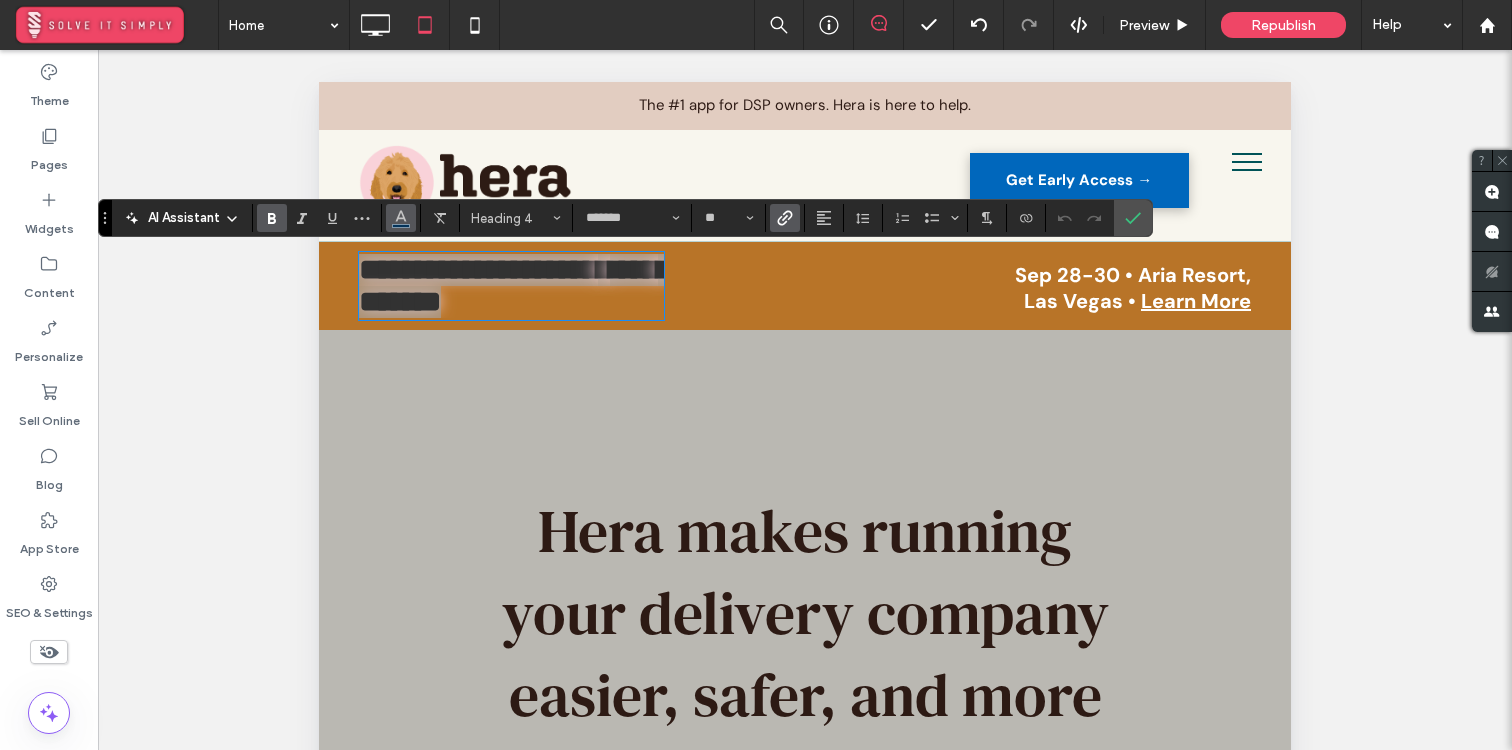 click 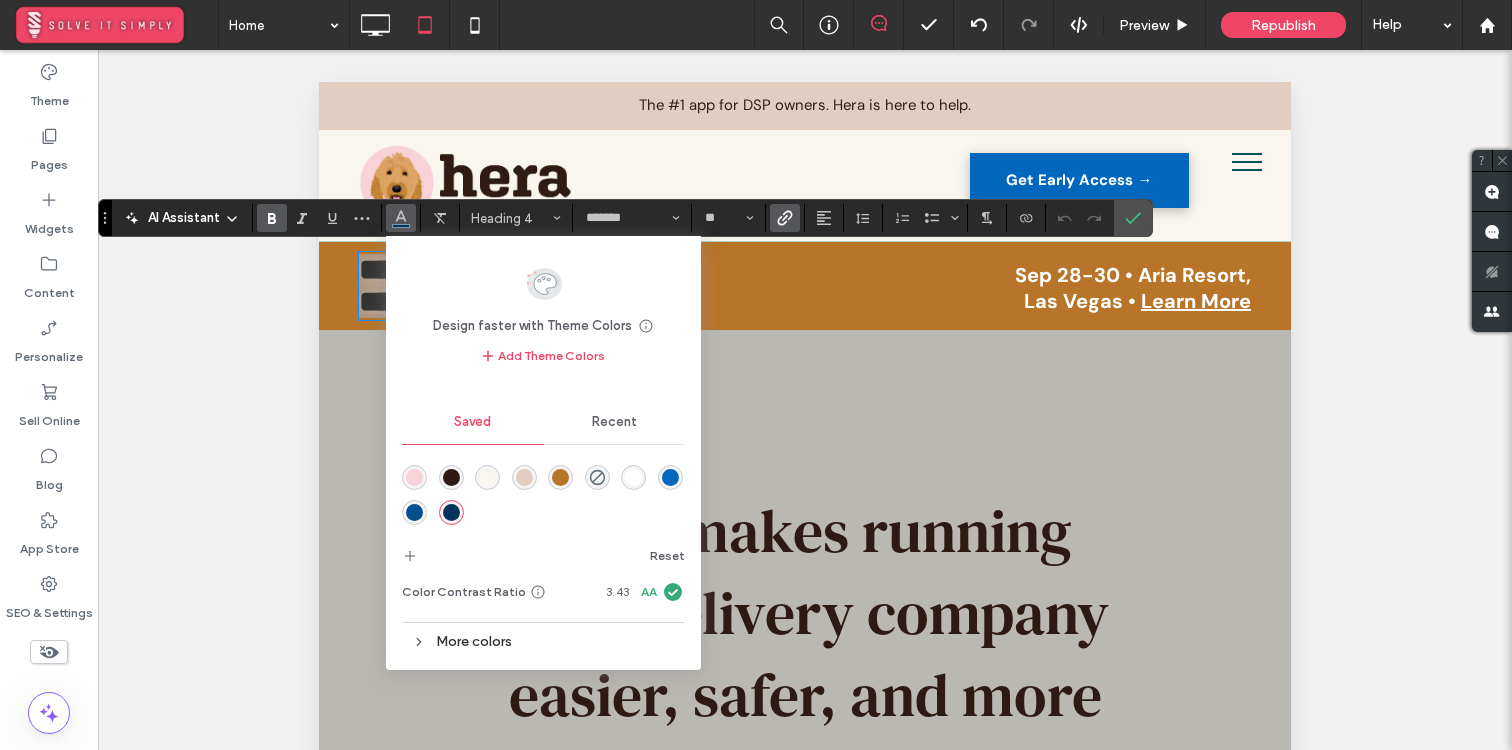 click at bounding box center (633, 477) 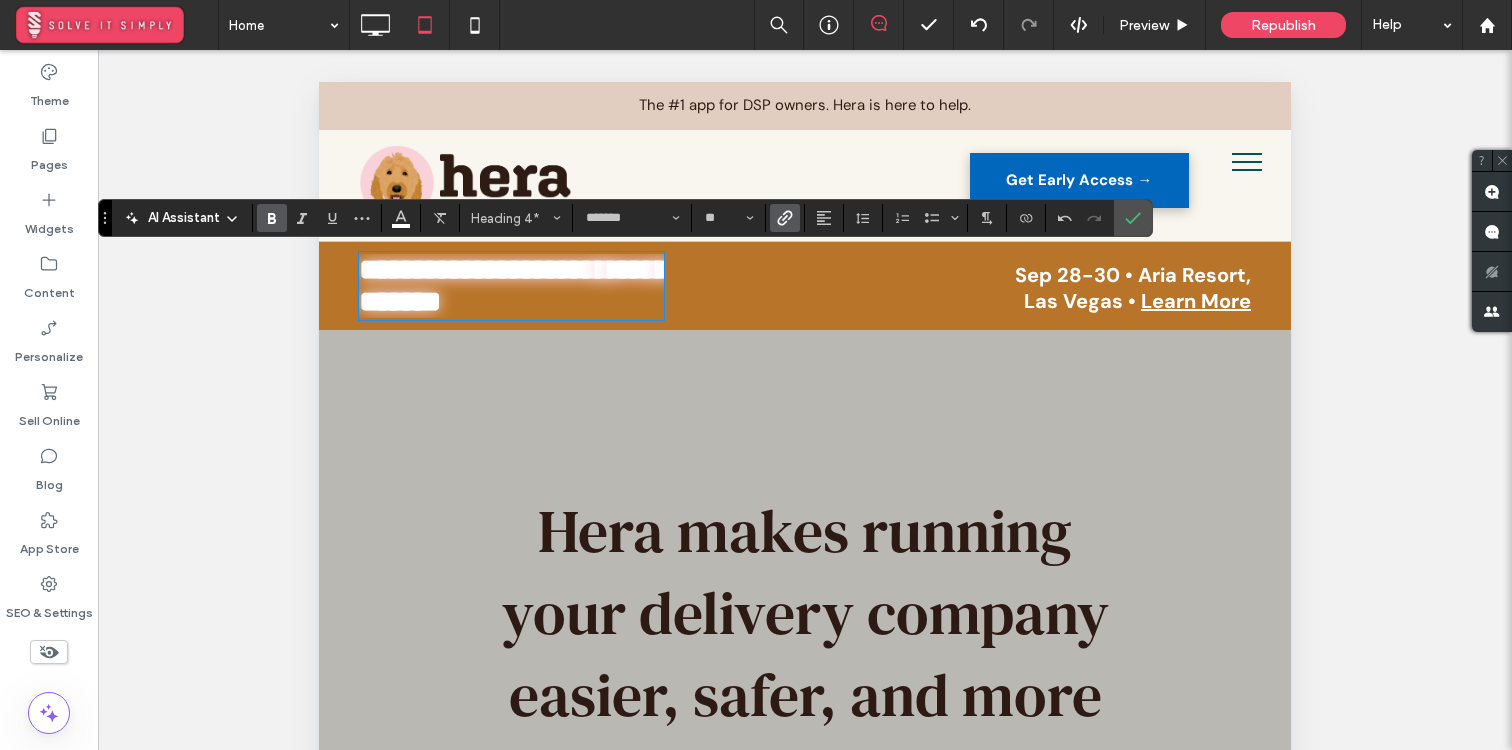click on "**********" at bounding box center (619, 286) 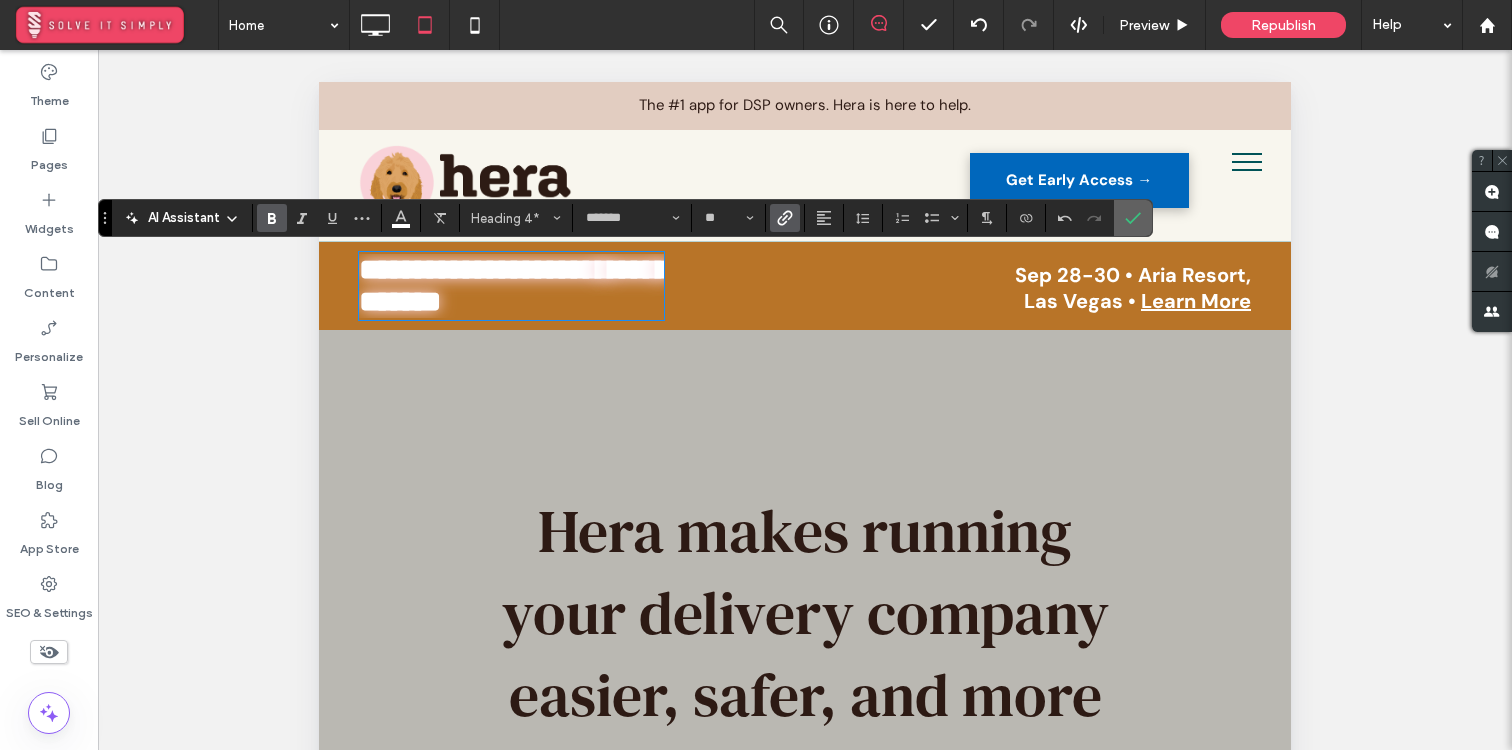 click 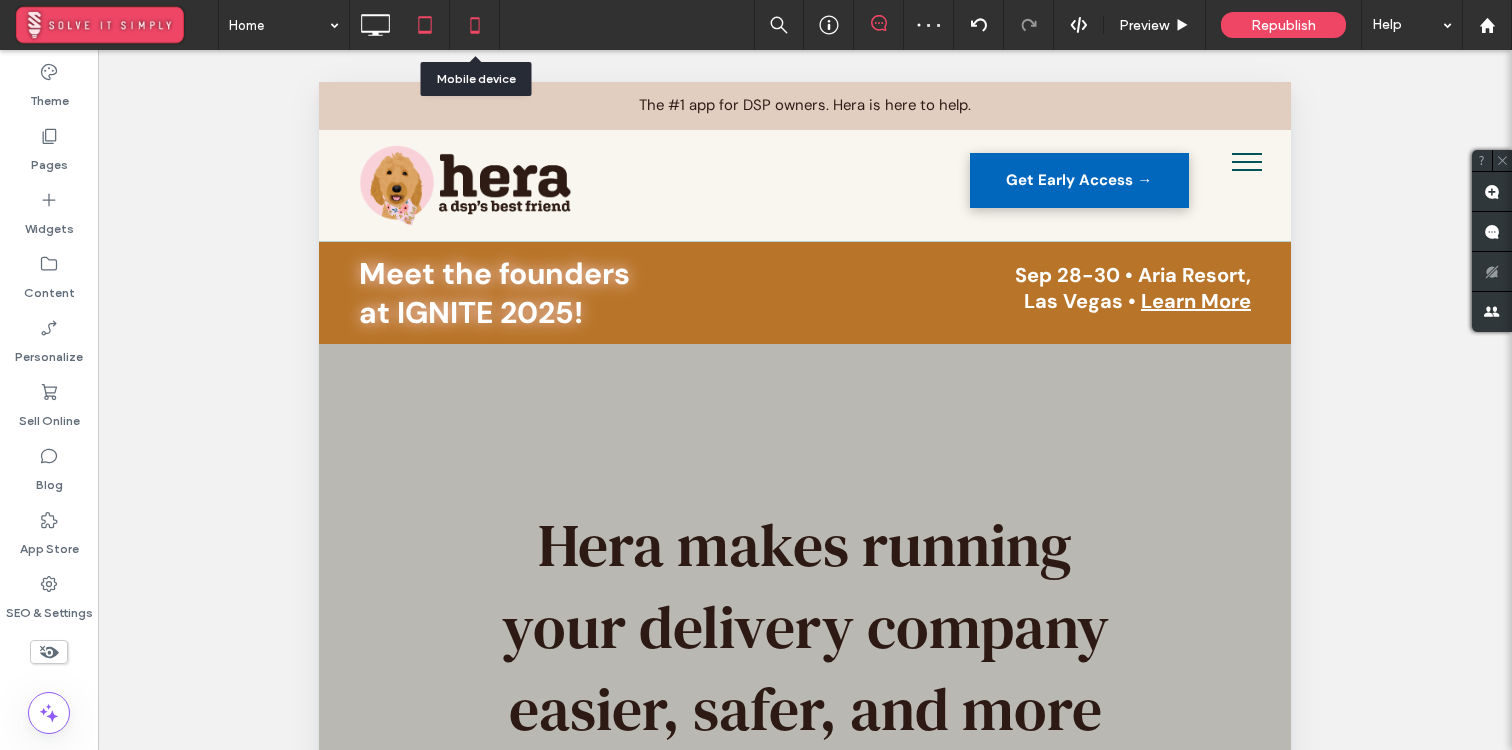 click 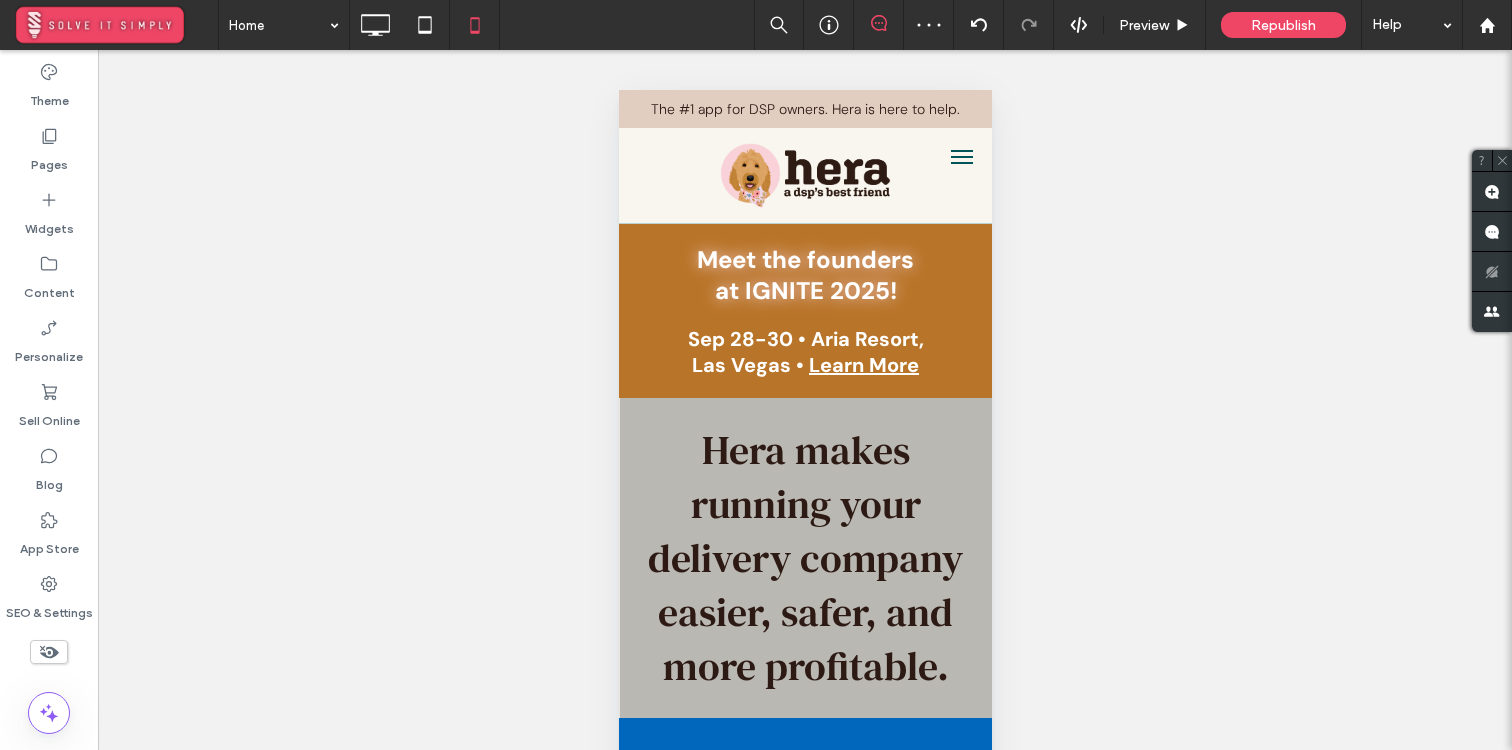 scroll, scrollTop: 0, scrollLeft: 0, axis: both 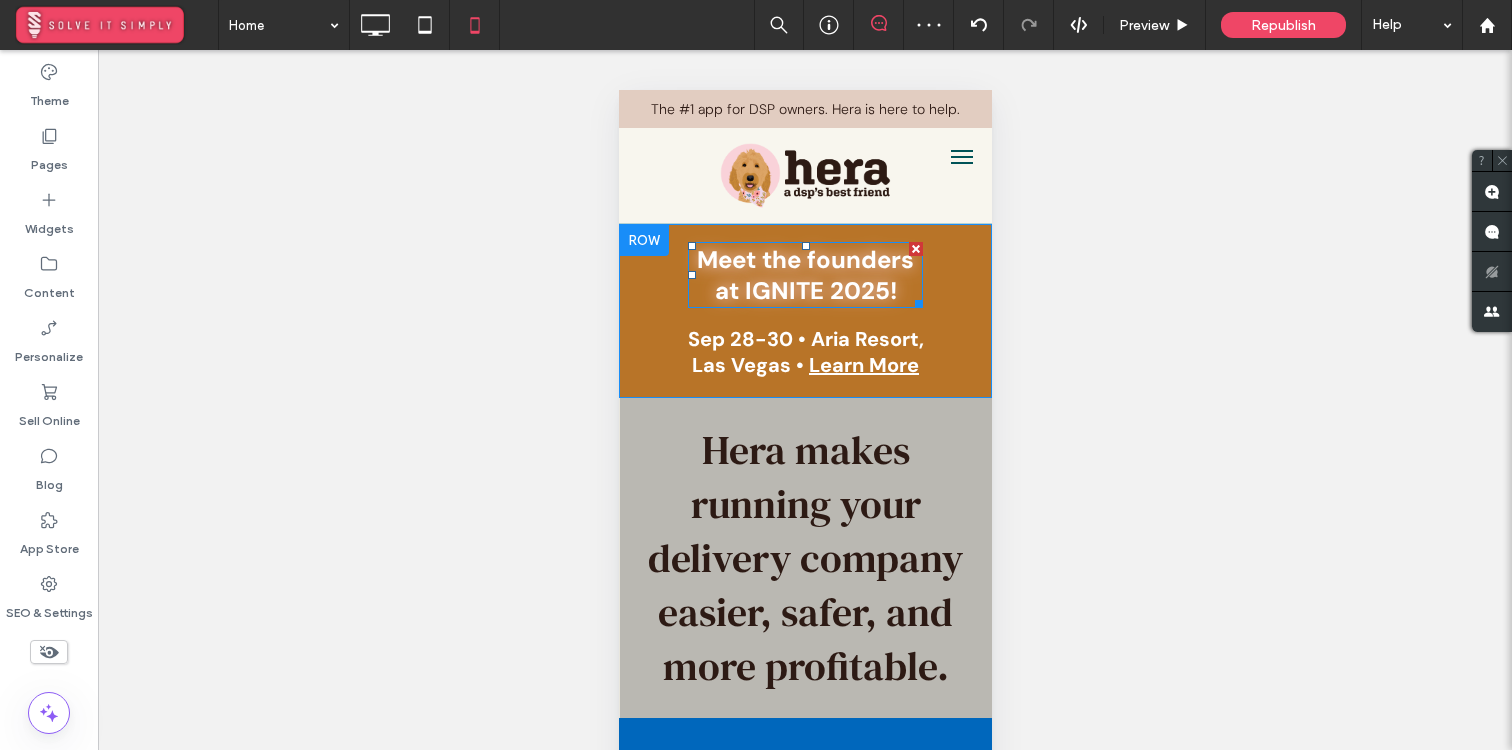 click on "IGNITE 2025!" at bounding box center [820, 290] 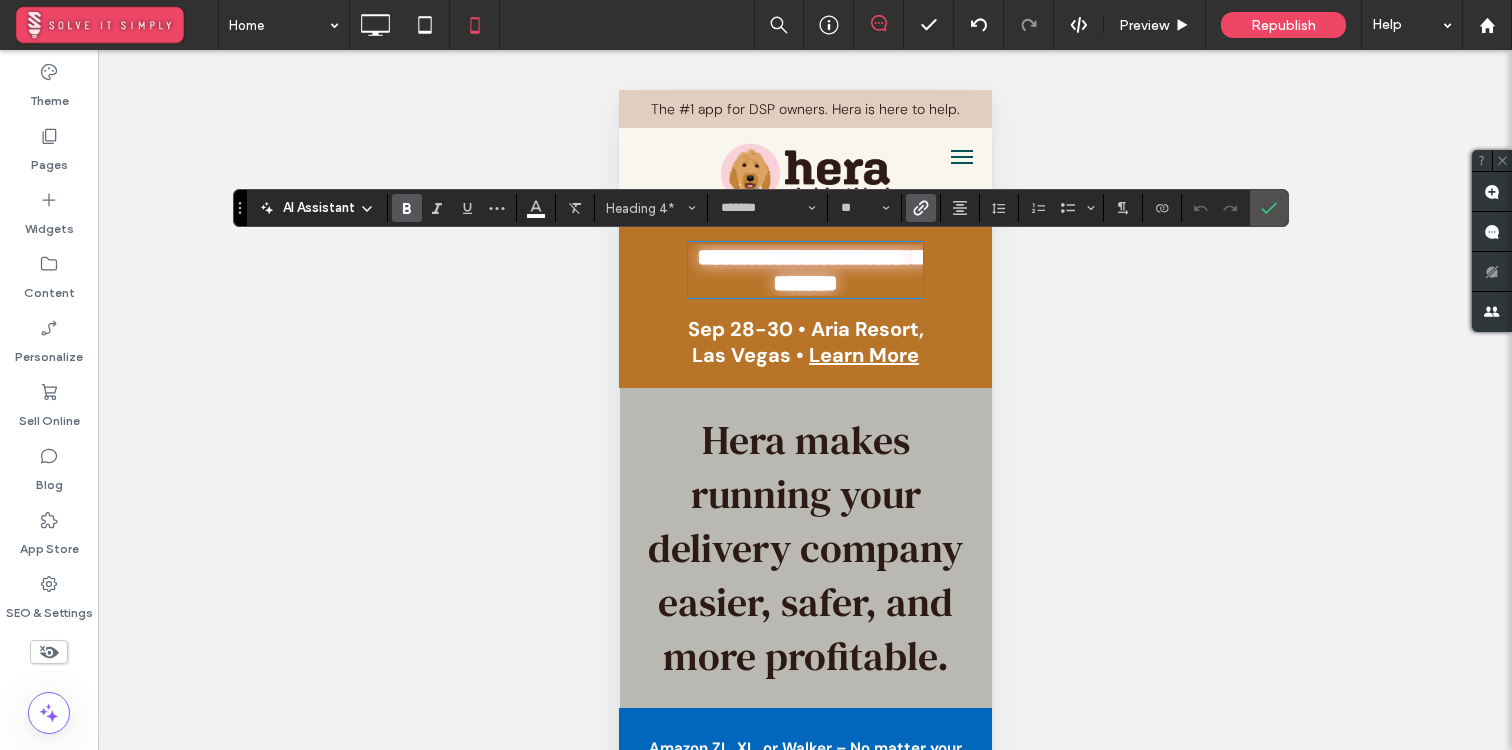 click 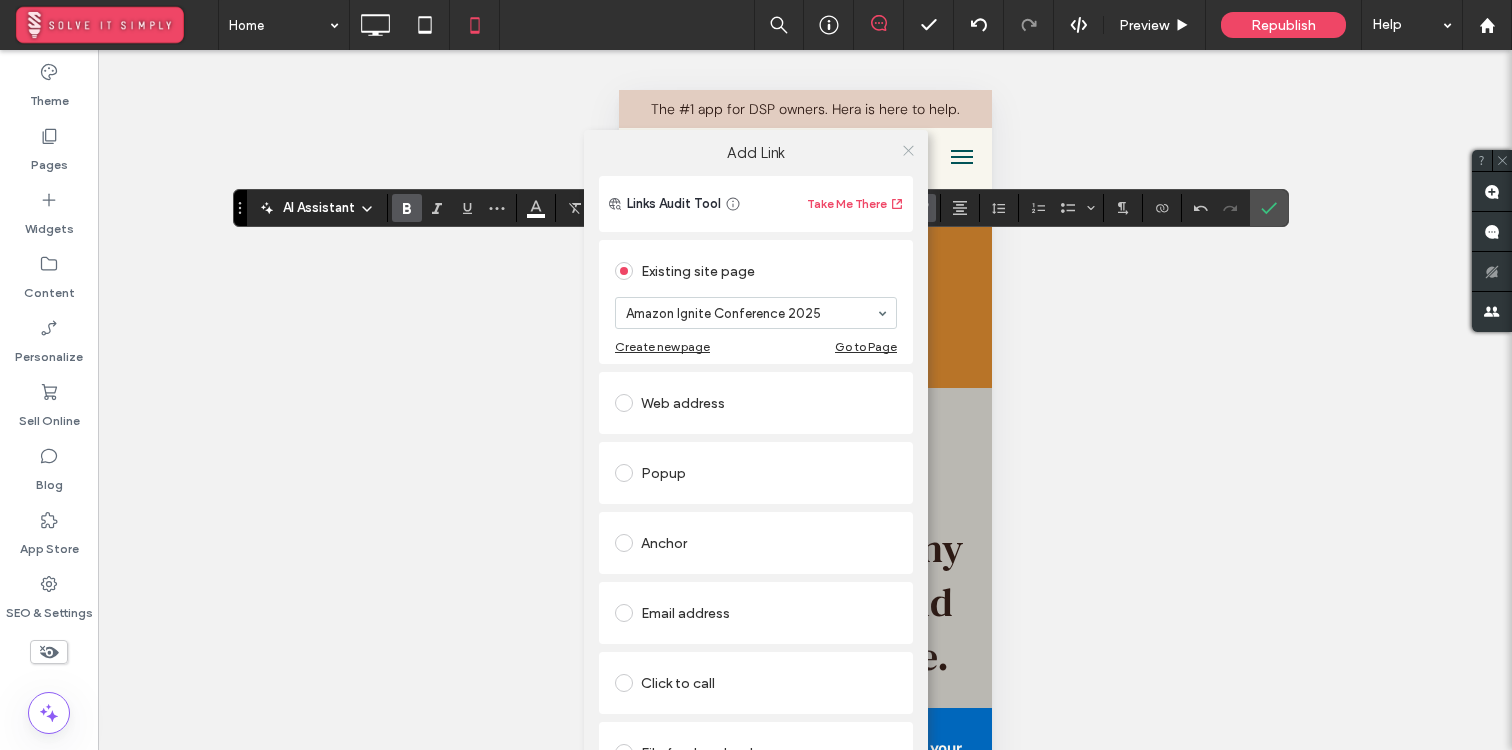 click 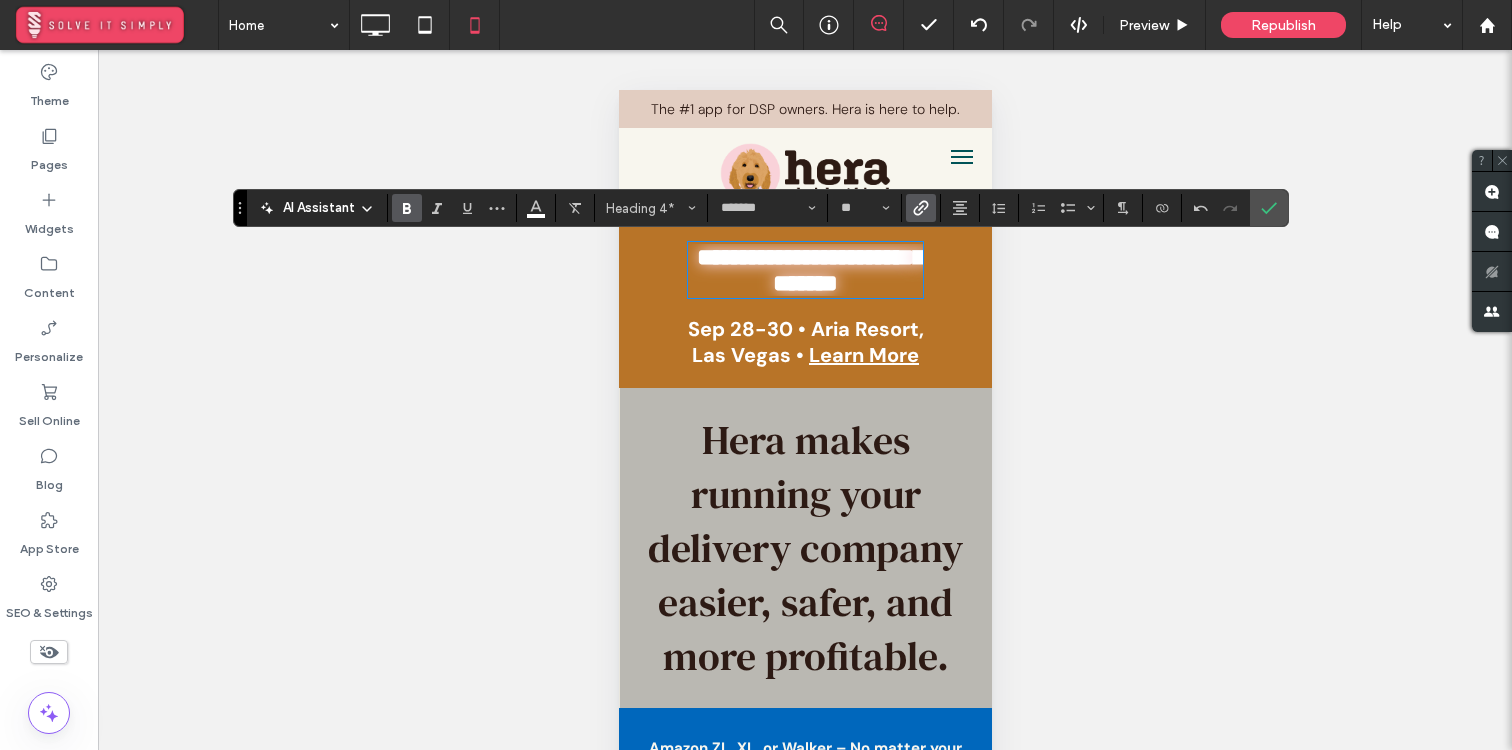 click on "Sep 28-30 • Aria Resort, Las Vegas •" at bounding box center [805, 342] 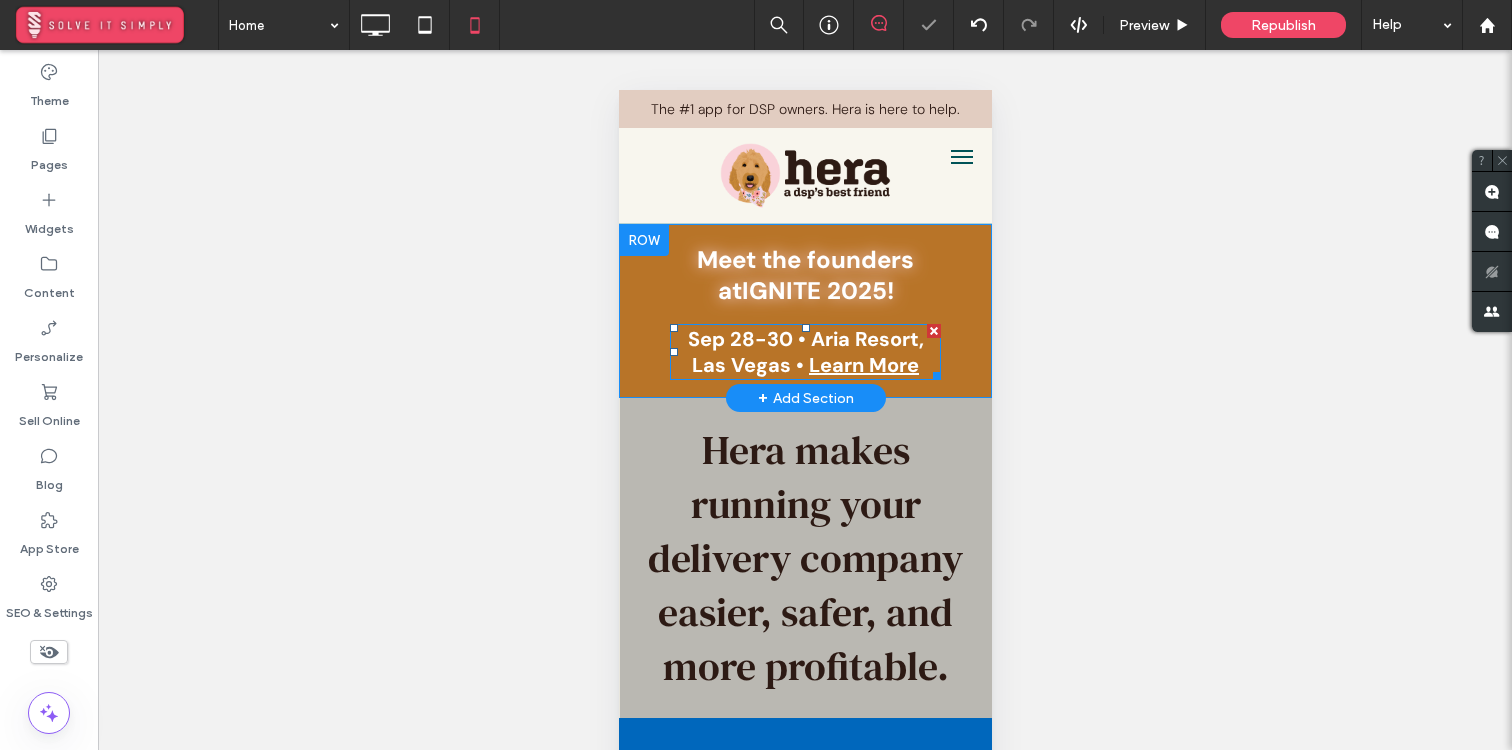 click on "Sep 28-30 • Aria Resort, Las Vegas •" at bounding box center (805, 352) 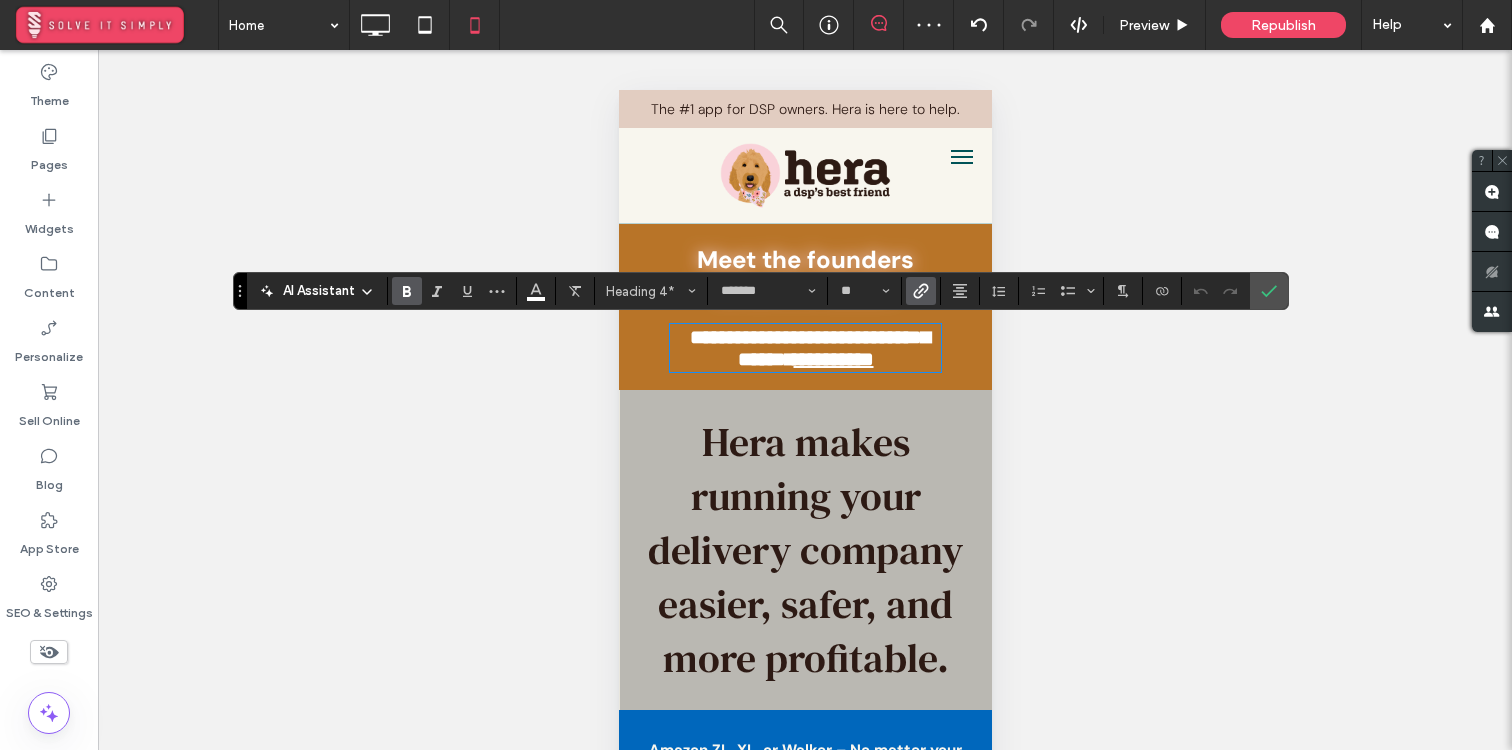 click 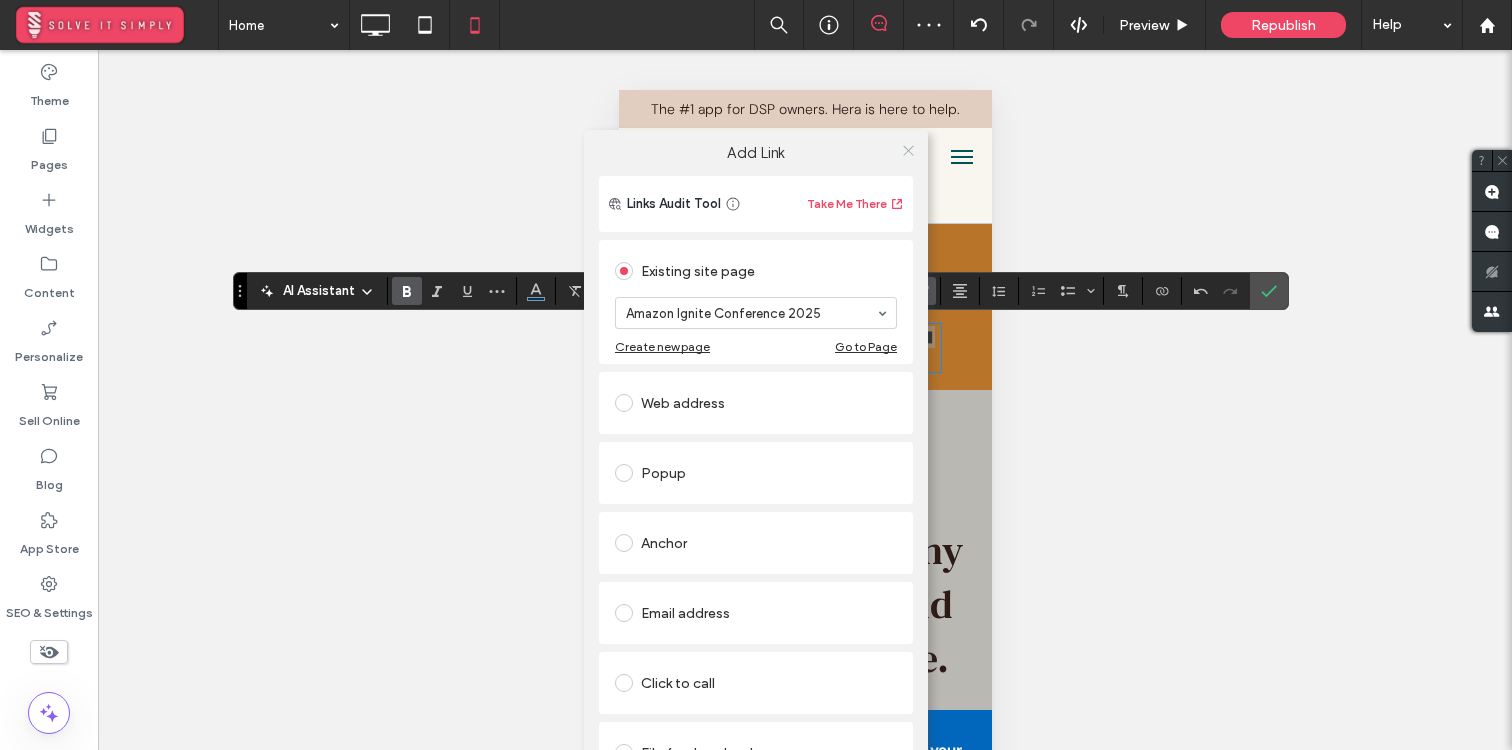 click 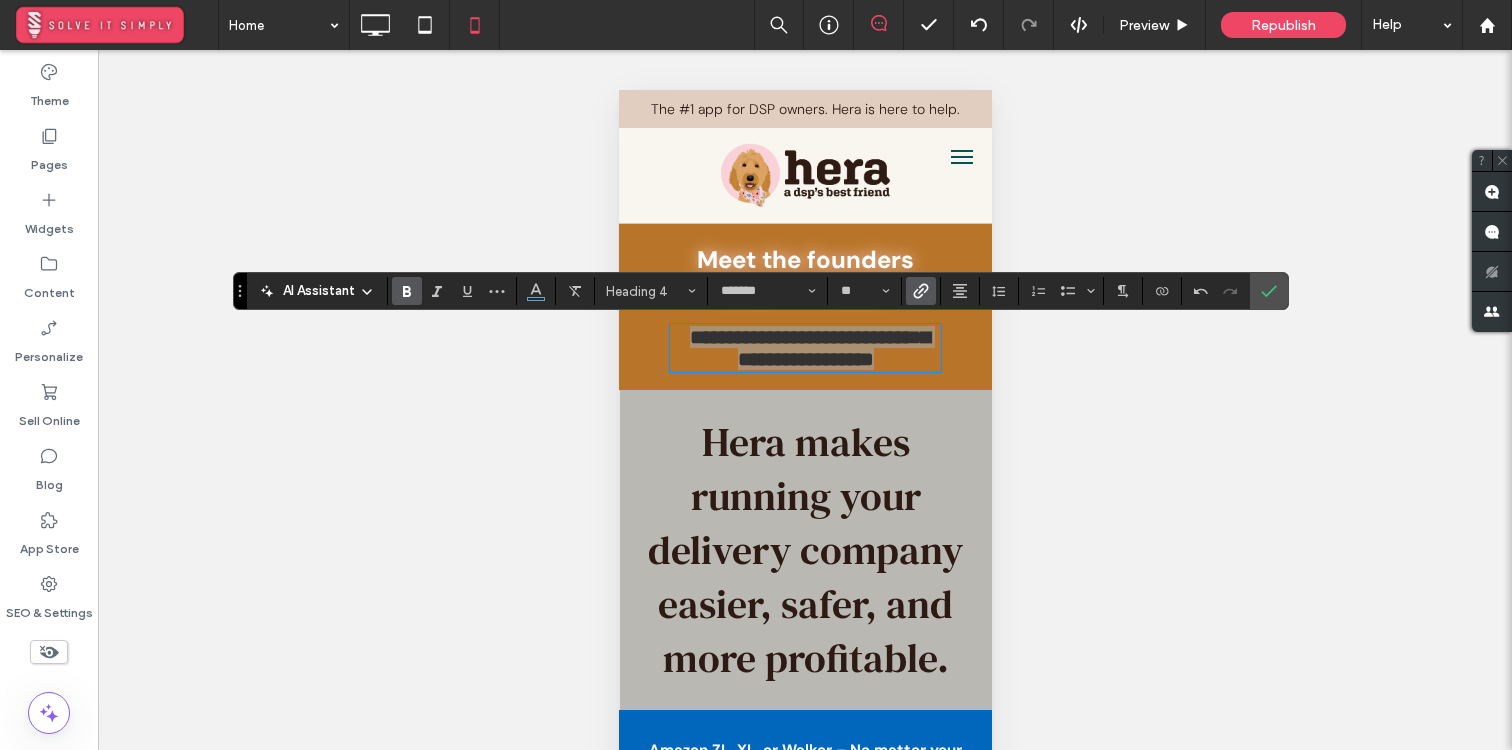 click on "Unhide?
Yes
Unhide?
Yes
Unhide?
Yes
Unhide?
Yes
Unhide?
Yes
Unhide?
Yes
Unhide?
Yes
Unhide?
Yes
Unhide?
Yes
Unhide?
Yes
Unhide?
Yes
Unhide?
Yes
Yes" at bounding box center (805, 425) 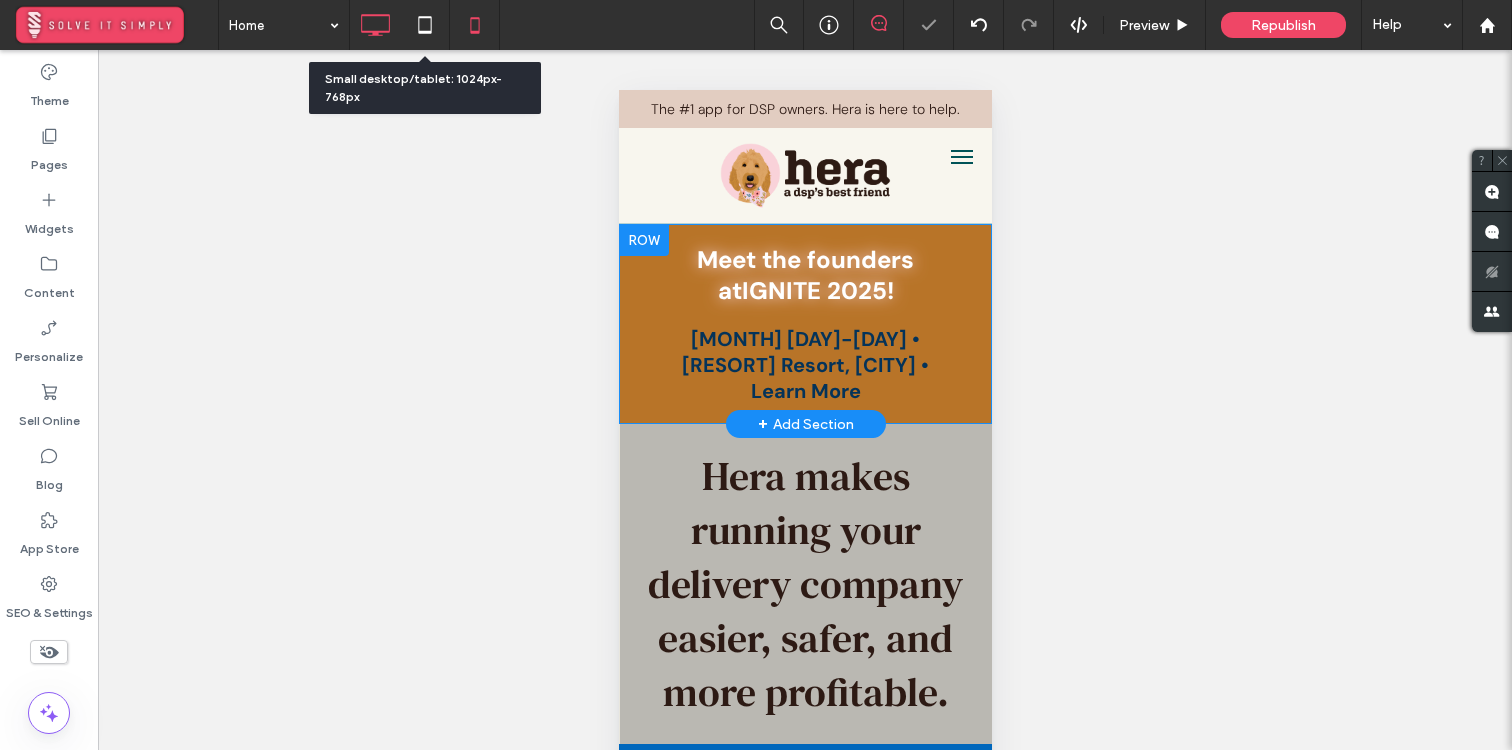 click at bounding box center (375, 25) 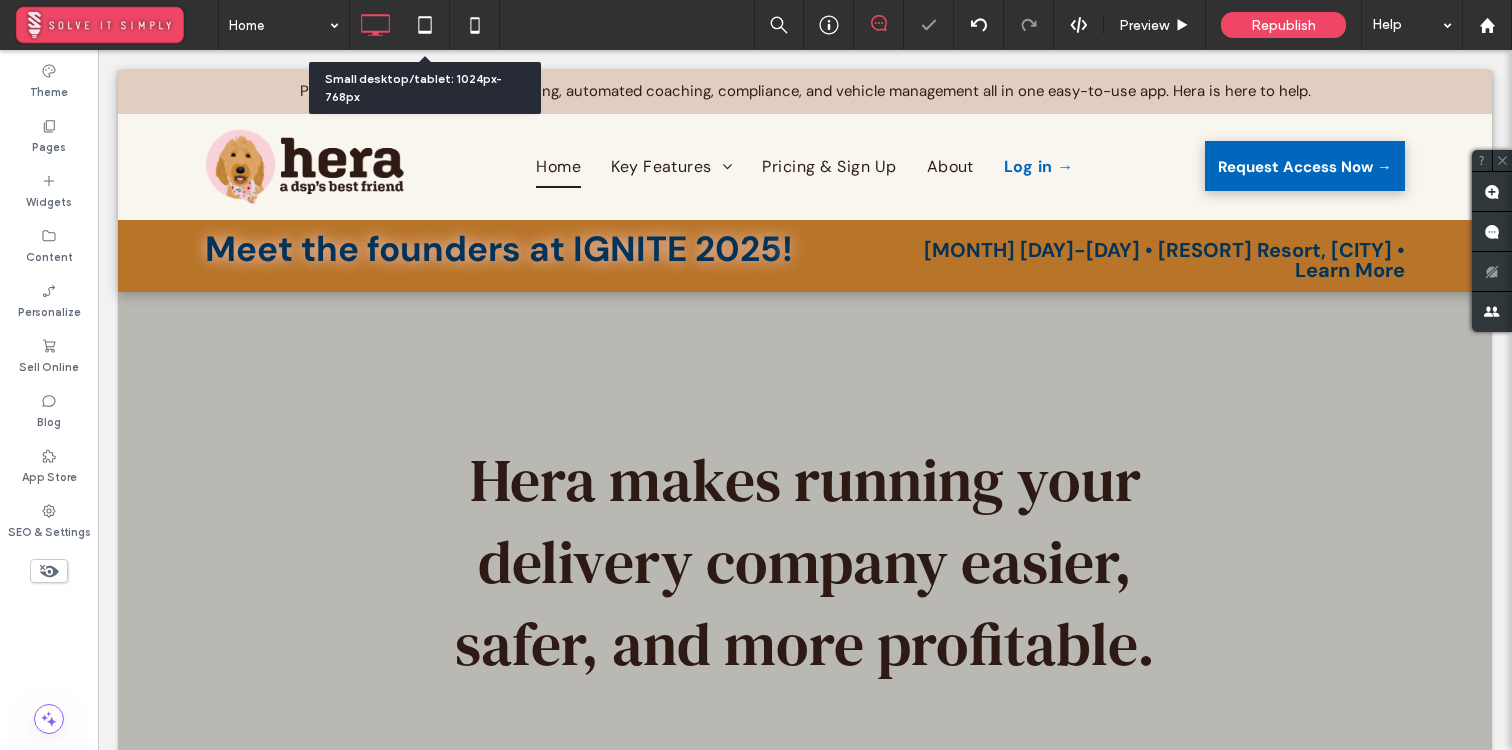 scroll, scrollTop: 0, scrollLeft: 0, axis: both 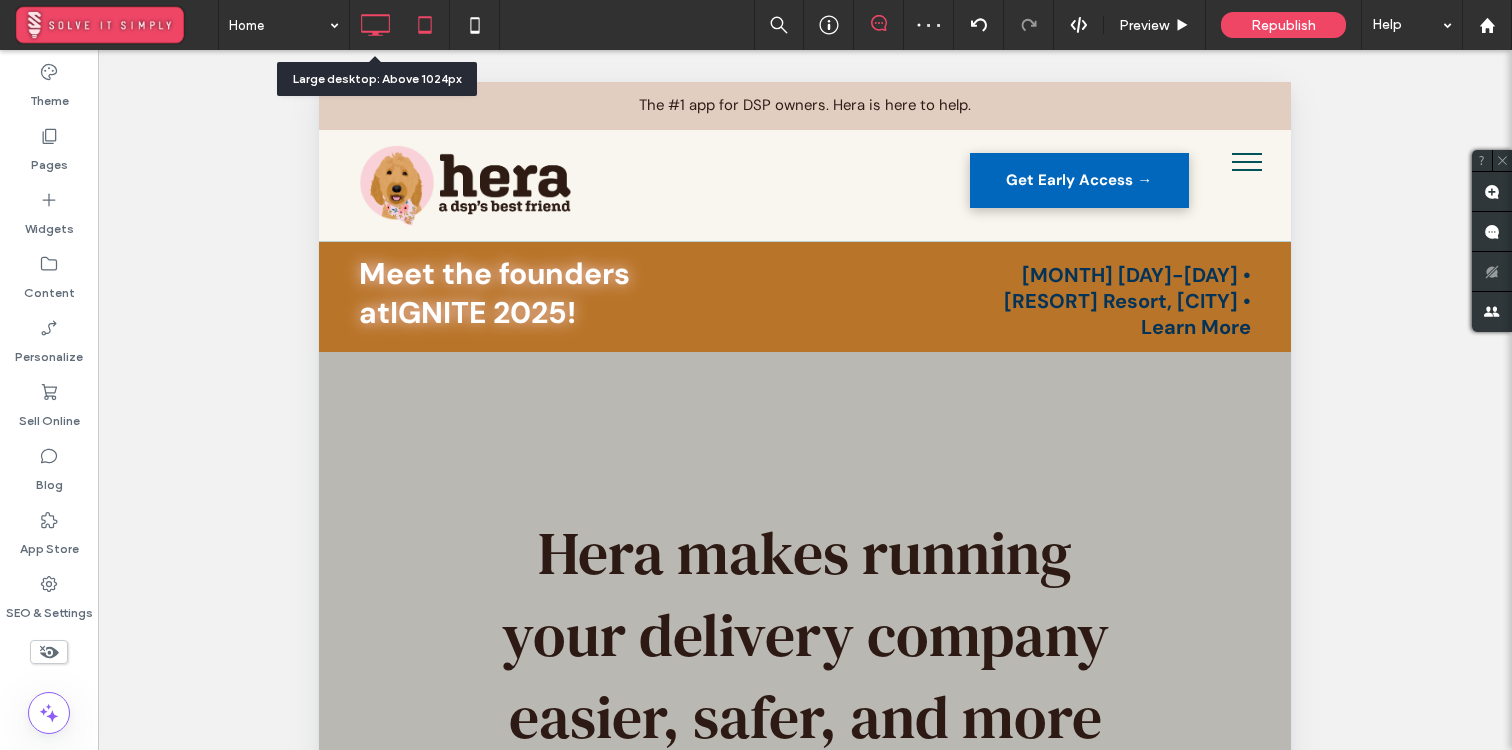 click 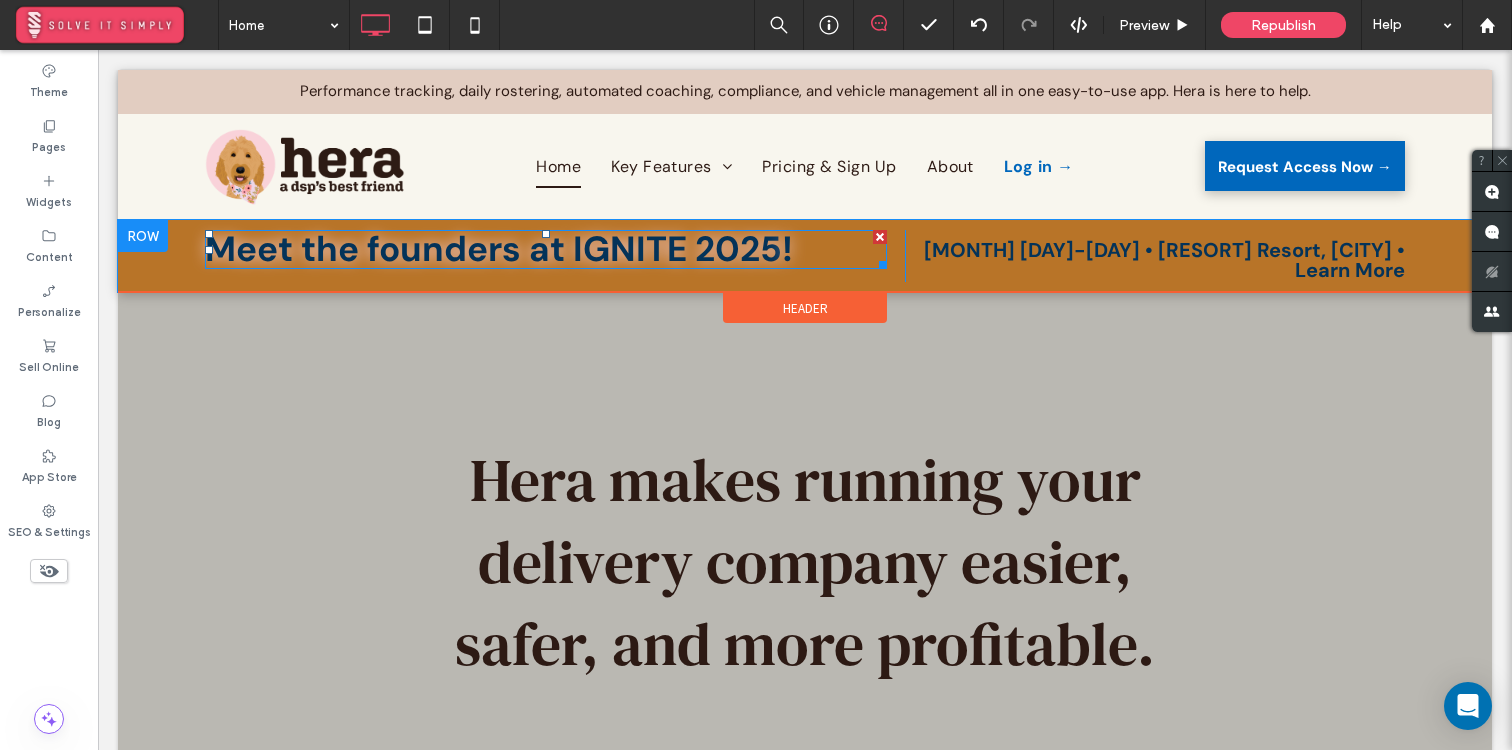 click on "Meet the founders at" at bounding box center (385, 249) 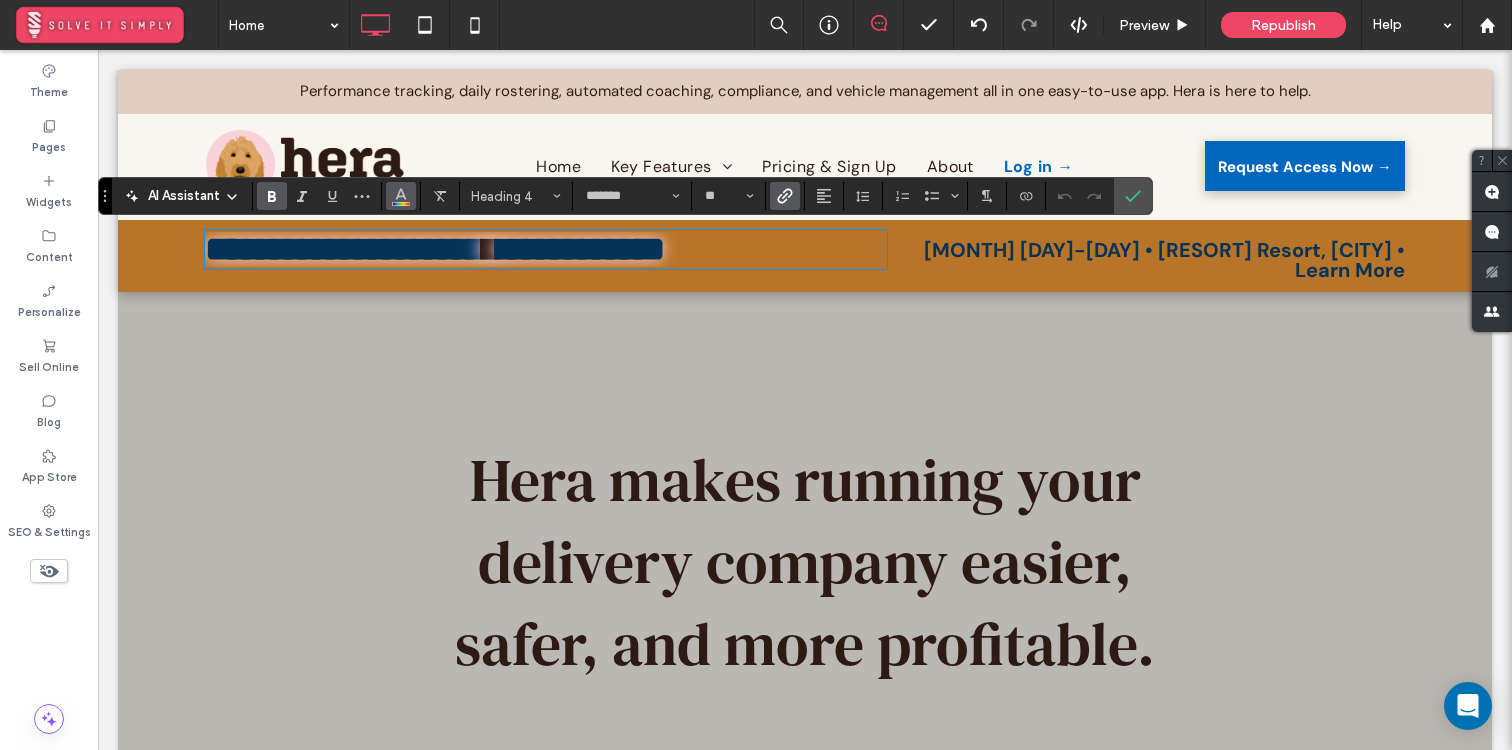 click at bounding box center [401, 196] 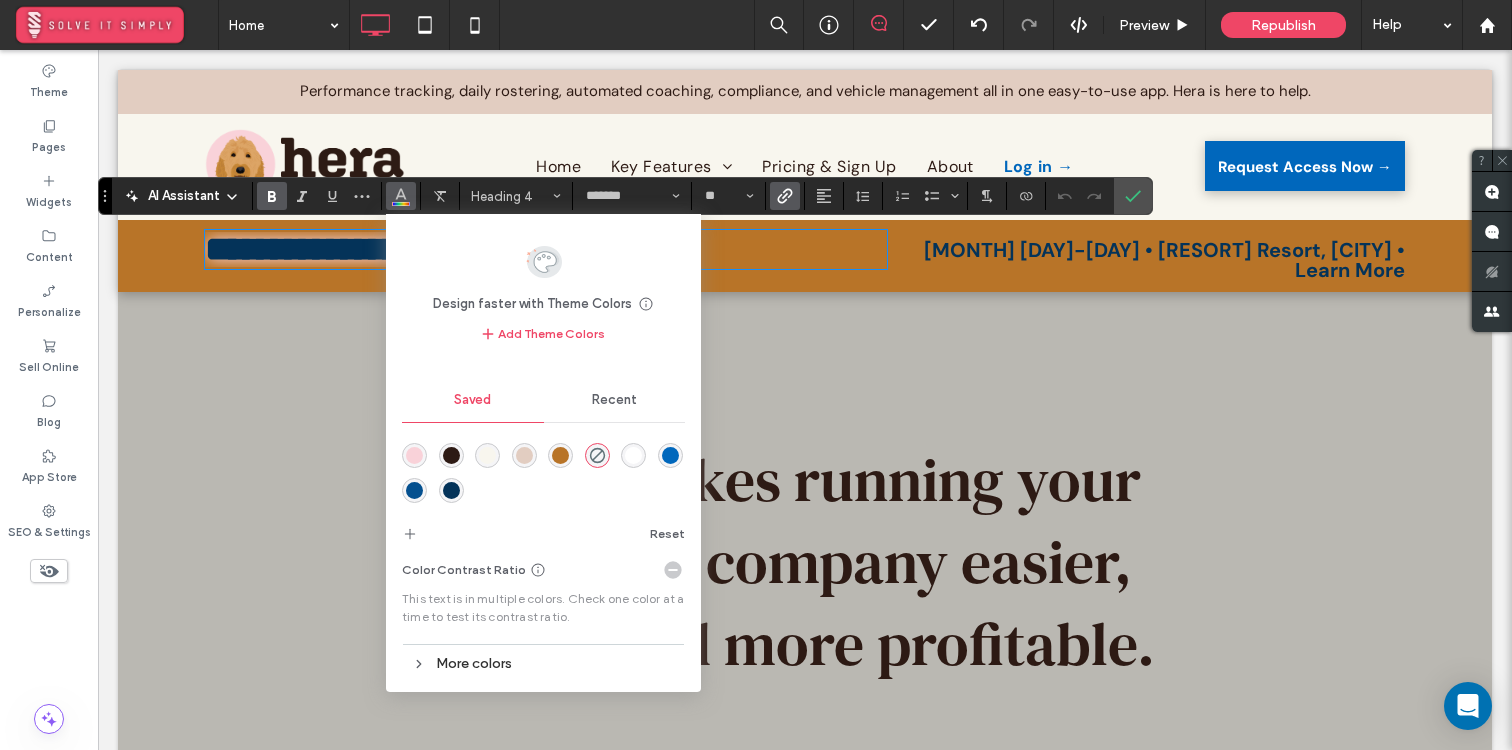 click at bounding box center [633, 455] 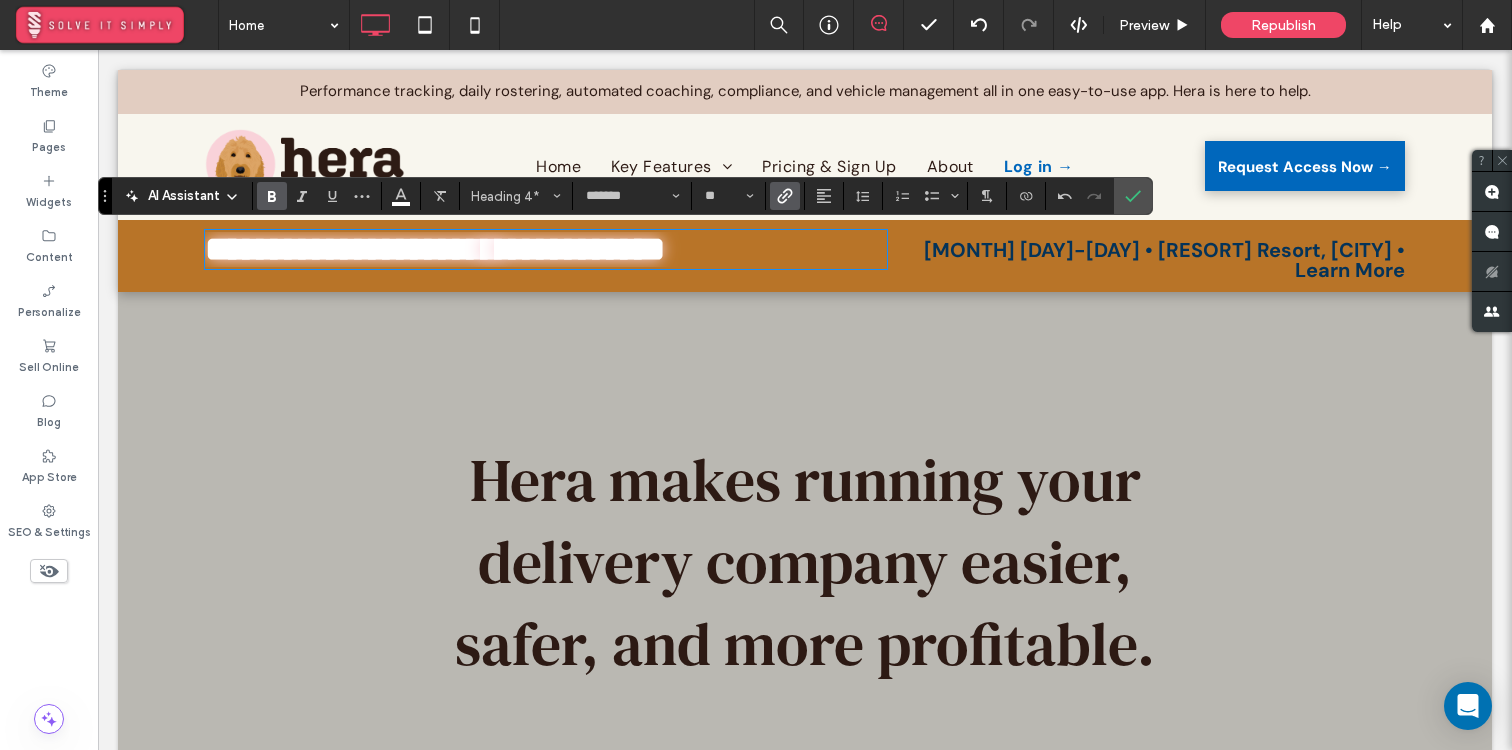 click on "Sep 28-30 • Aria Resort, Las Vegas • Learn More" at bounding box center (1164, 260) 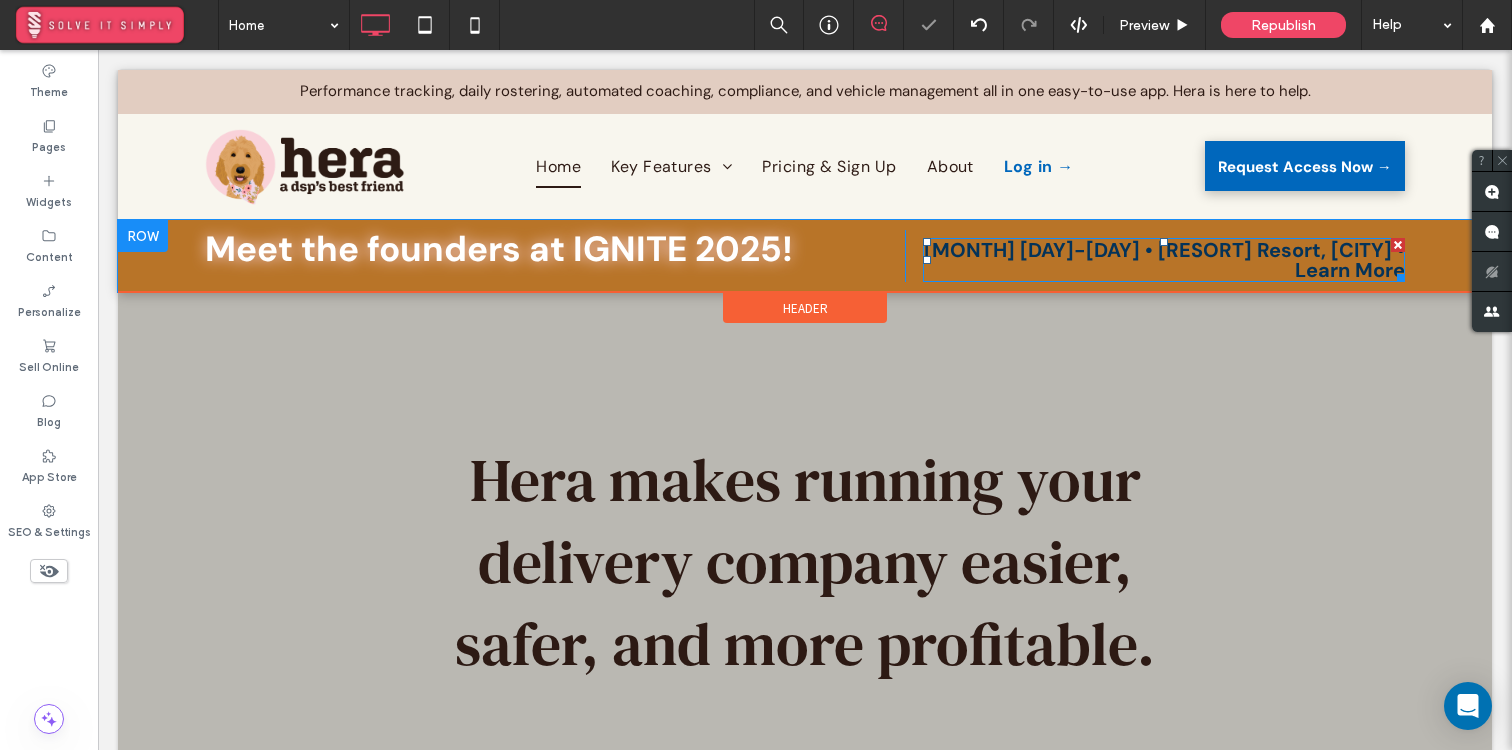 click on "Sep 28-30 • Aria Resort, Las Vegas • Learn More" at bounding box center (1164, 260) 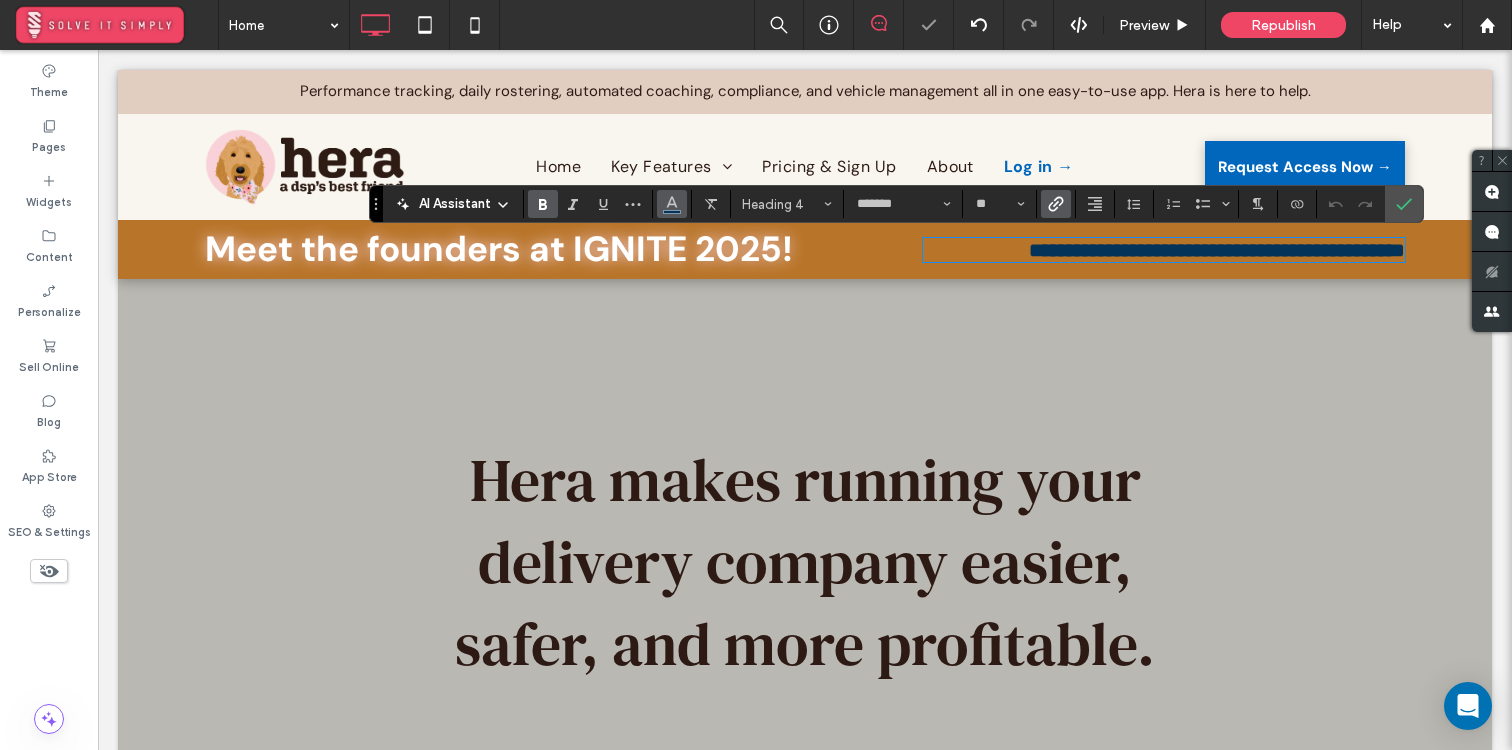 click 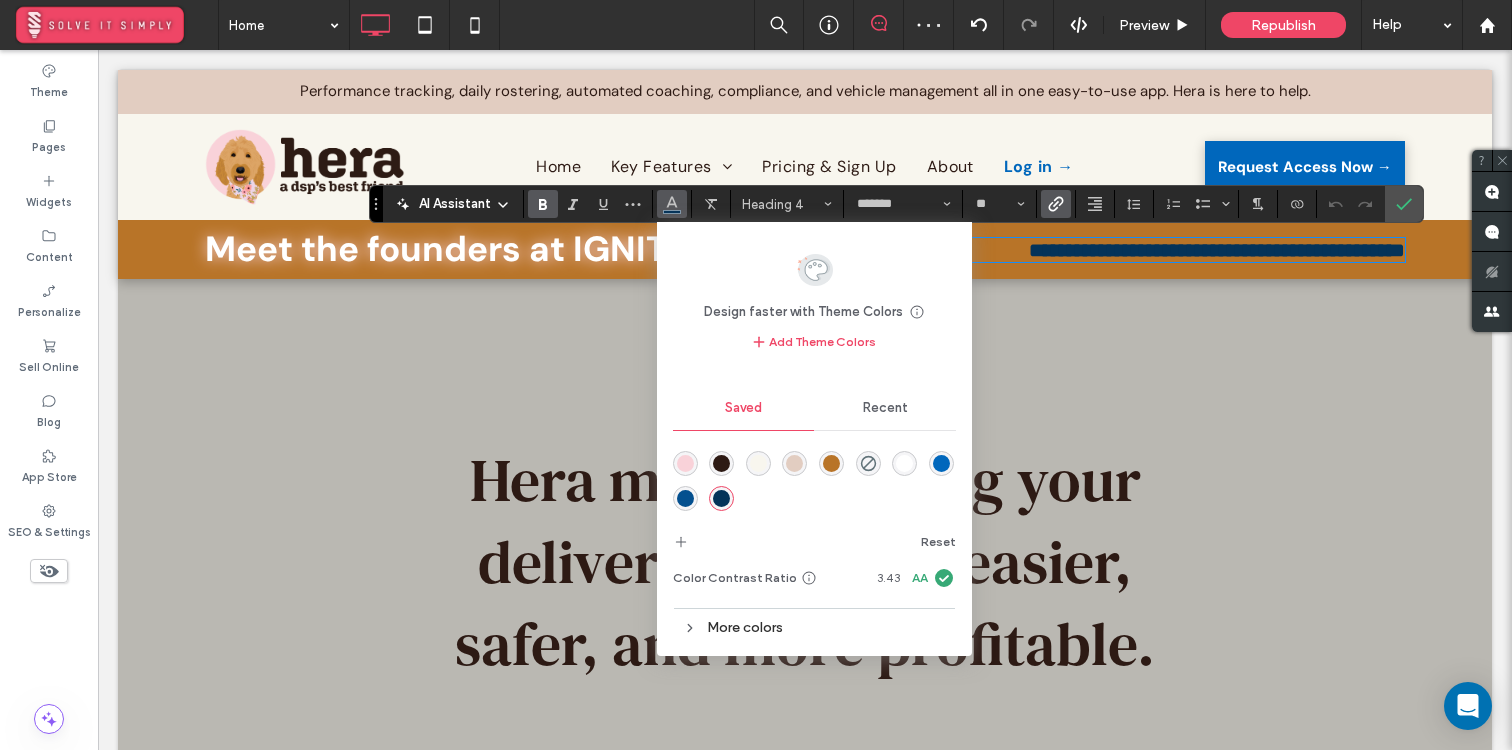 click at bounding box center [904, 463] 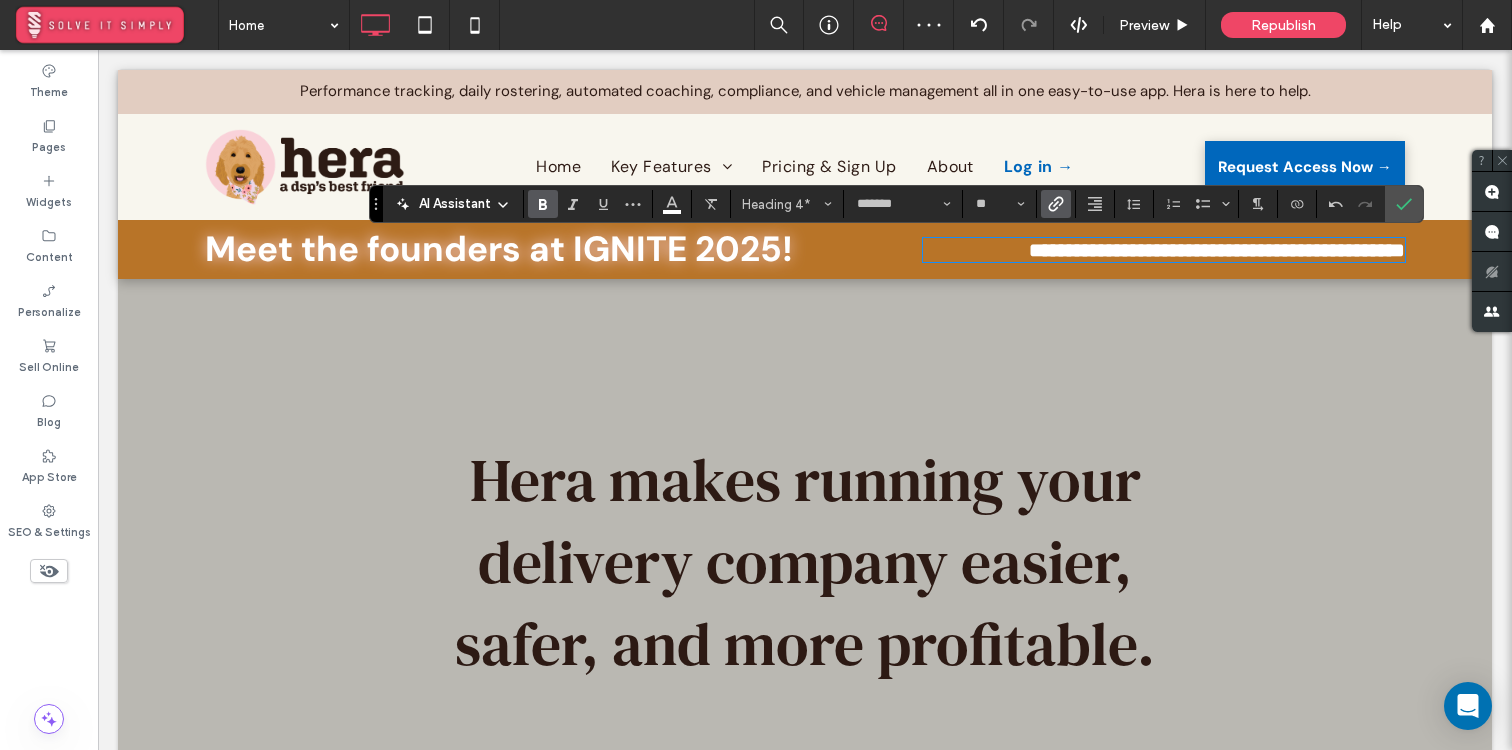 click on "**********" at bounding box center [1217, 250] 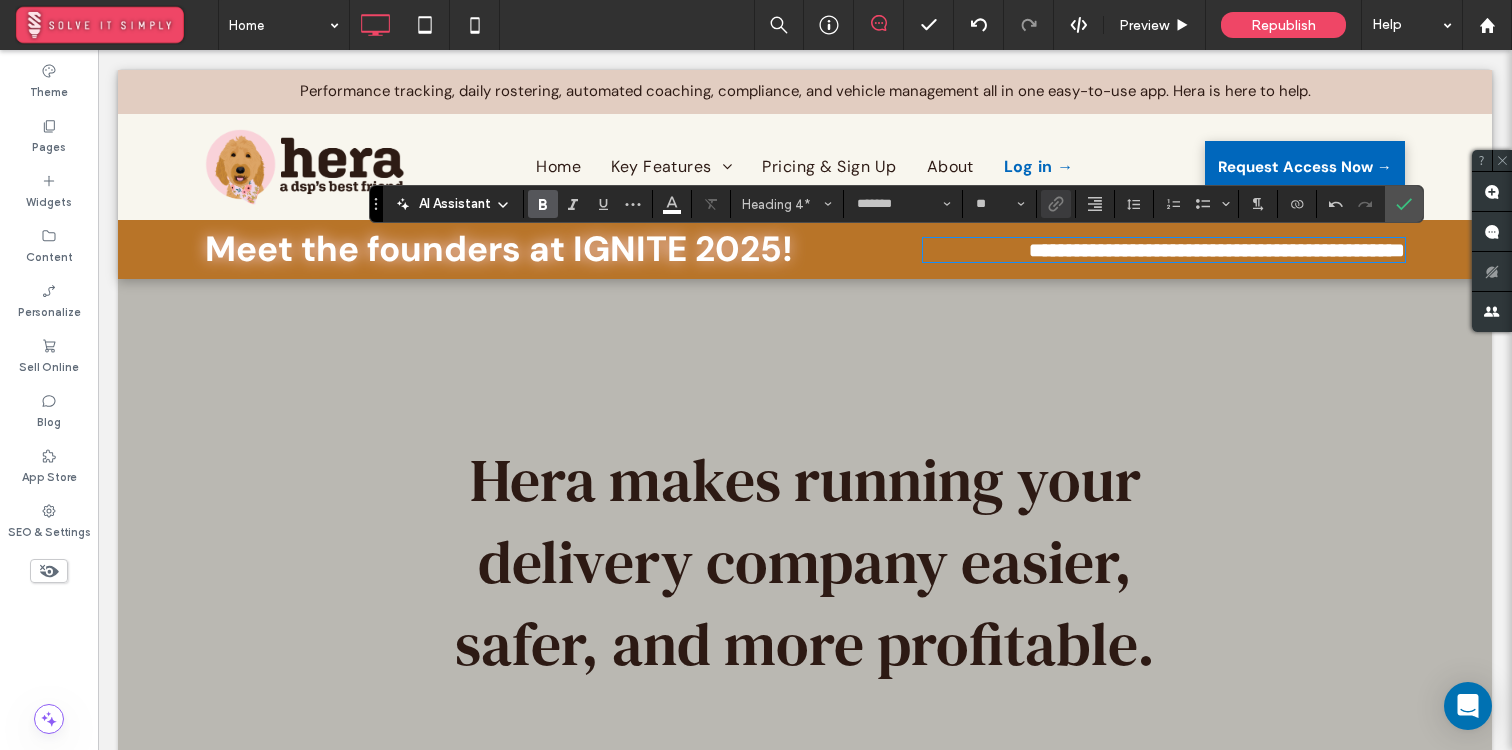 click on "**********" at bounding box center [1217, 250] 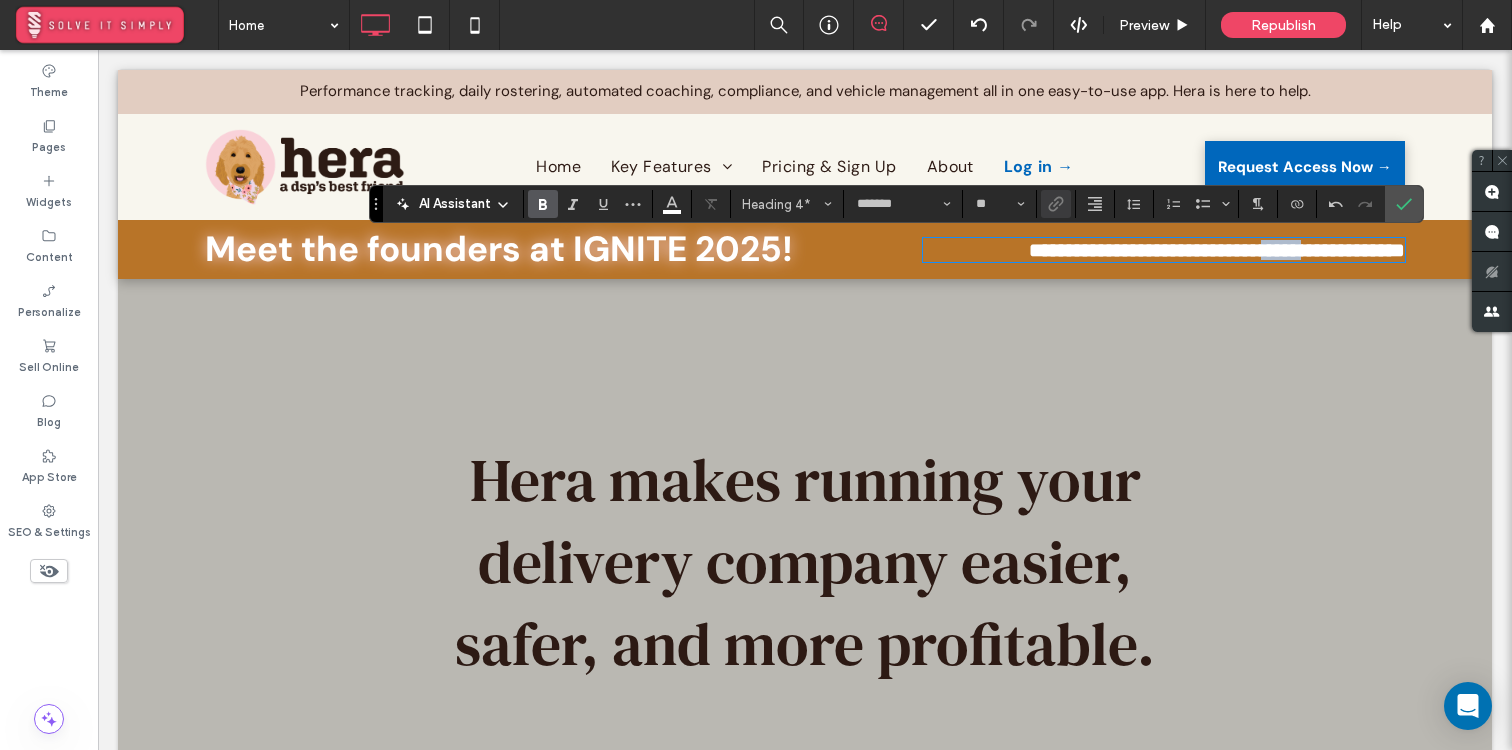 click on "**********" at bounding box center [1217, 250] 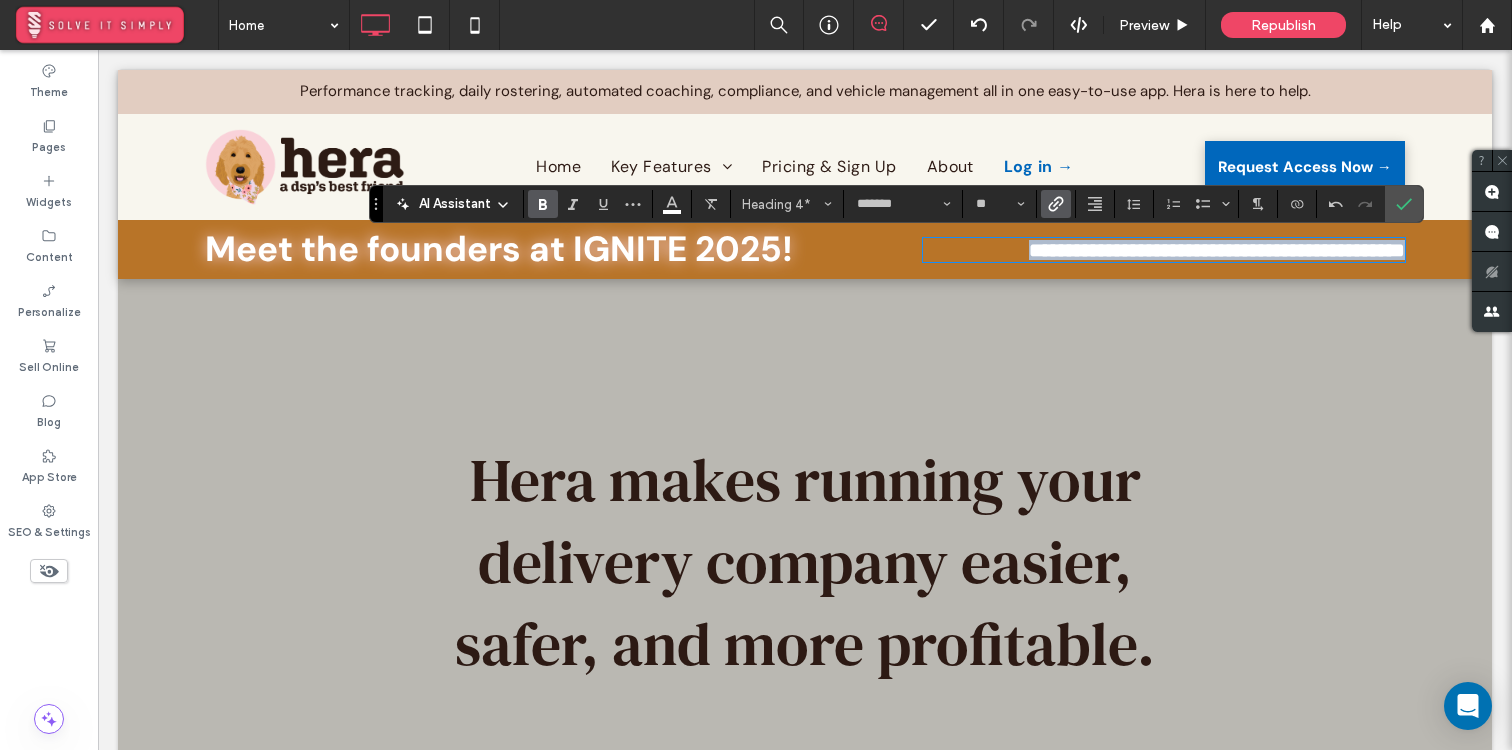 click on "**********" at bounding box center (1217, 250) 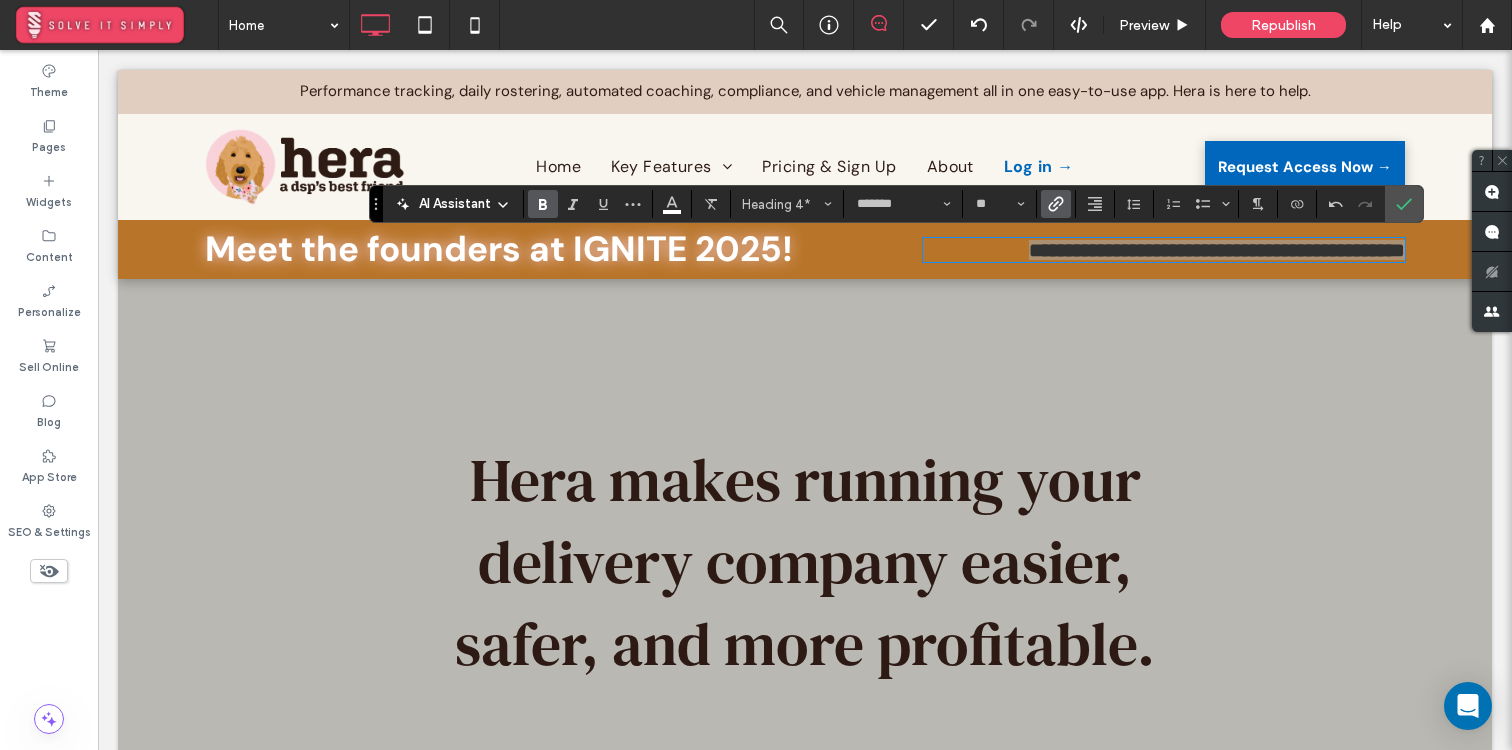 click 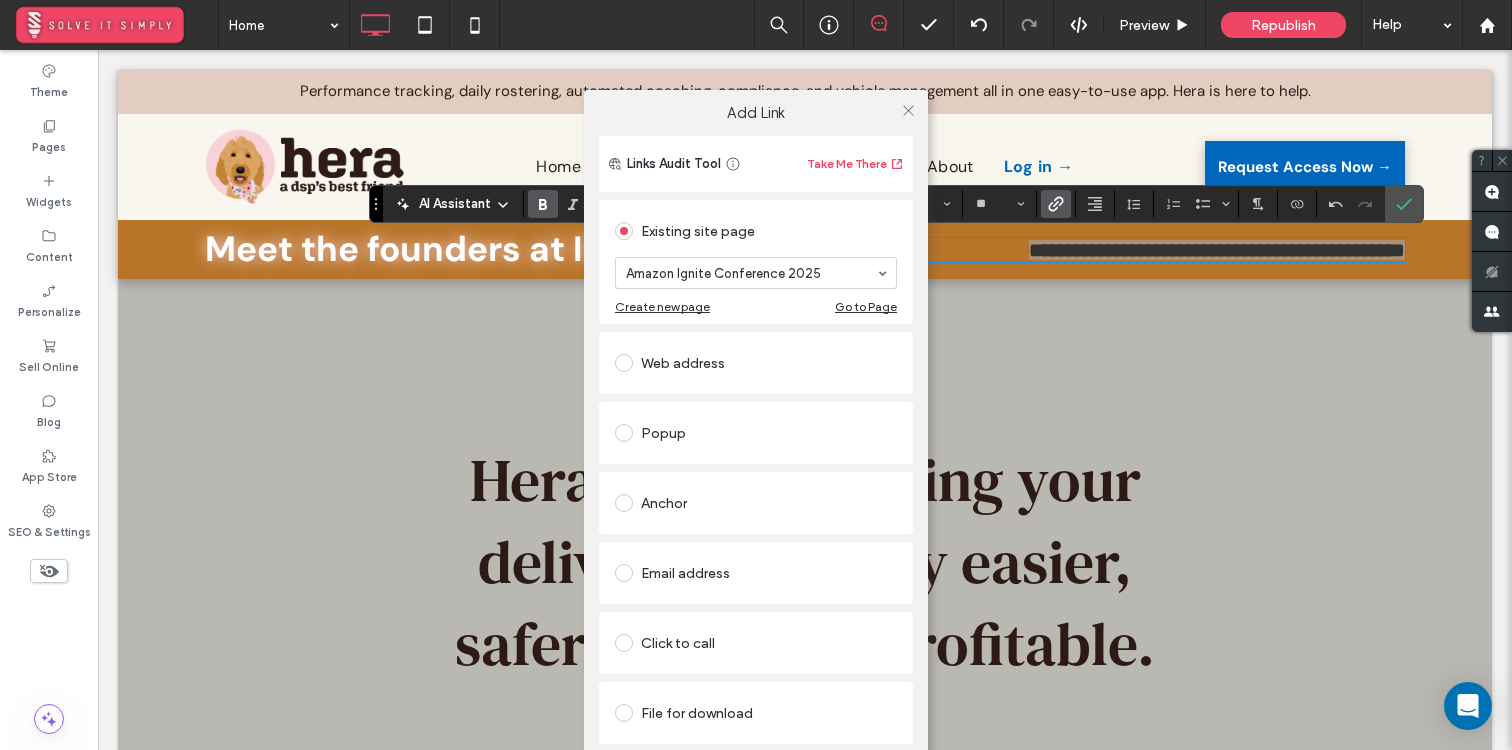 click at bounding box center [908, 110] 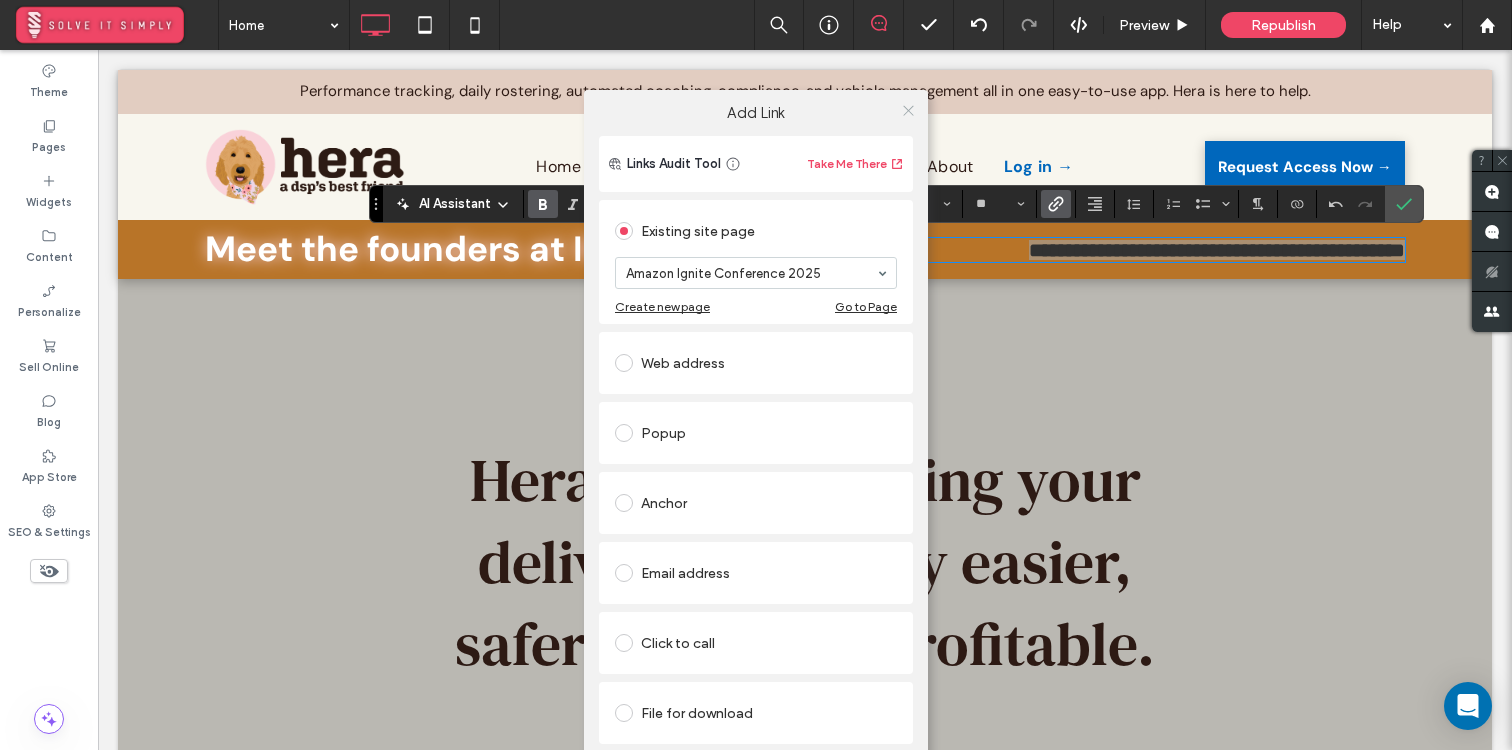 click 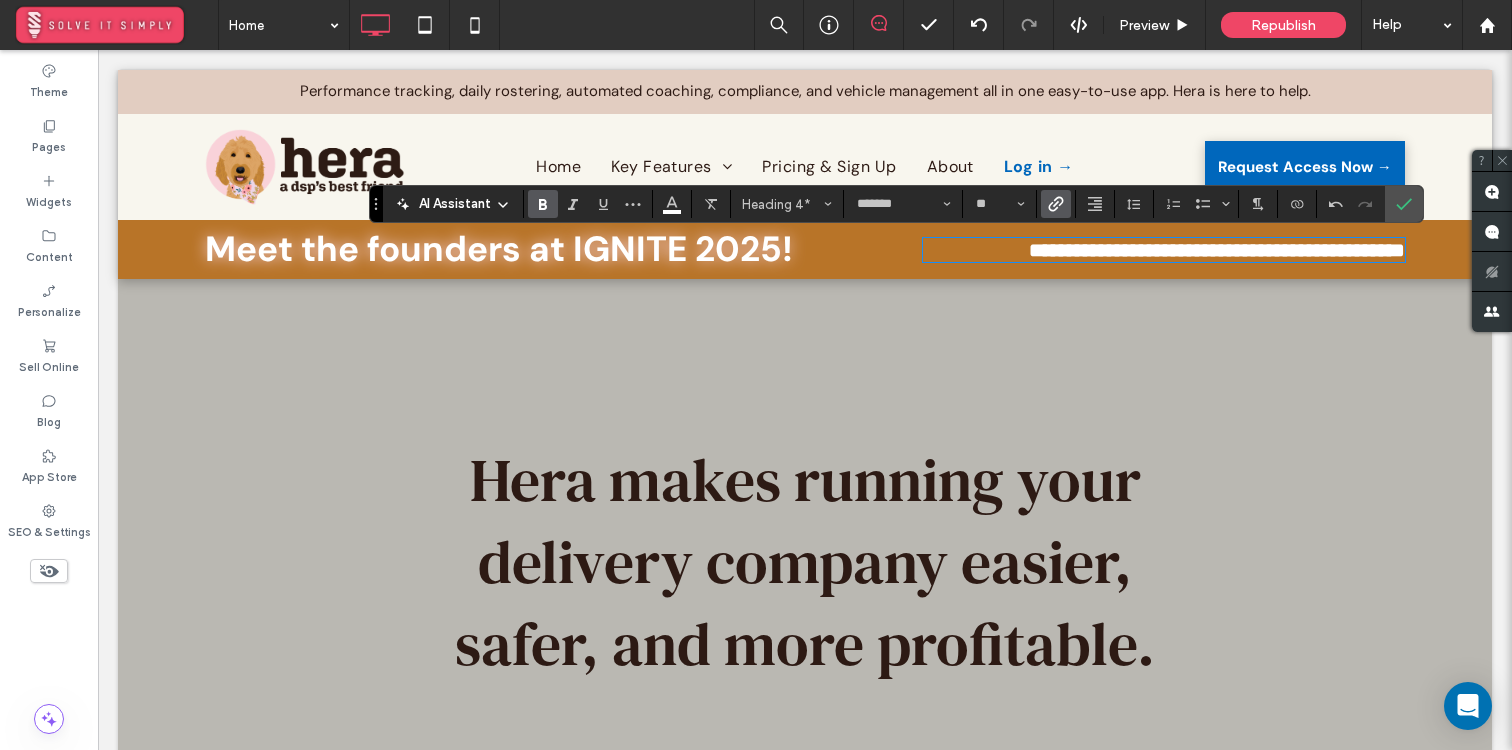 click at bounding box center [805, 562] 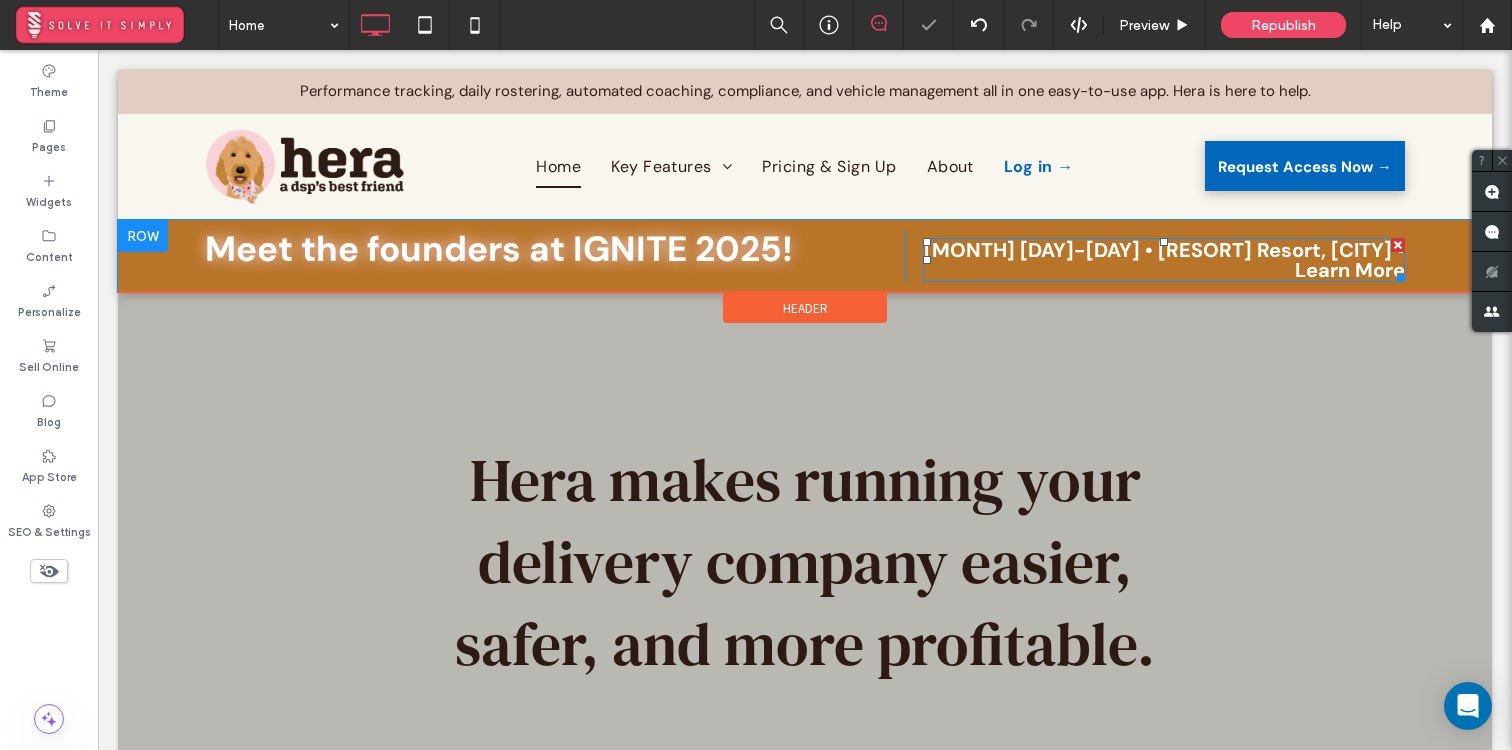 click on "Sep 28-30 • Aria Resort, Las Vegas • Learn More" at bounding box center [1164, 260] 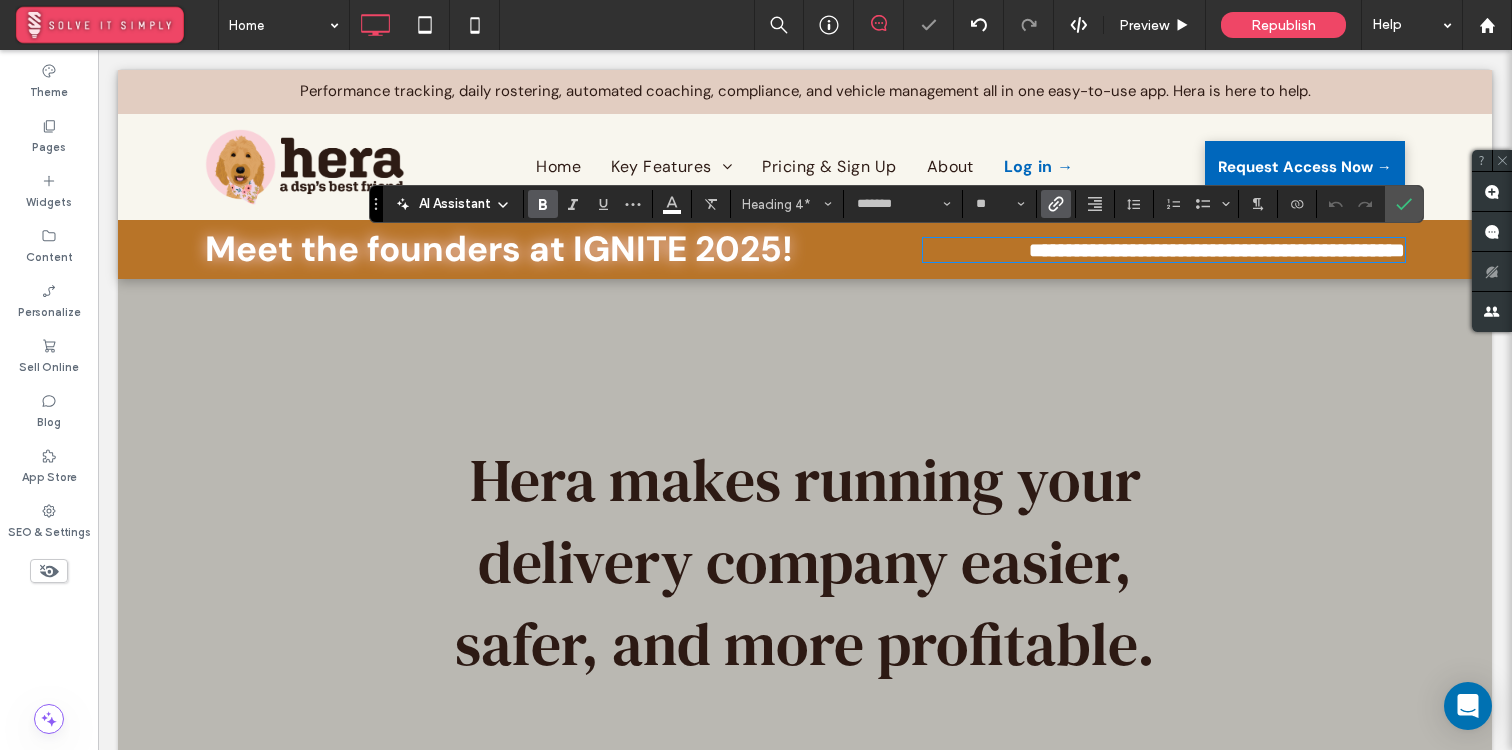 click on "**********" at bounding box center (1217, 250) 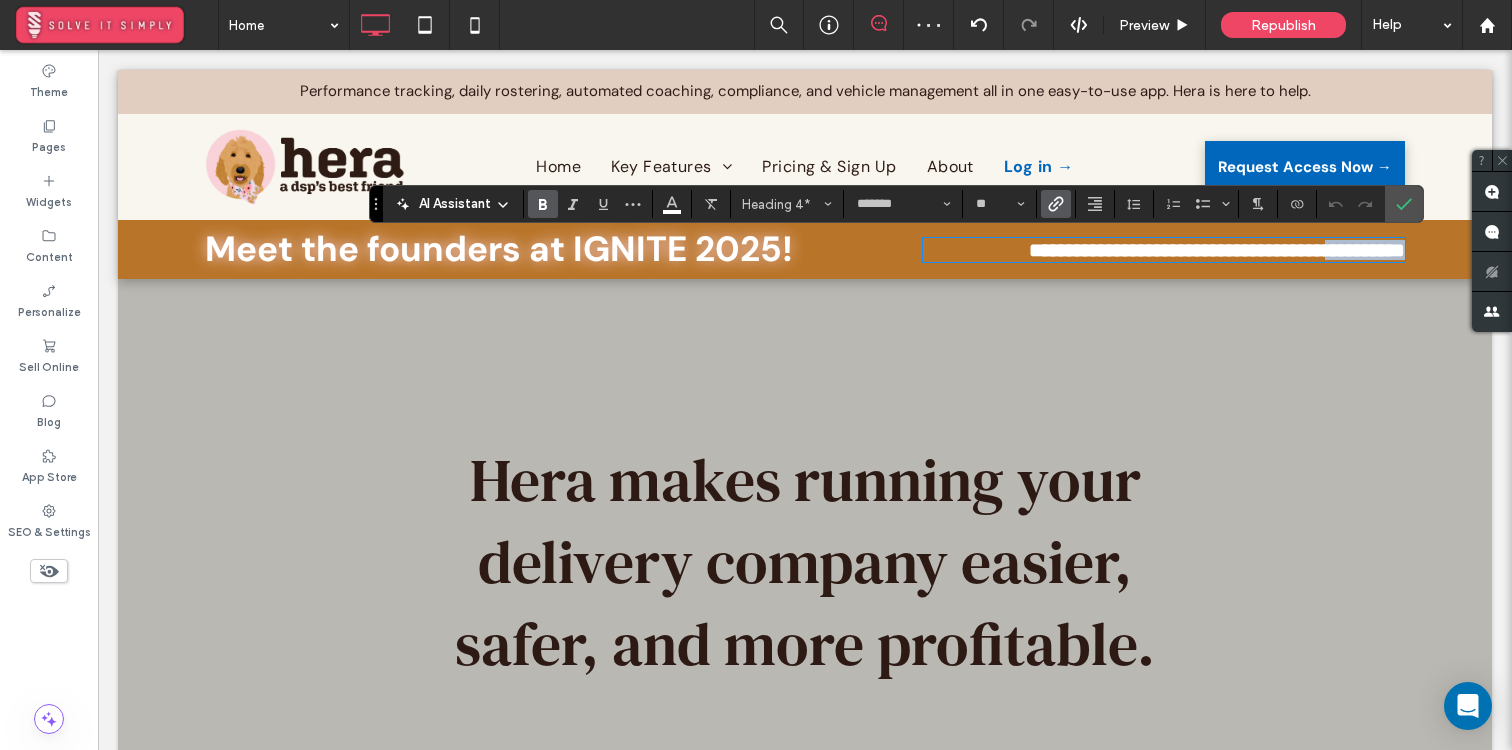 drag, startPoint x: 1294, startPoint y: 250, endPoint x: 1400, endPoint y: 251, distance: 106.004715 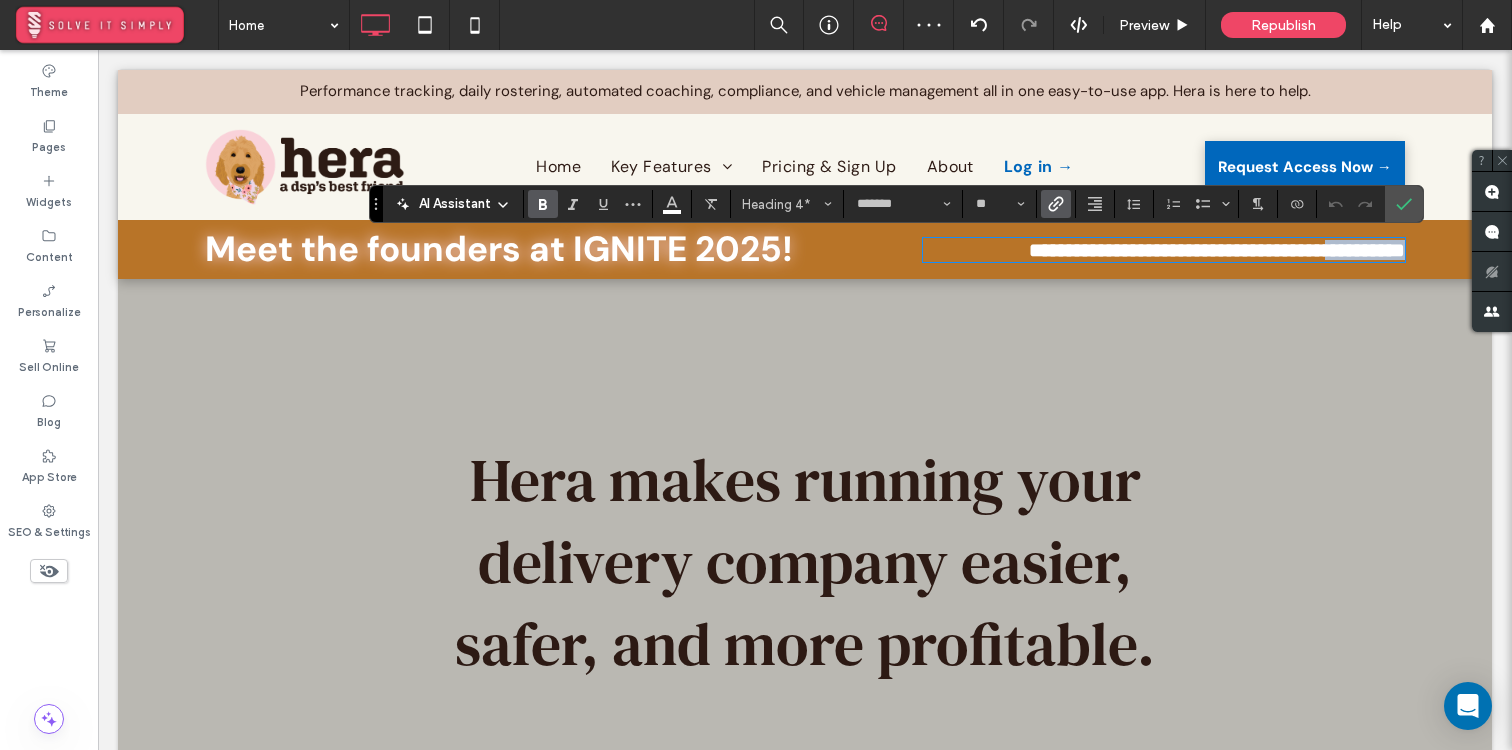 click on "**********" at bounding box center (1217, 250) 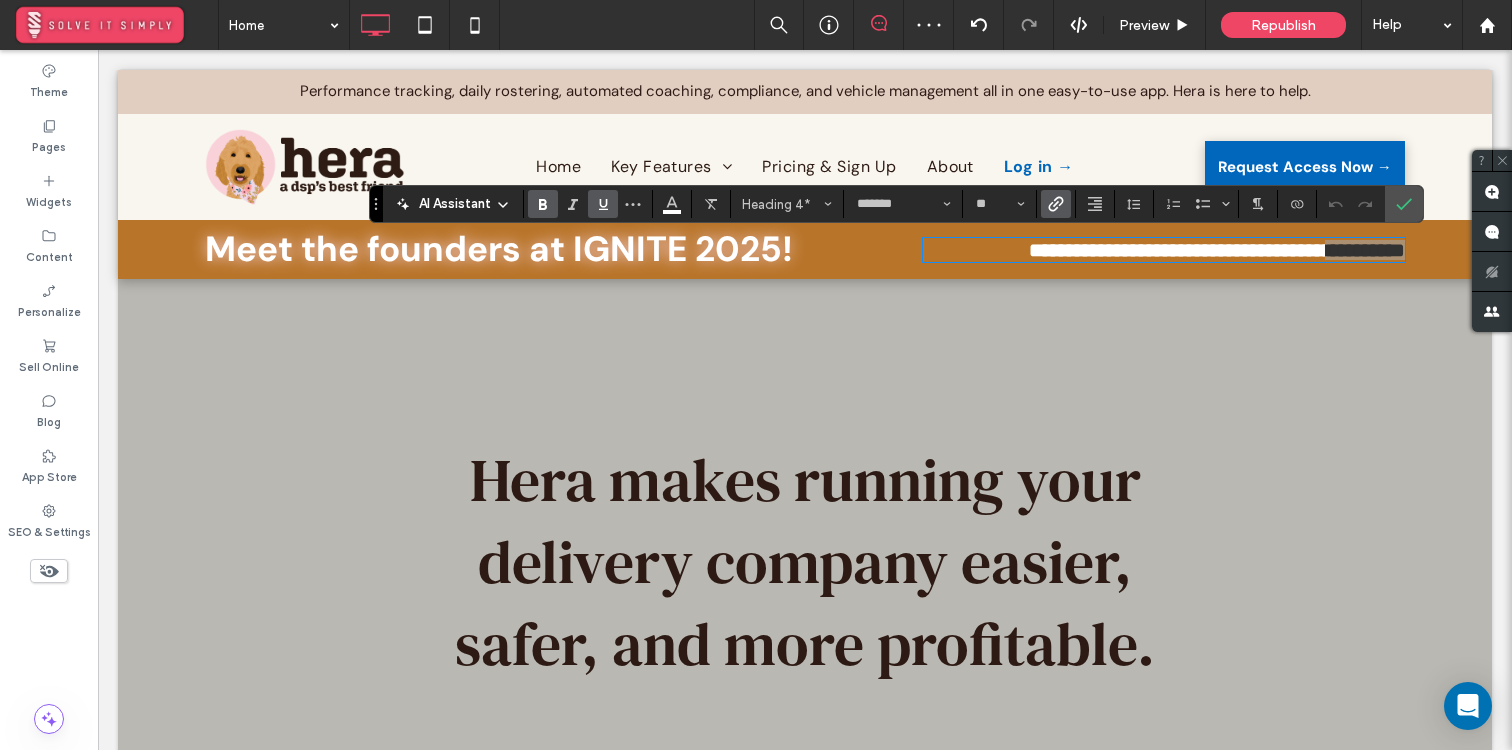 click 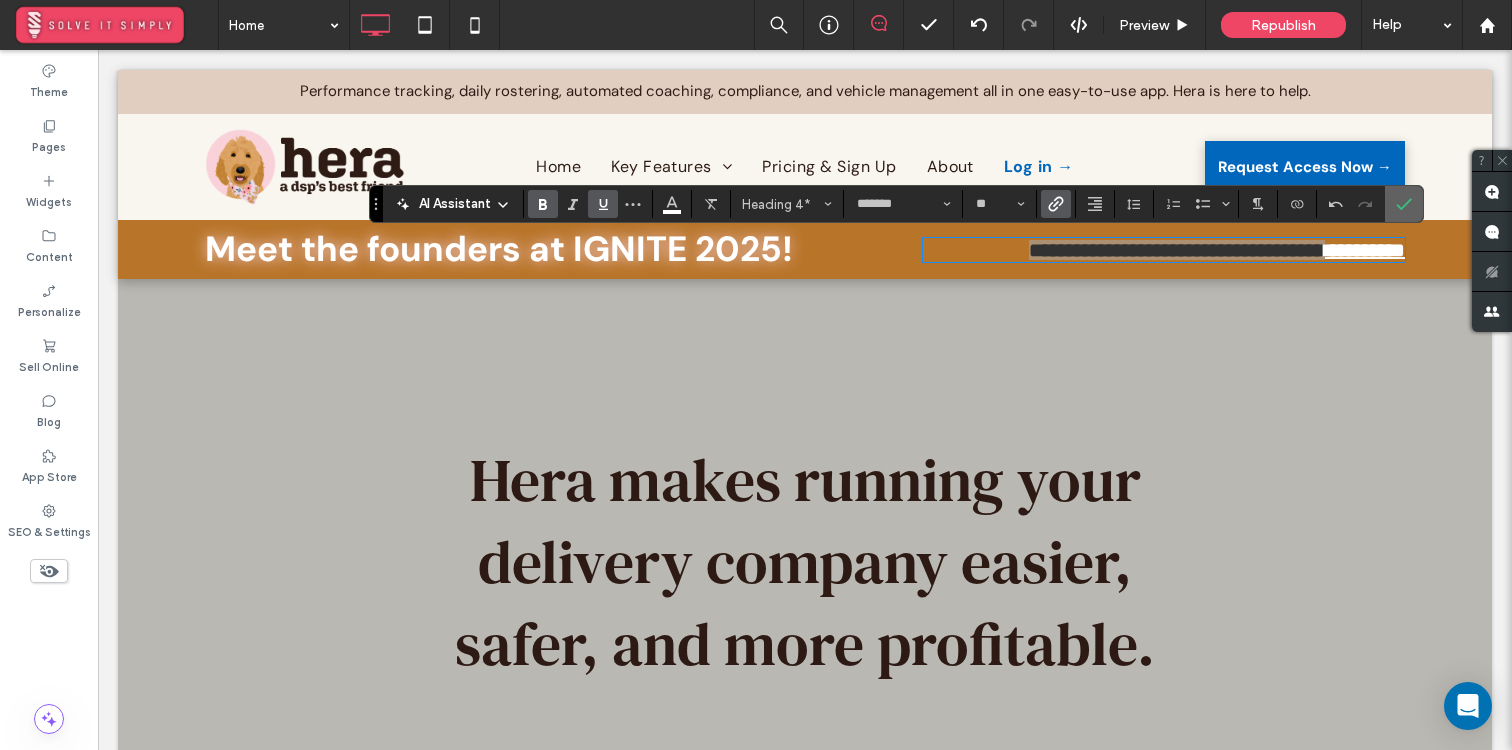 click at bounding box center [1404, 204] 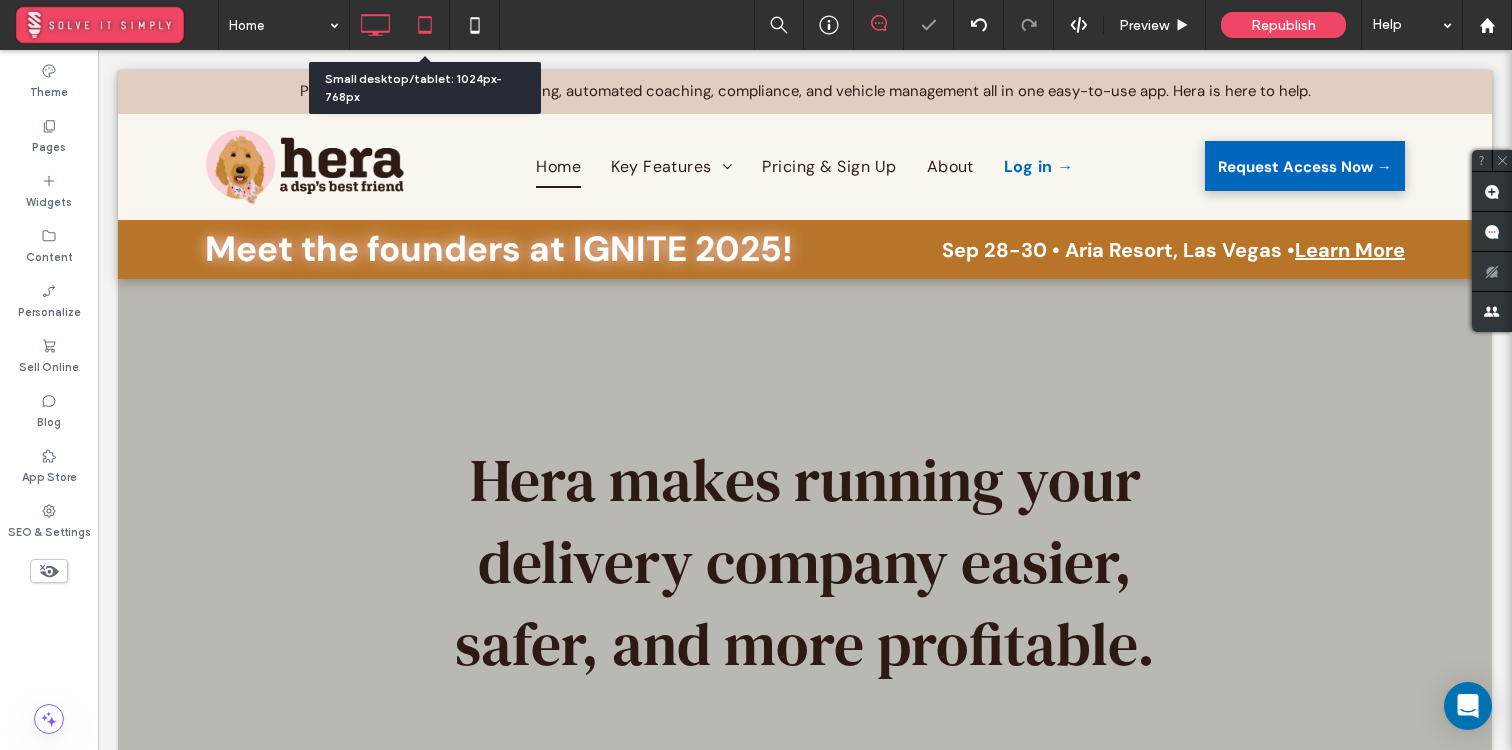 click 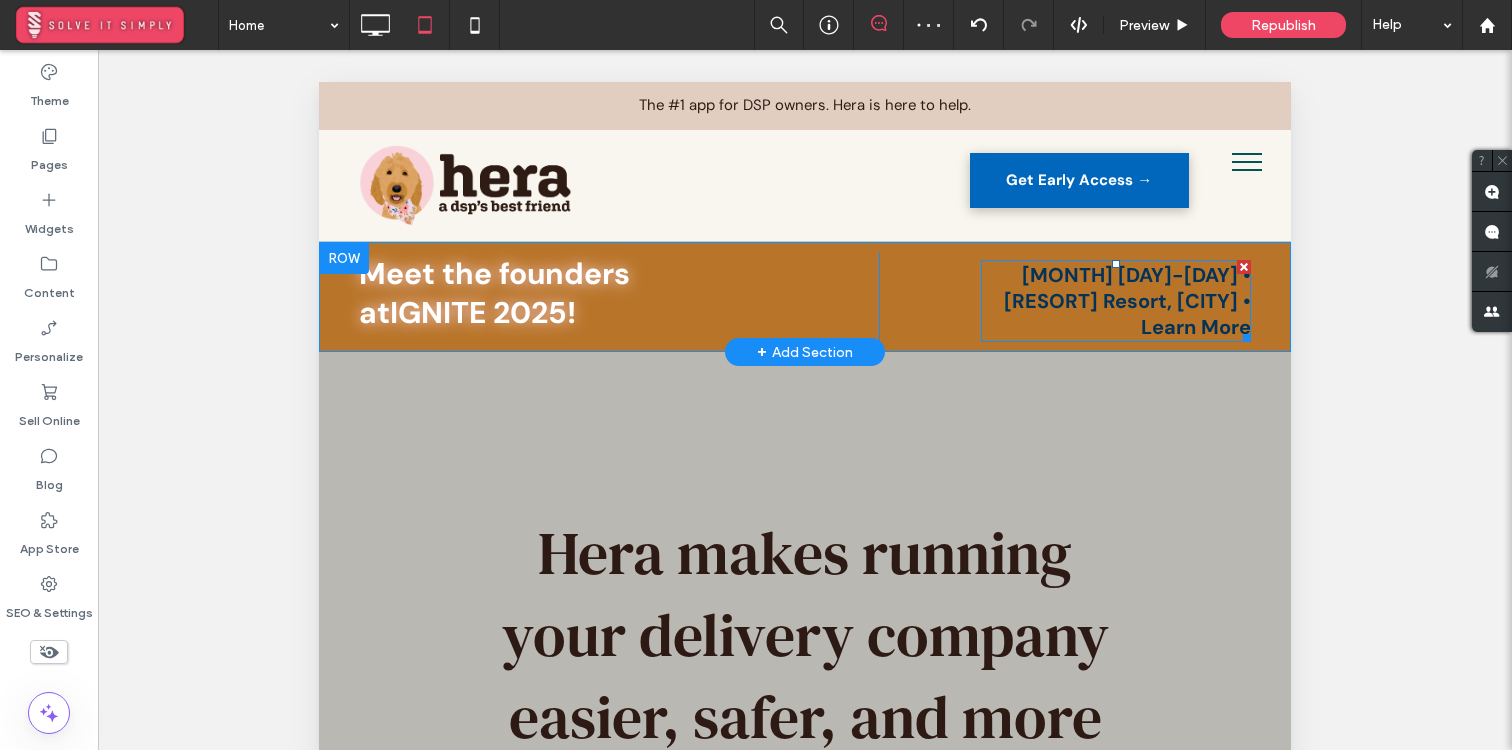 click on "Sep 28-30 • Aria Resort, Las Vegas • Learn More" at bounding box center (1127, 301) 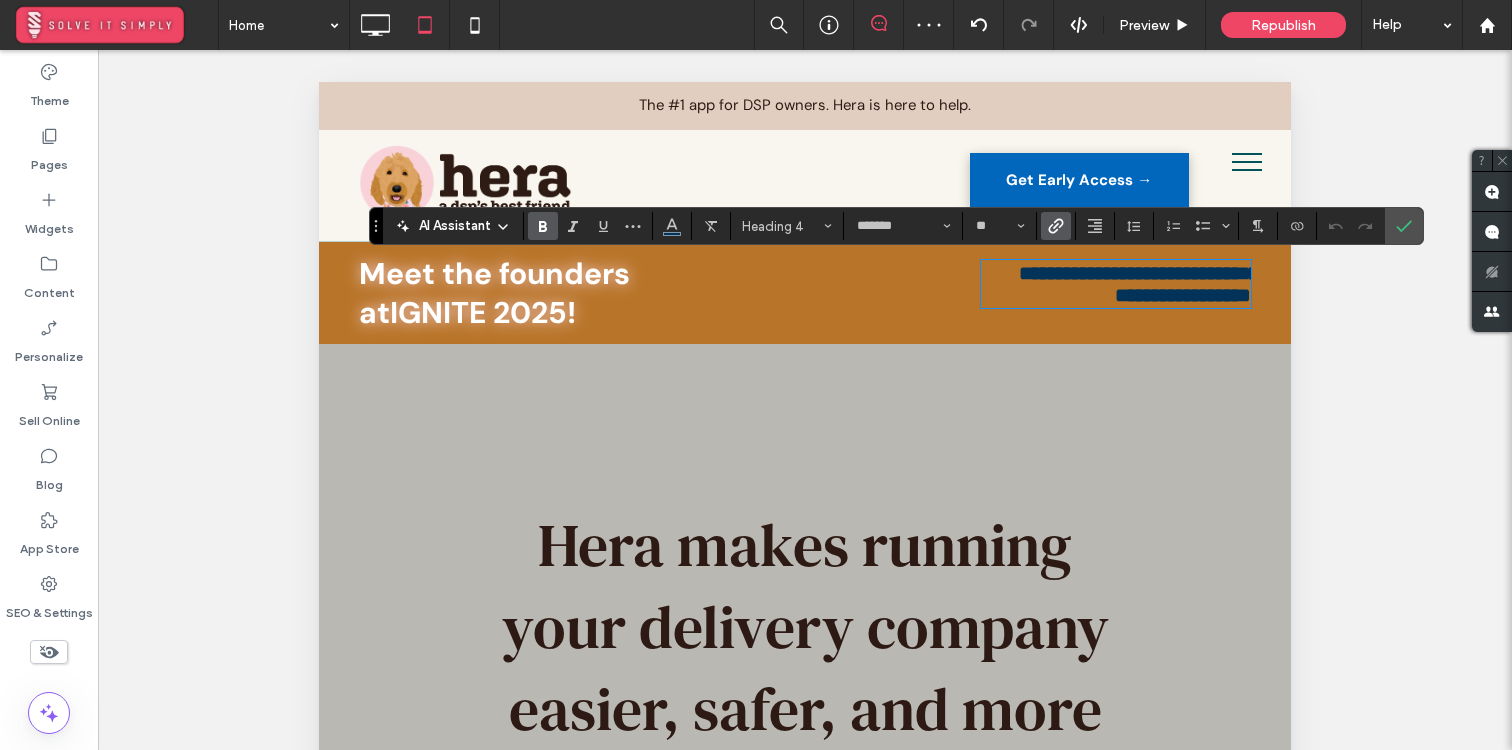 click 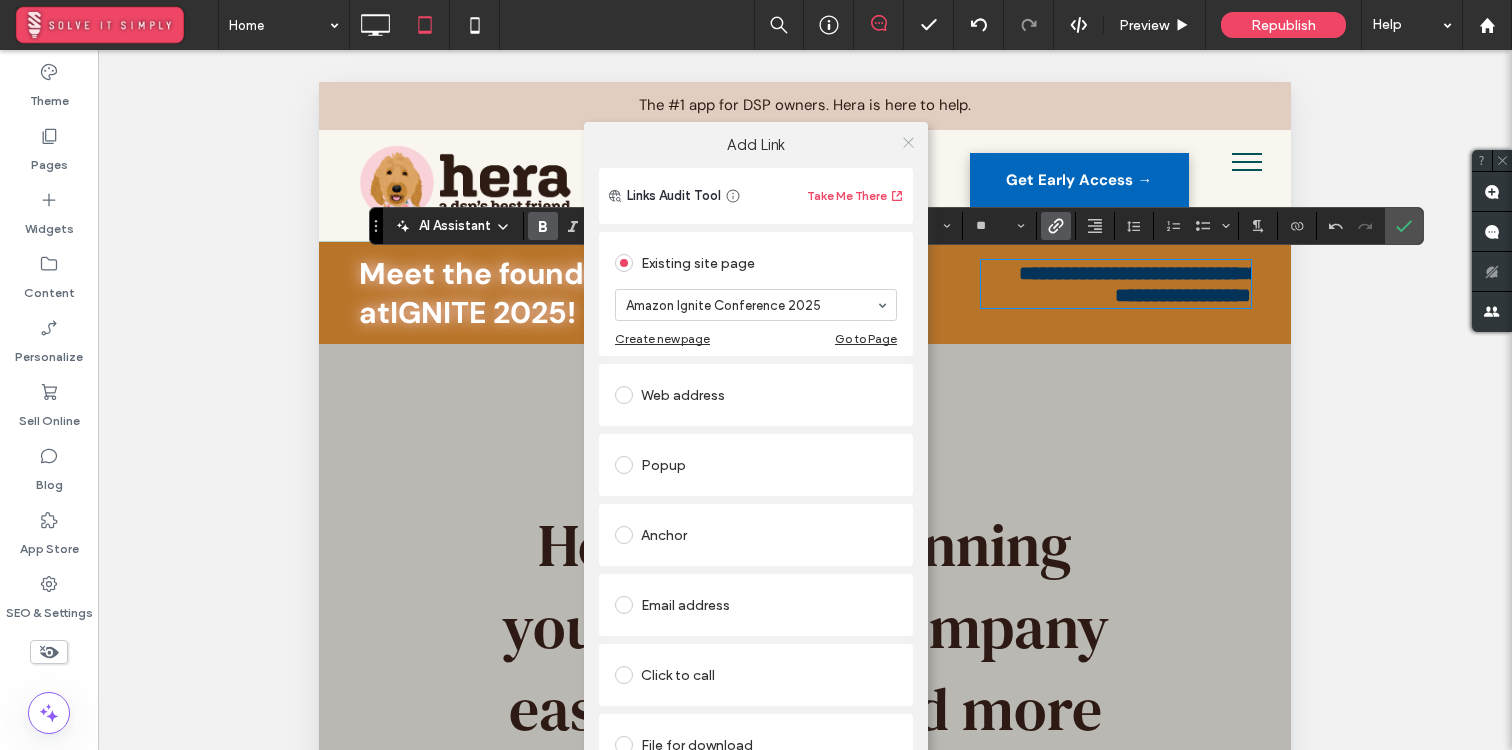 click 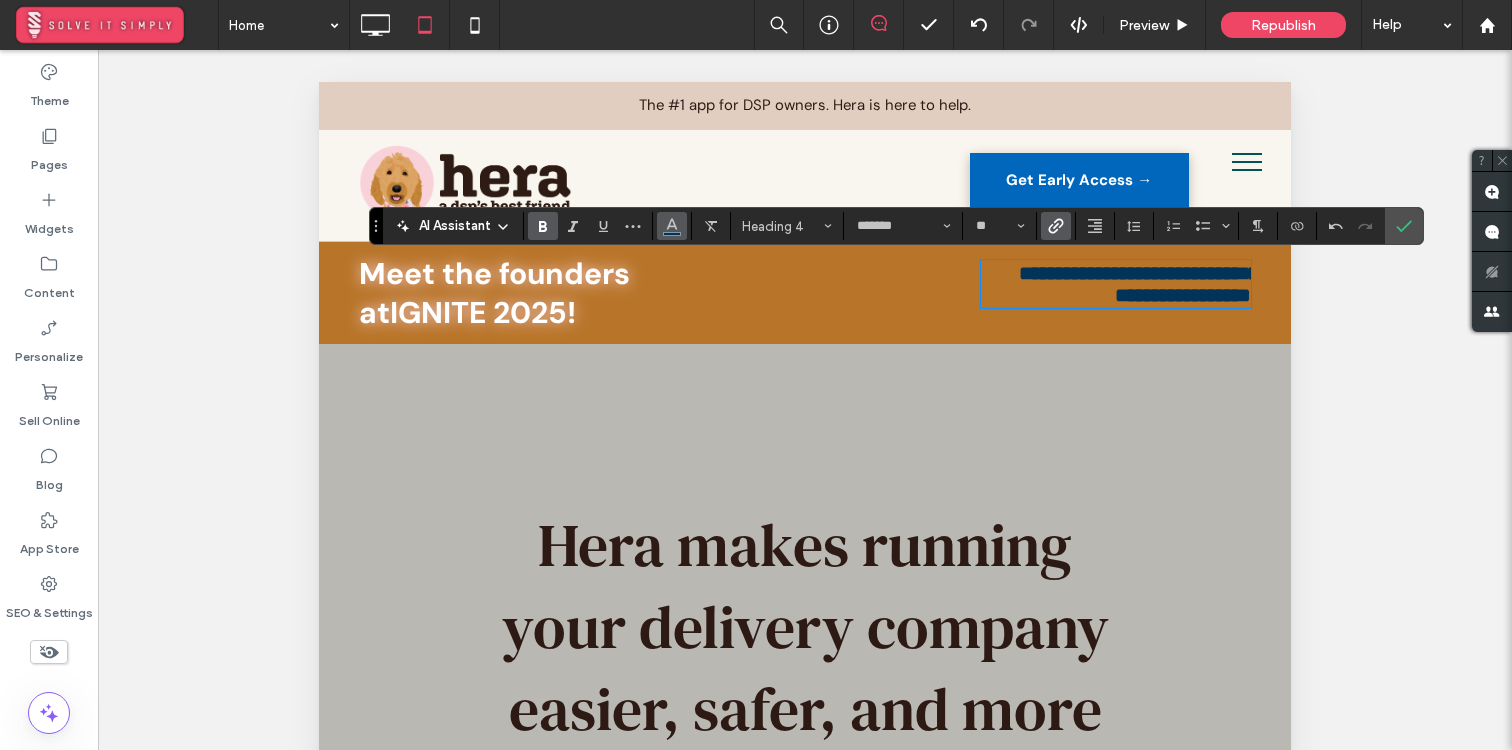 click 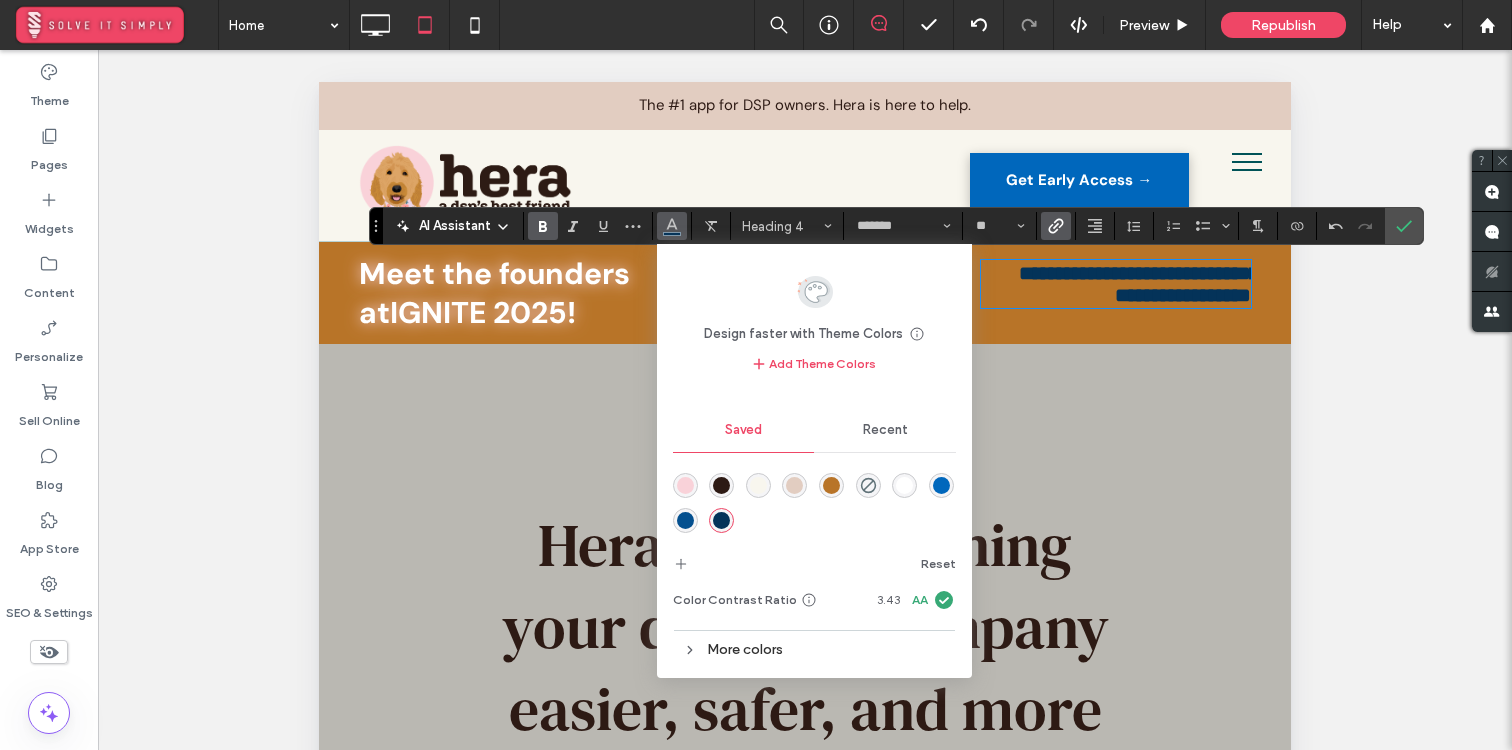 click at bounding box center [904, 485] 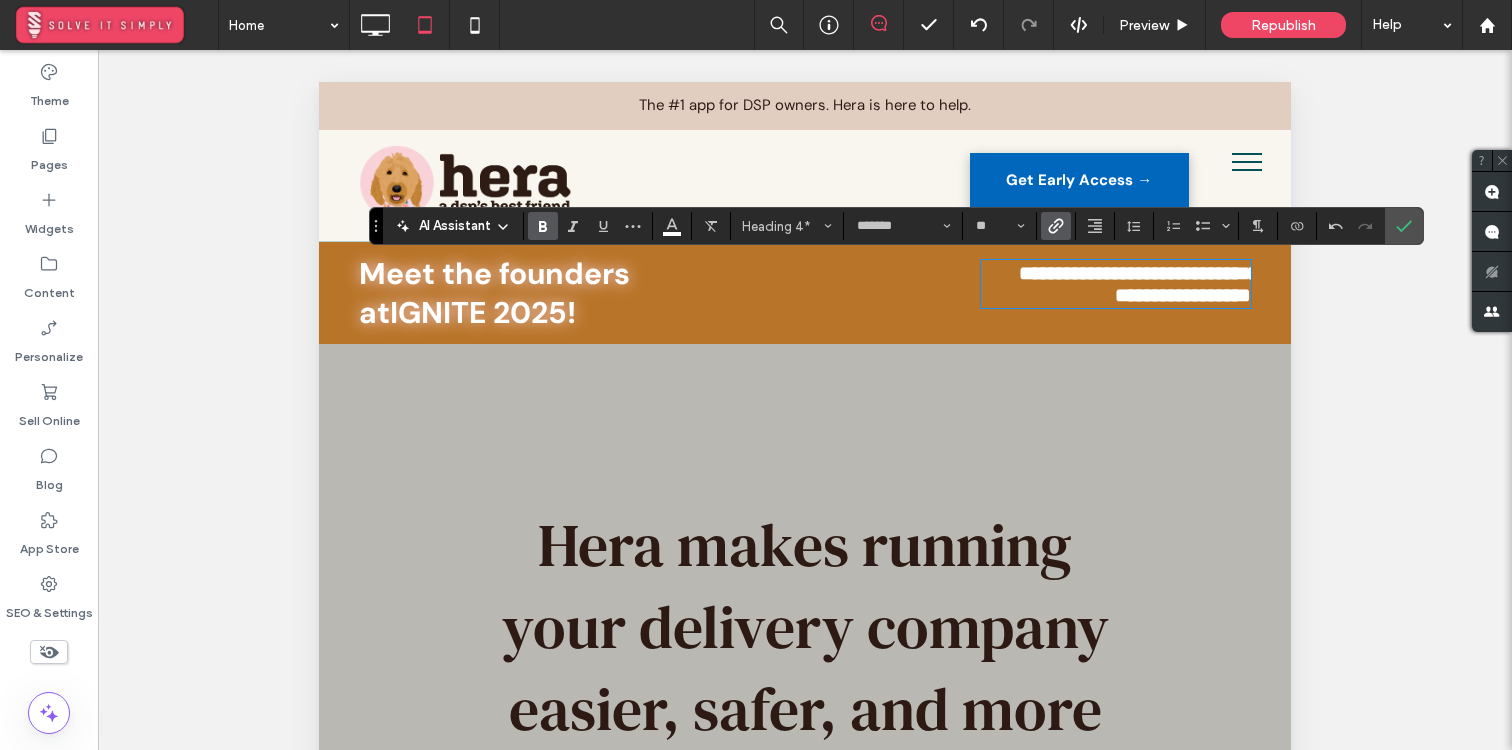 click on "**********" at bounding box center [1139, 284] 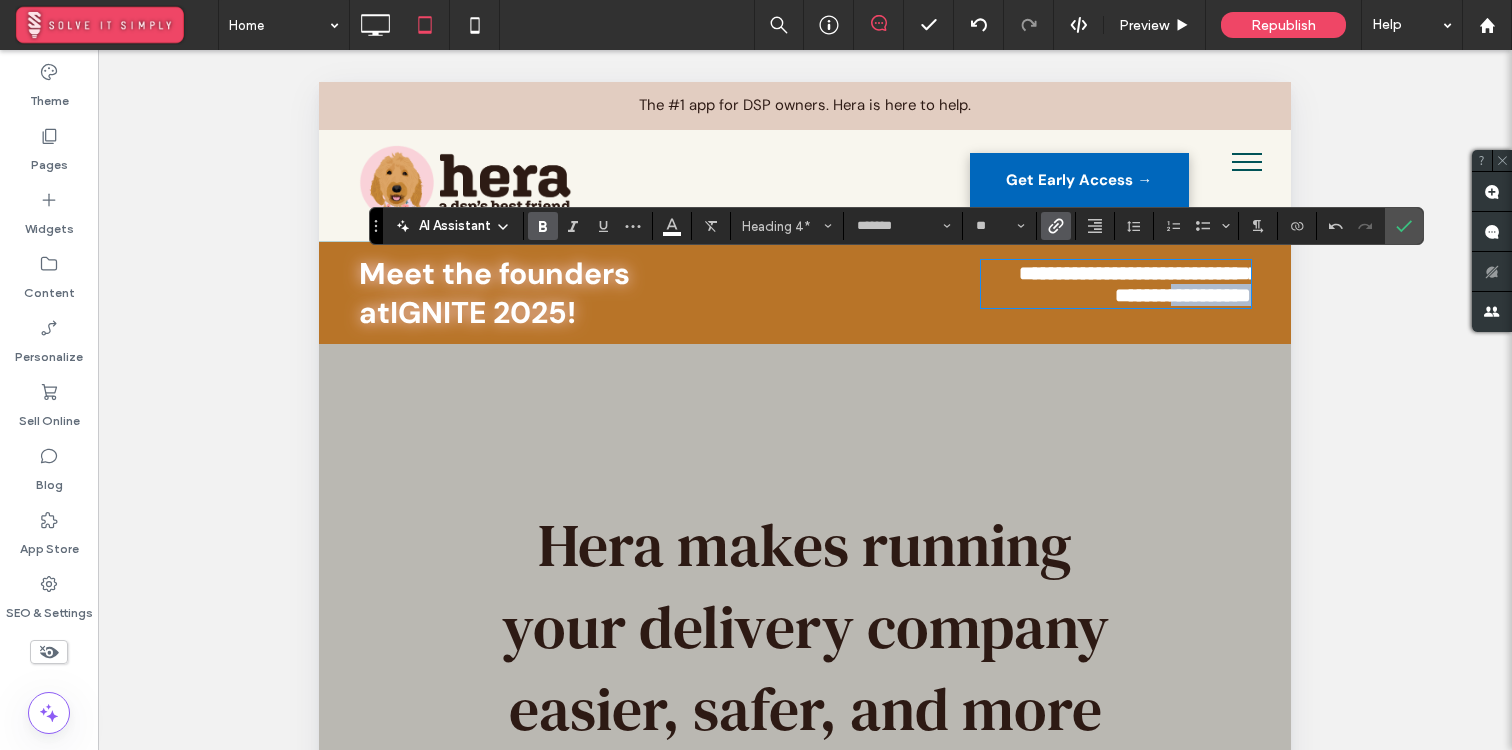 drag, startPoint x: 1142, startPoint y: 300, endPoint x: 1247, endPoint y: 300, distance: 105 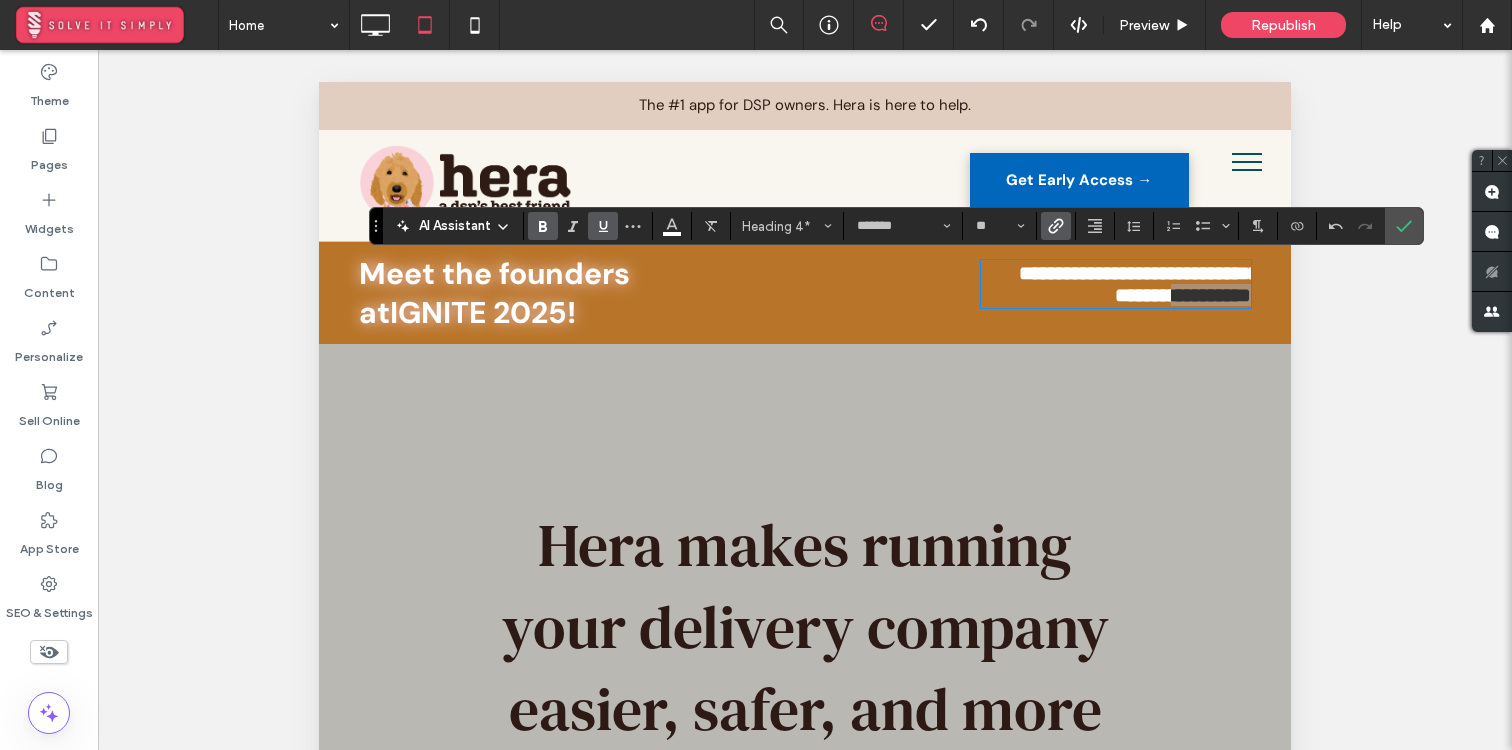 click 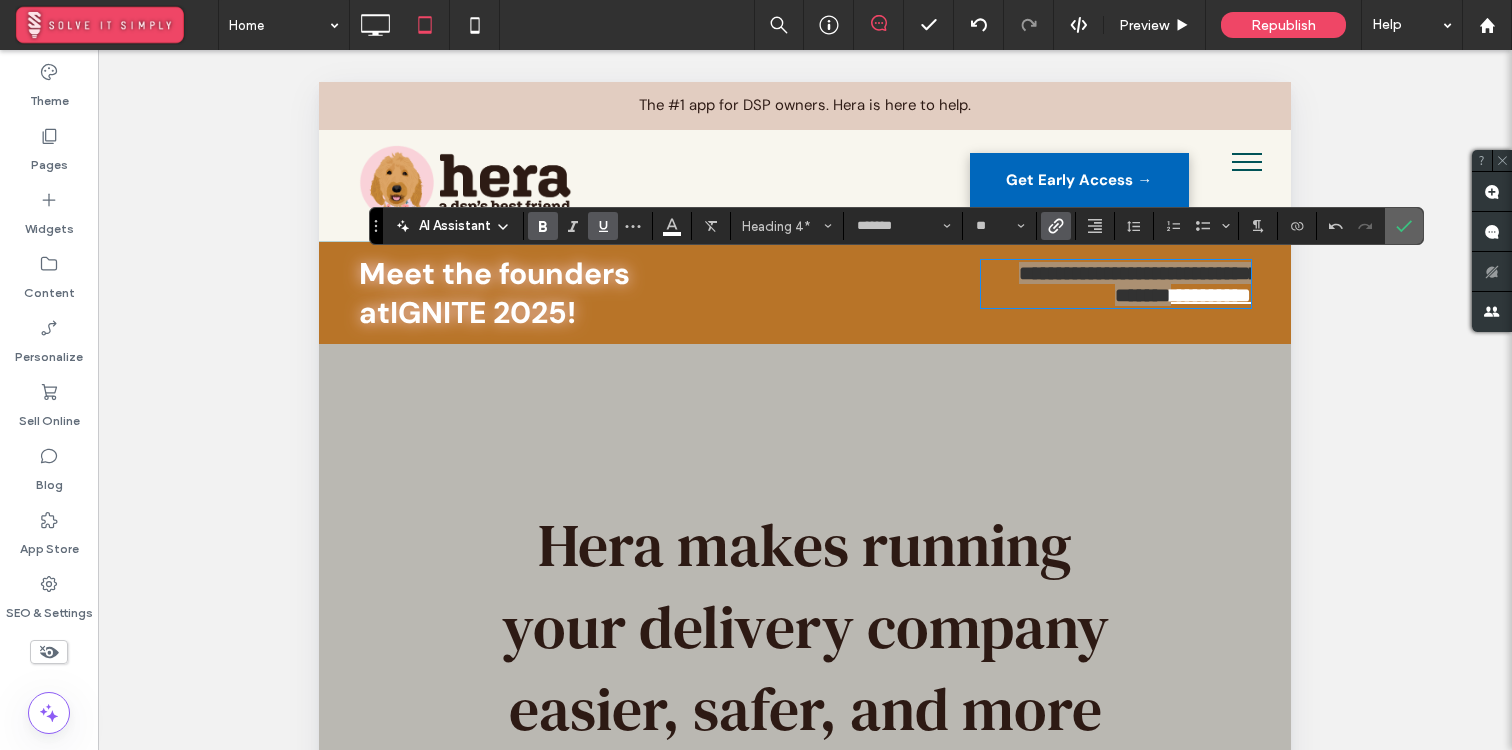 click 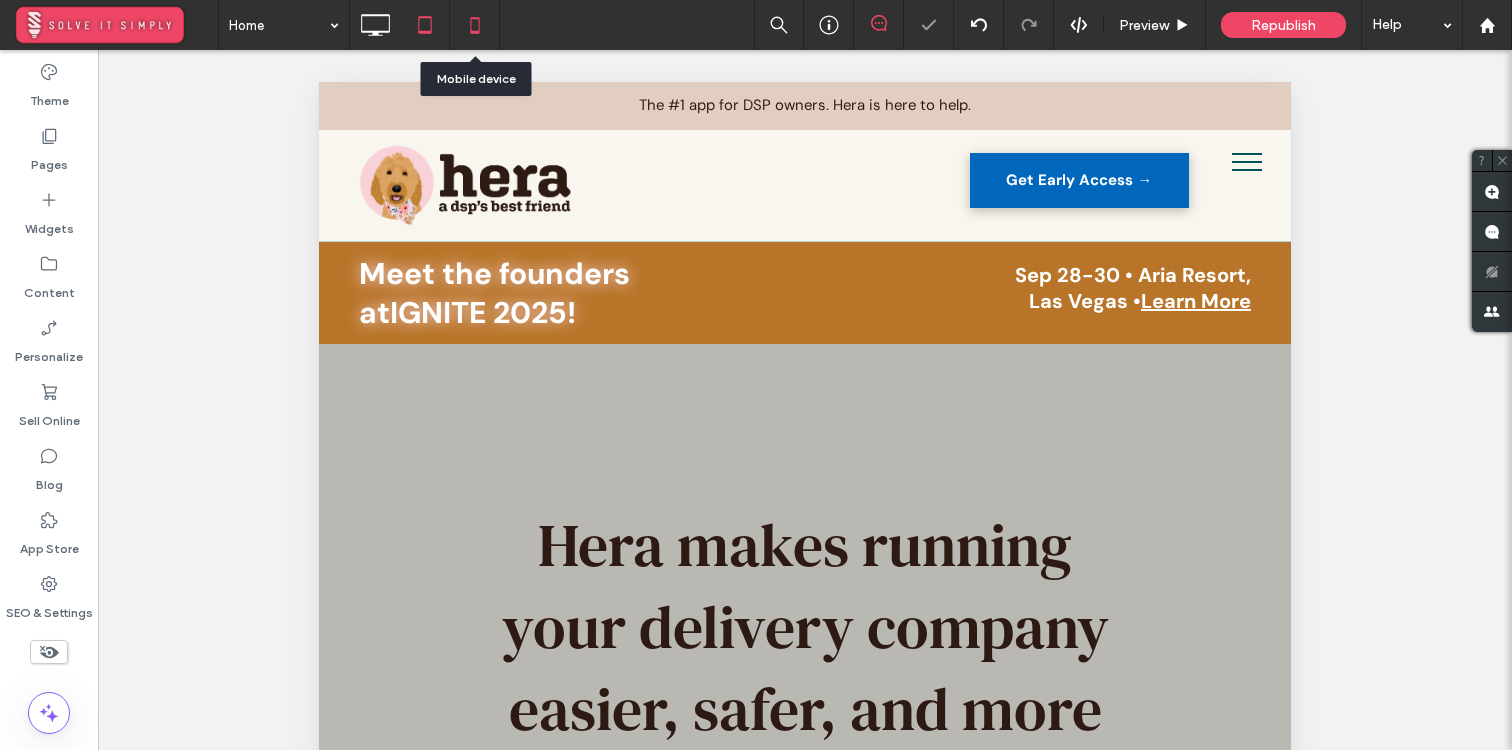click 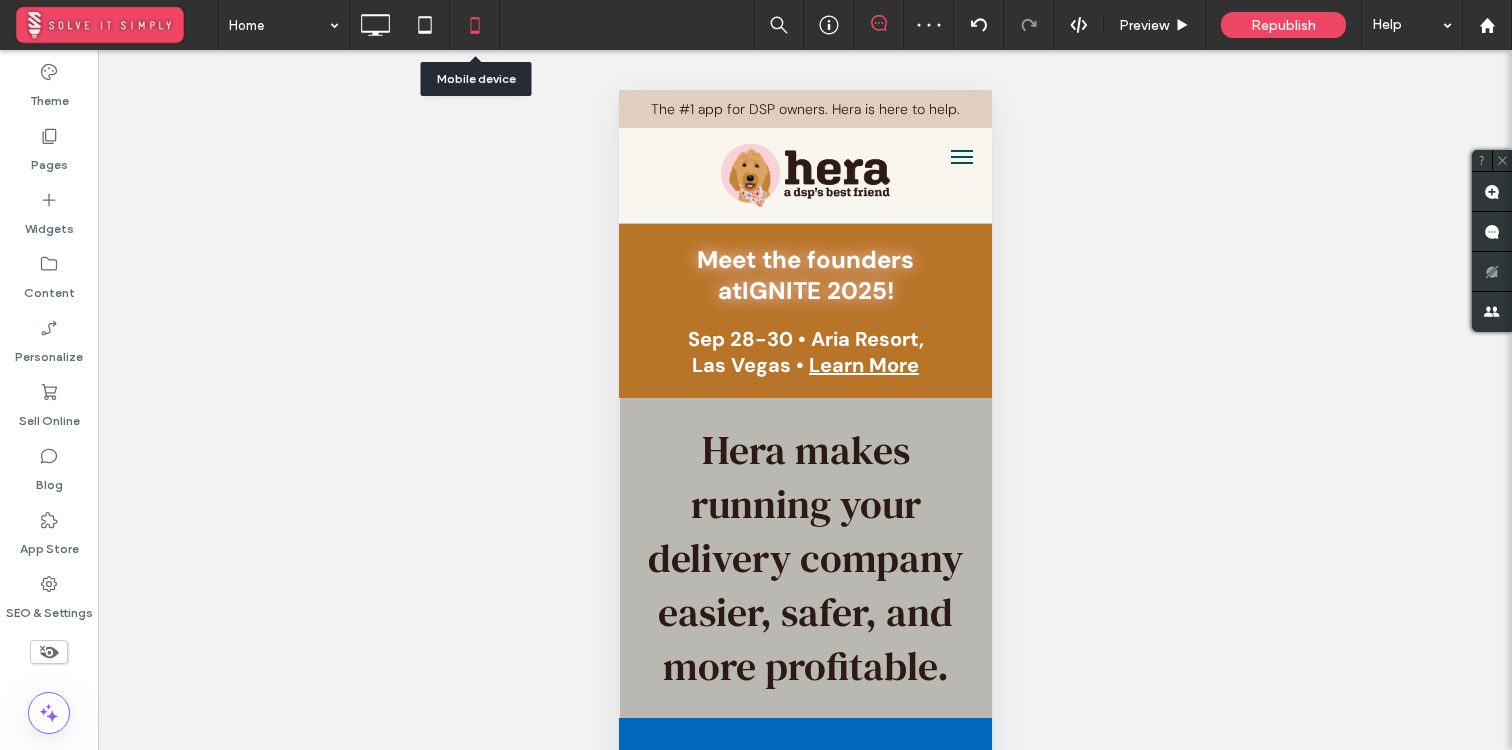 scroll, scrollTop: 0, scrollLeft: 0, axis: both 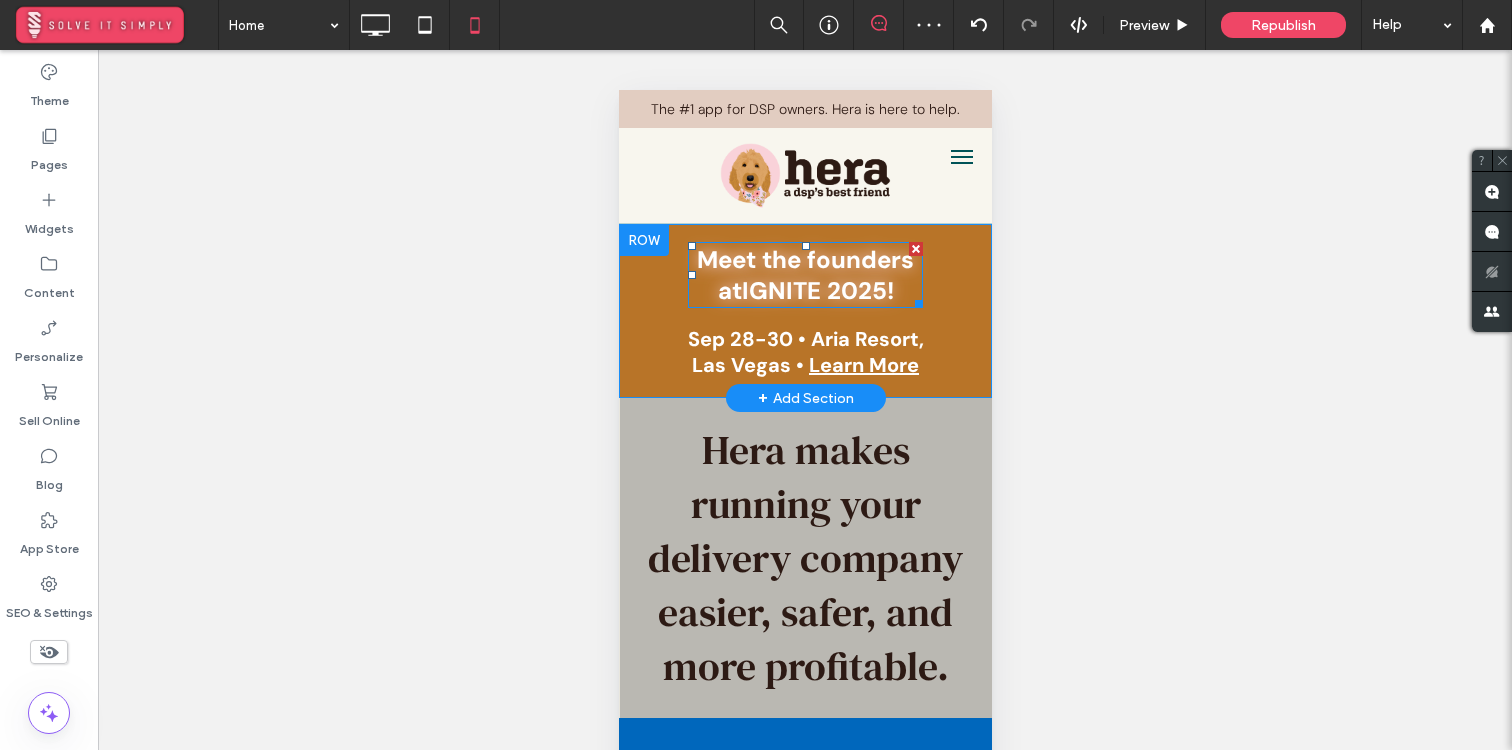 click on "Meet the founders atIGNITE 2025!" at bounding box center (804, 275) 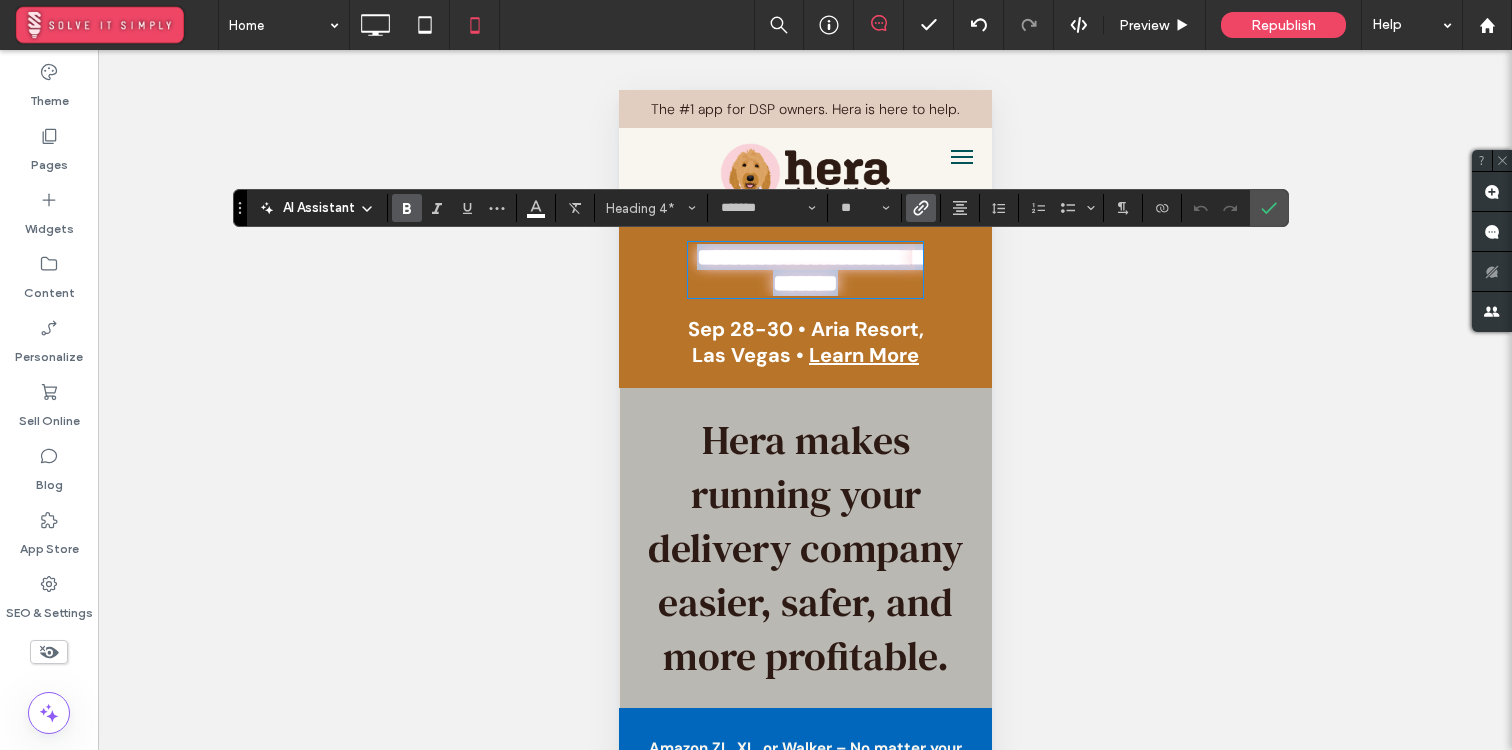click on "**********" at bounding box center (809, 270) 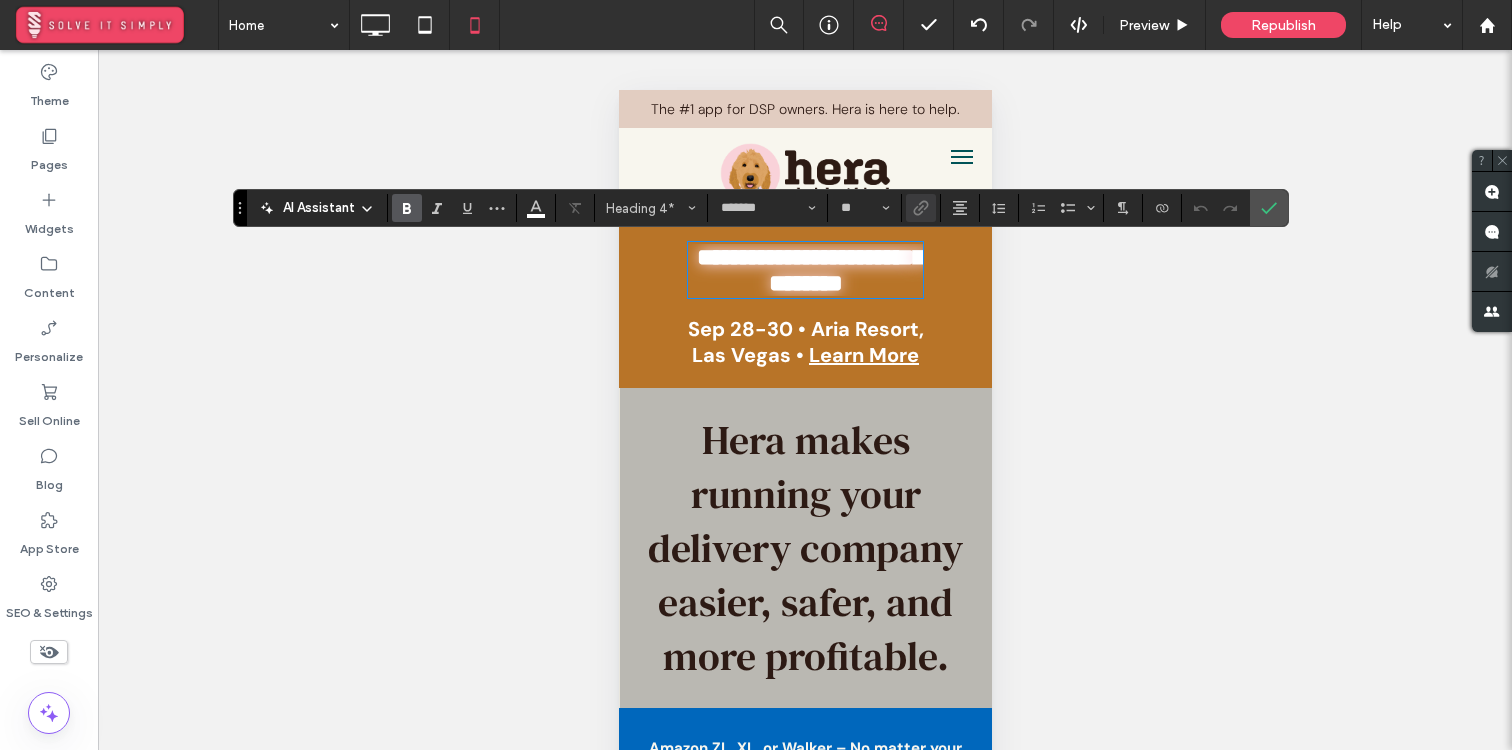 type 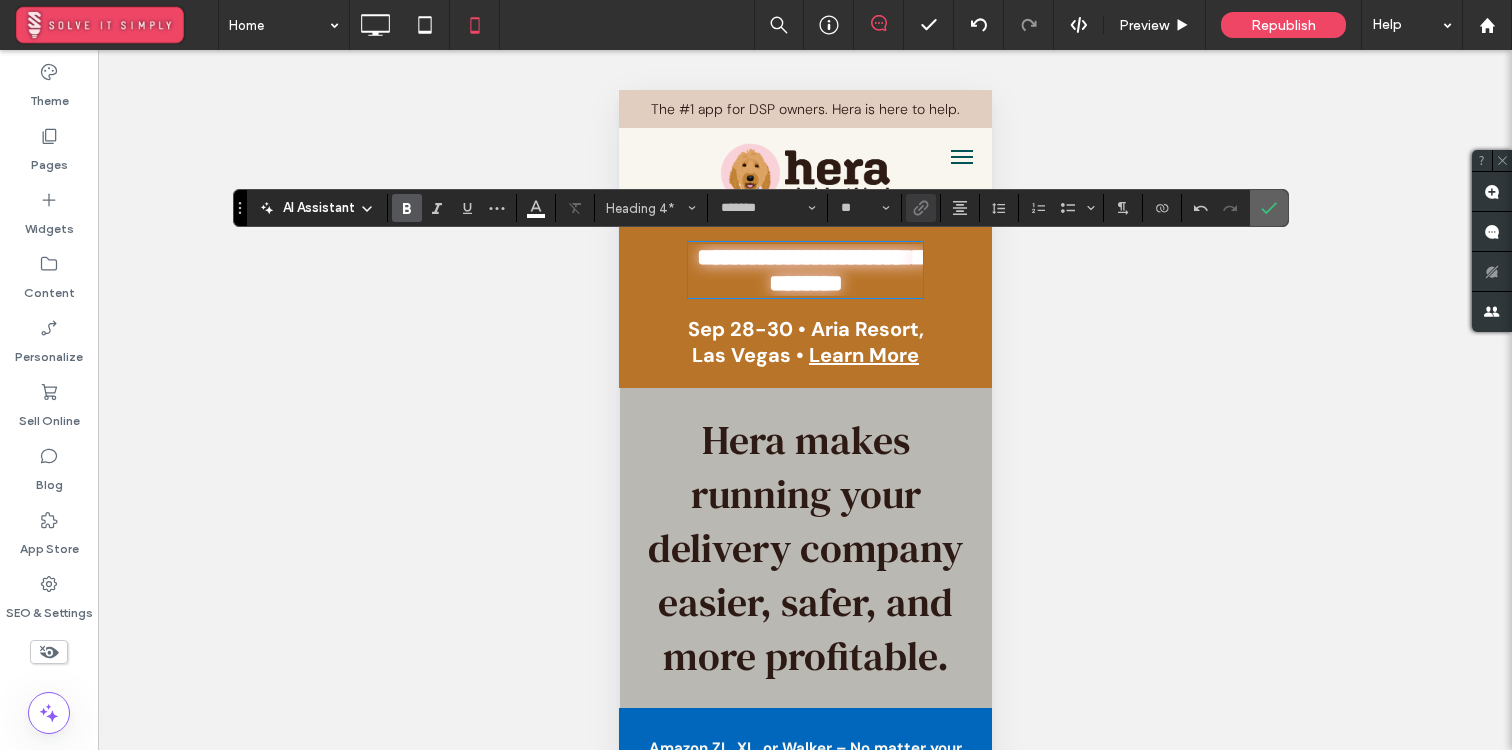 click at bounding box center [1269, 208] 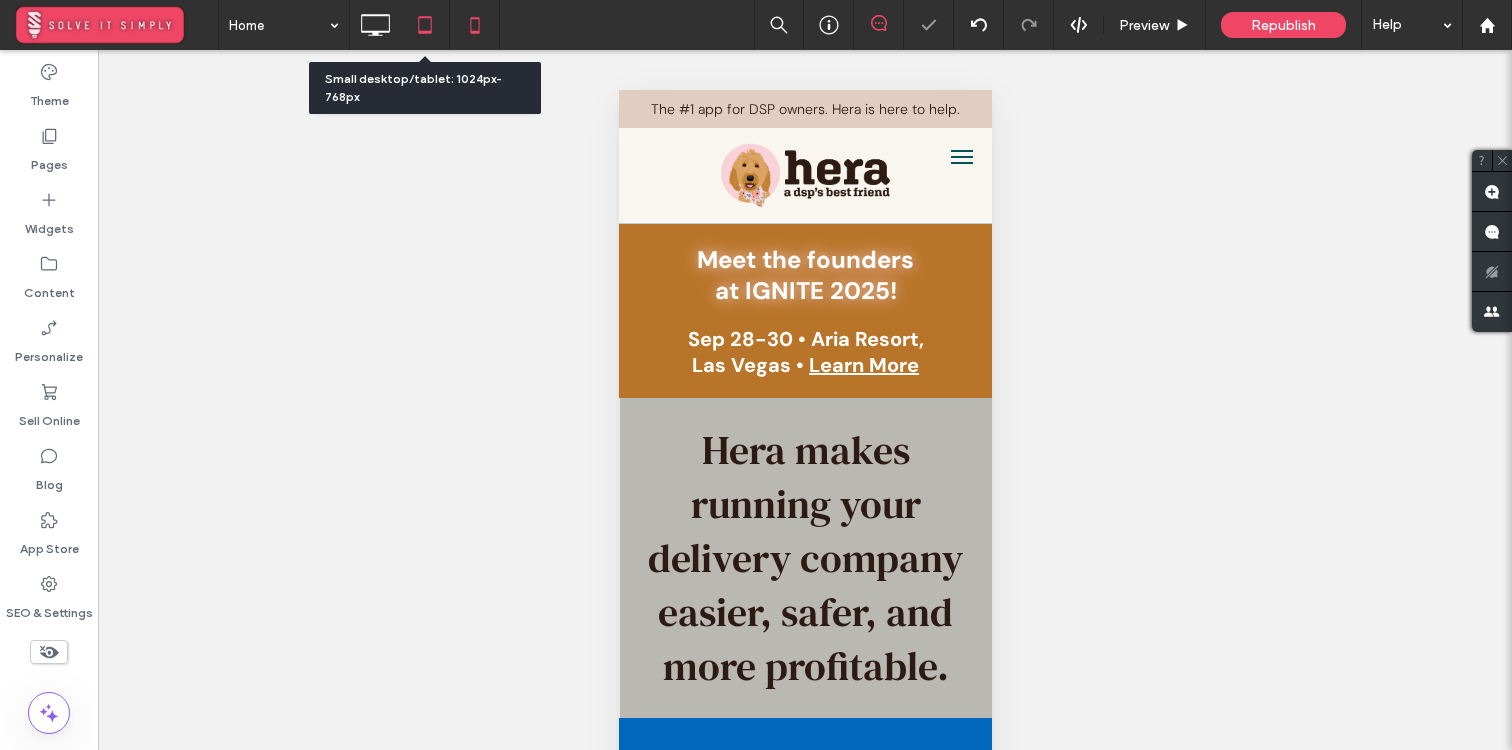 click 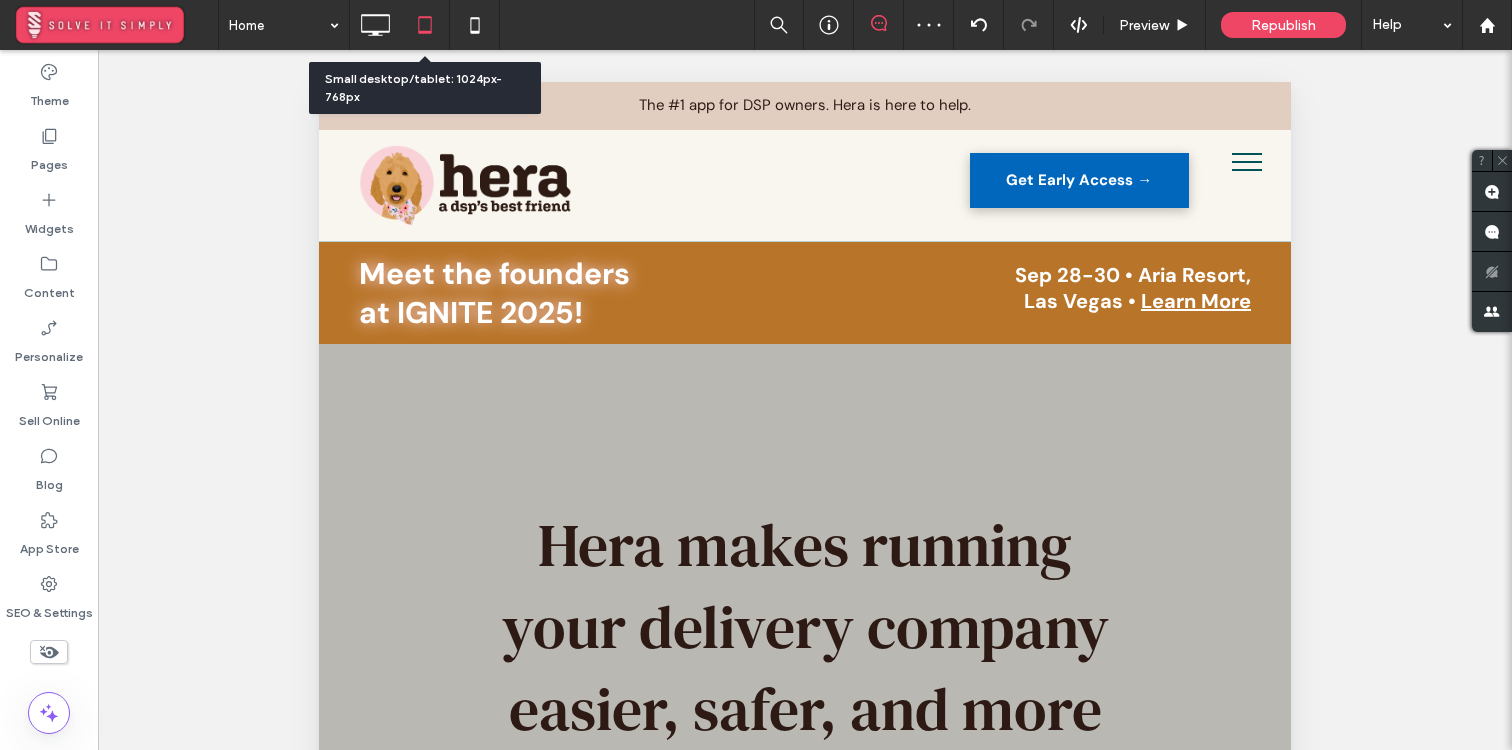 scroll, scrollTop: 0, scrollLeft: 0, axis: both 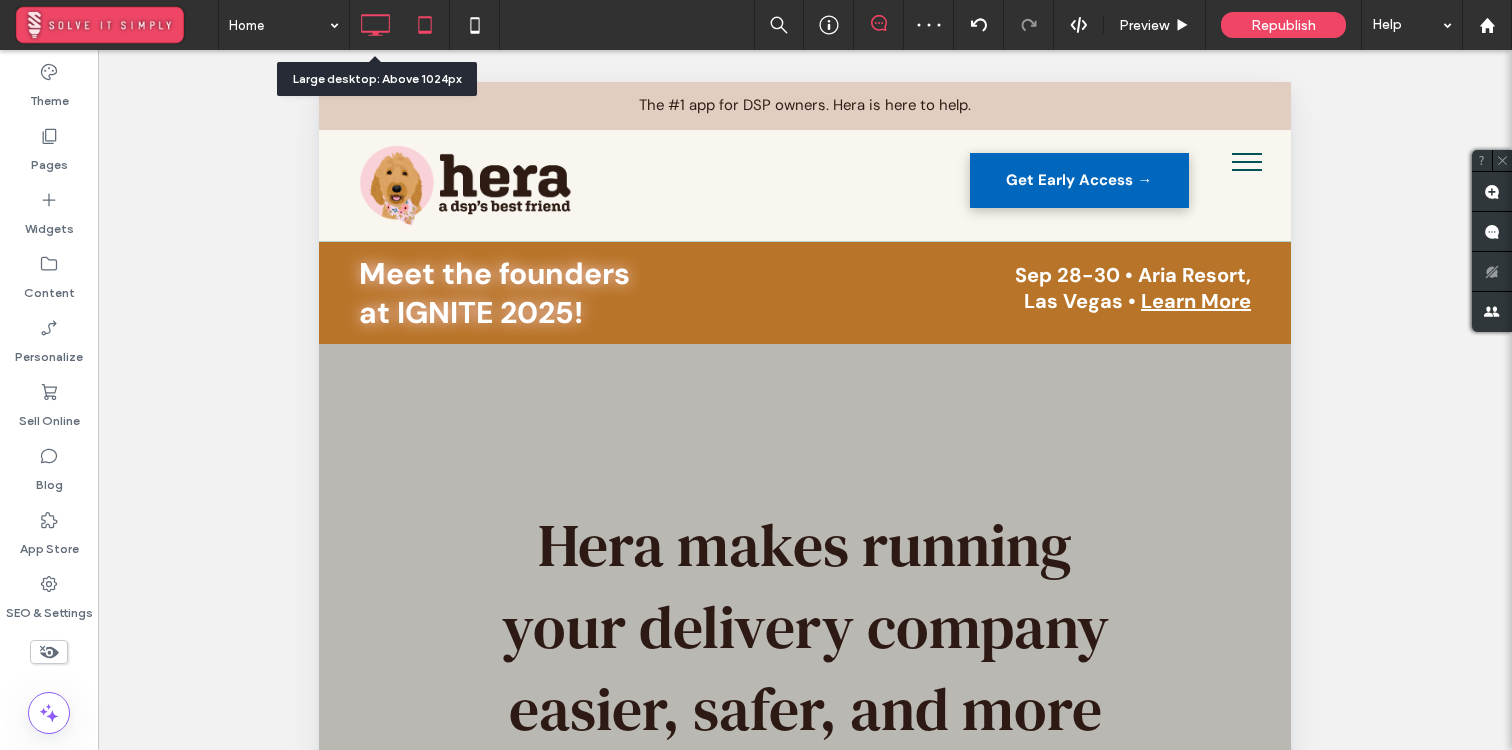 click 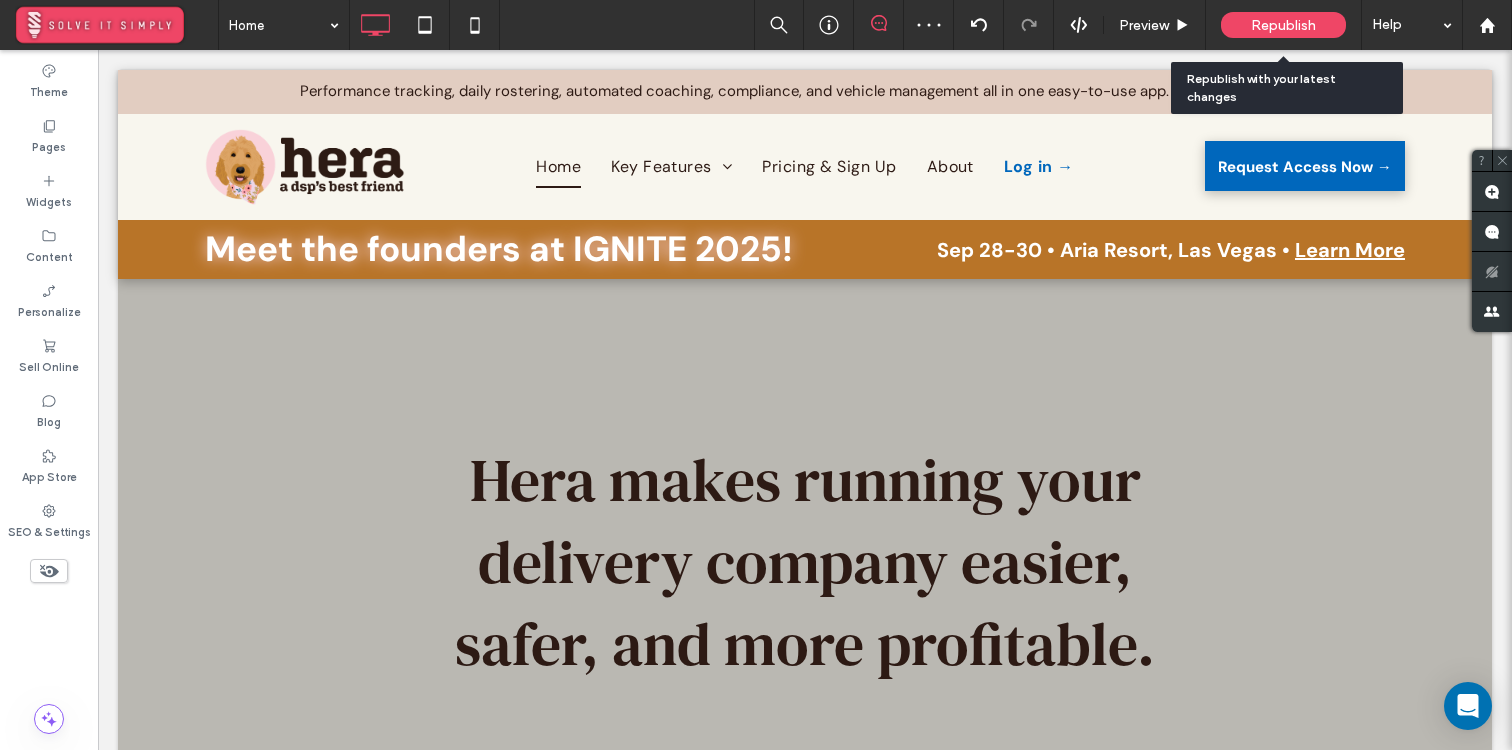 click on "Republish" at bounding box center [1283, 25] 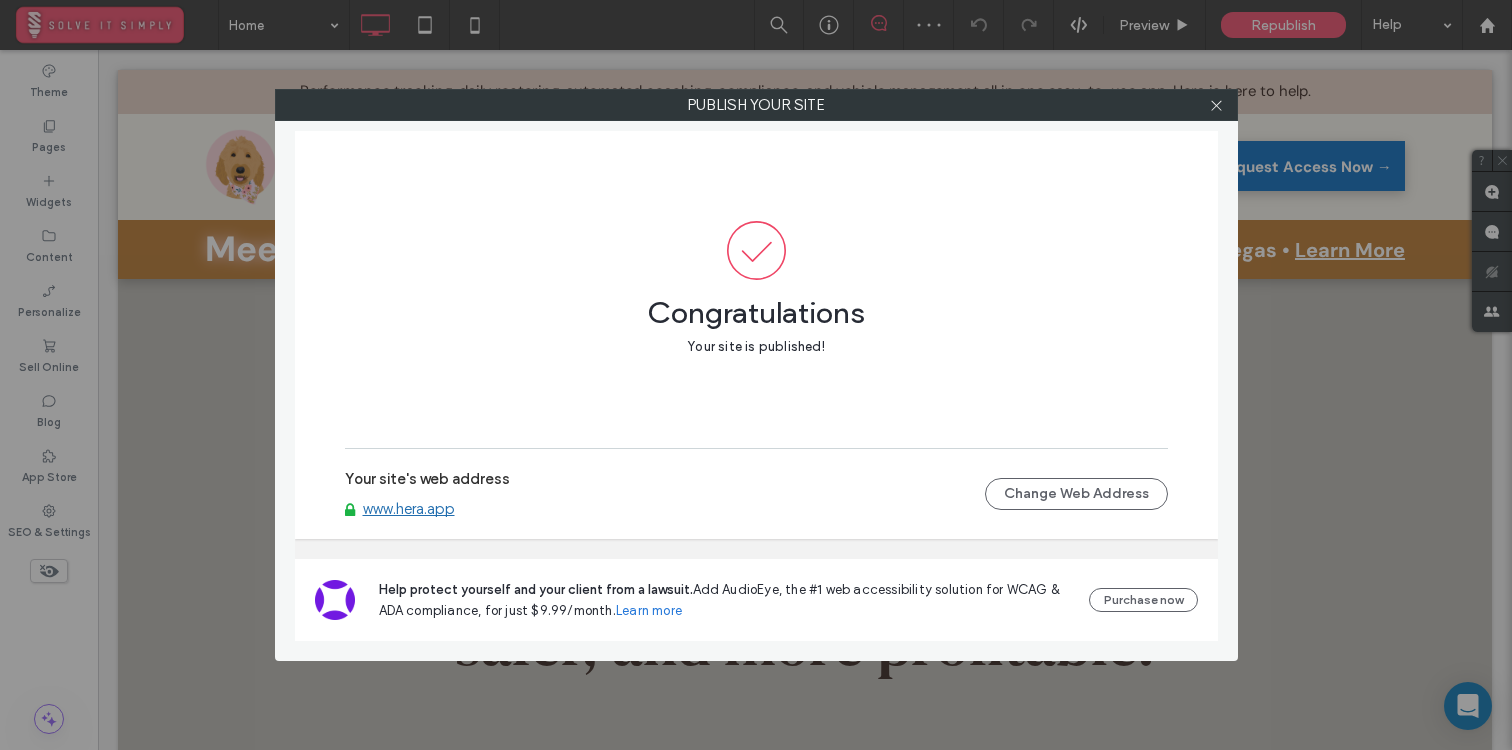 click on "www.hera.app" at bounding box center (409, 509) 